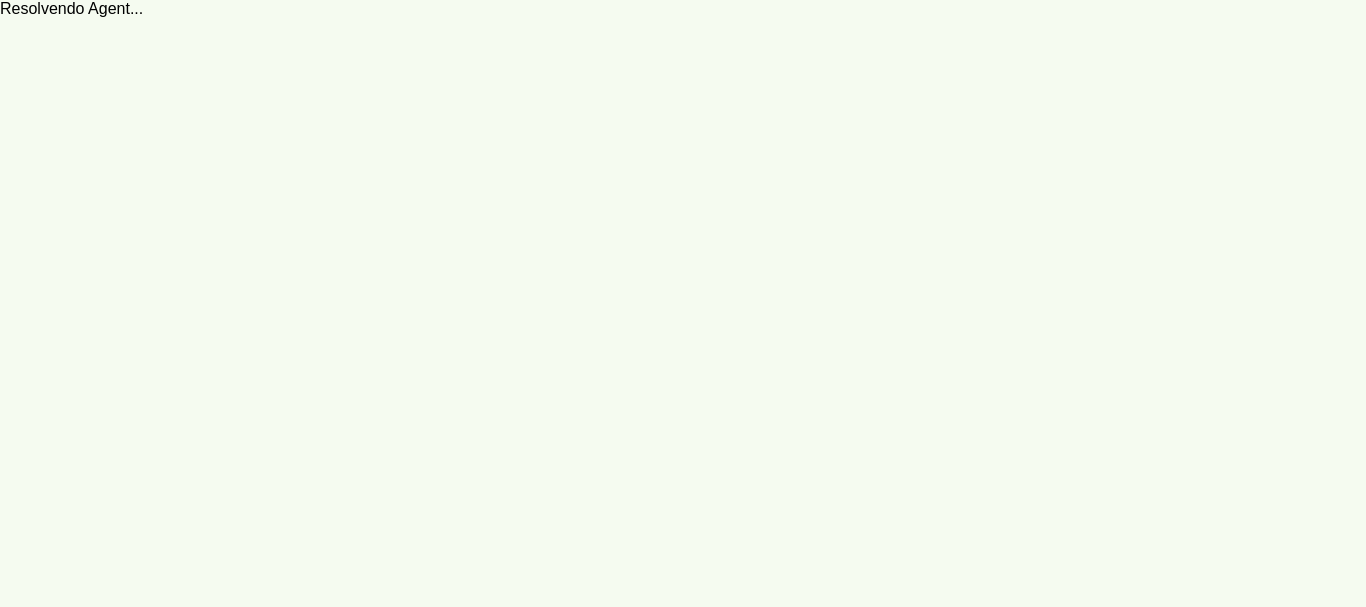 scroll, scrollTop: 0, scrollLeft: 0, axis: both 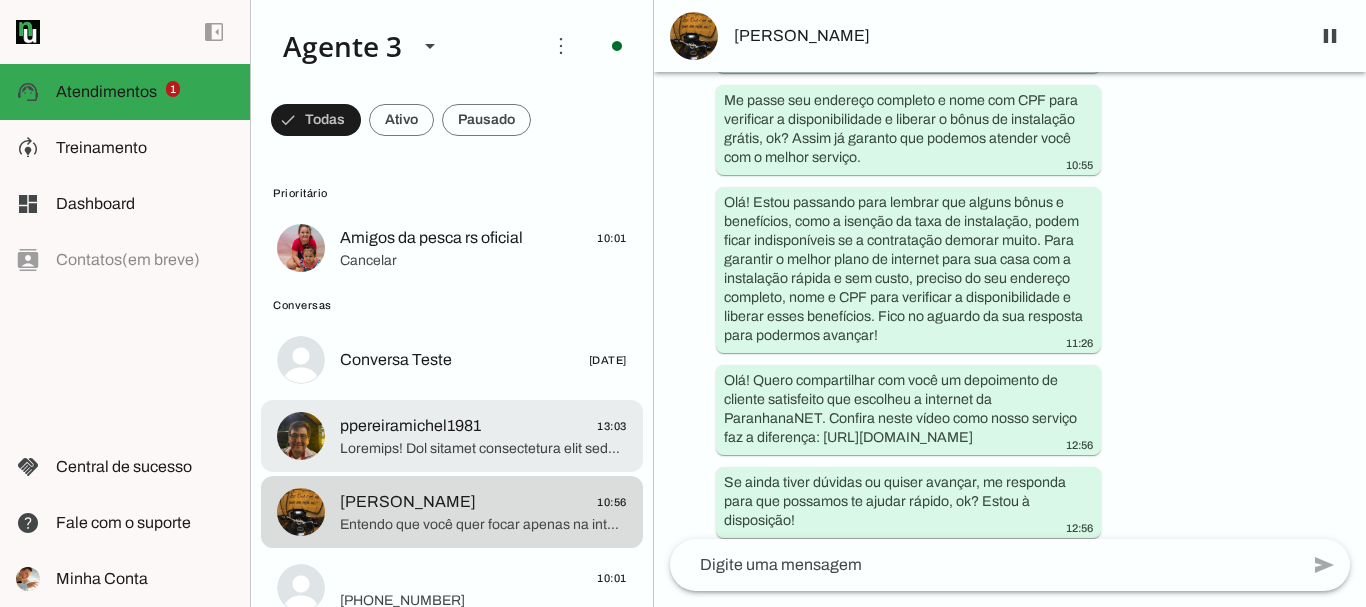 click on "ppereiramichel1981" 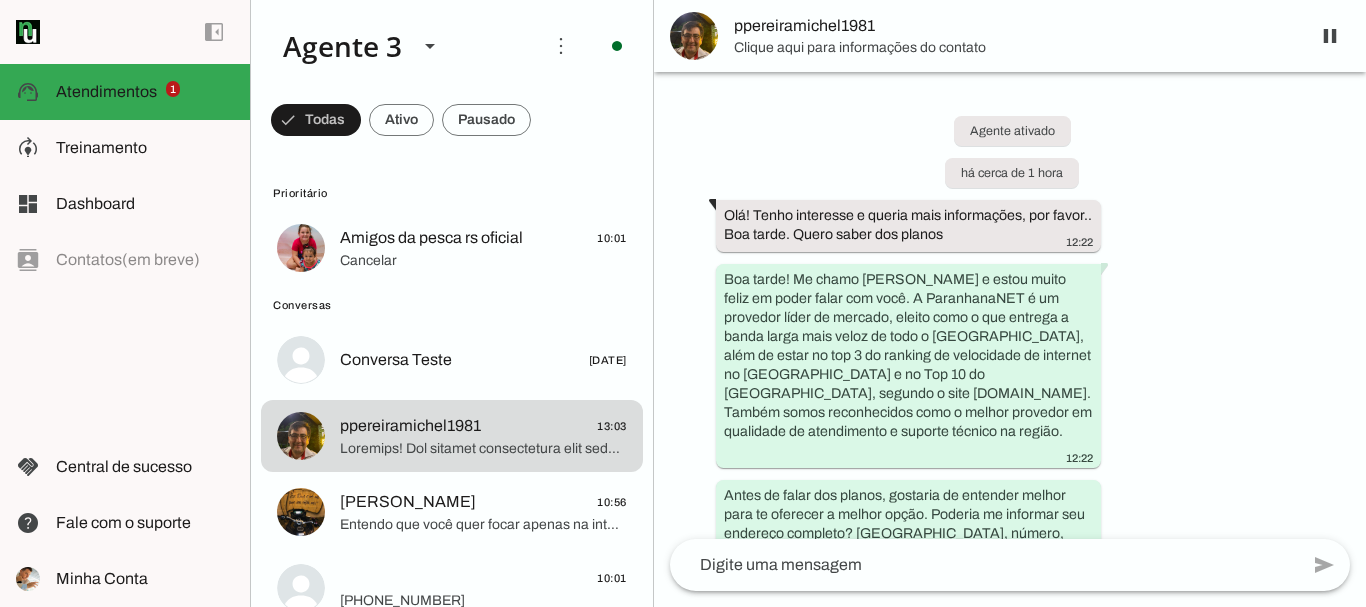 scroll, scrollTop: 3128, scrollLeft: 0, axis: vertical 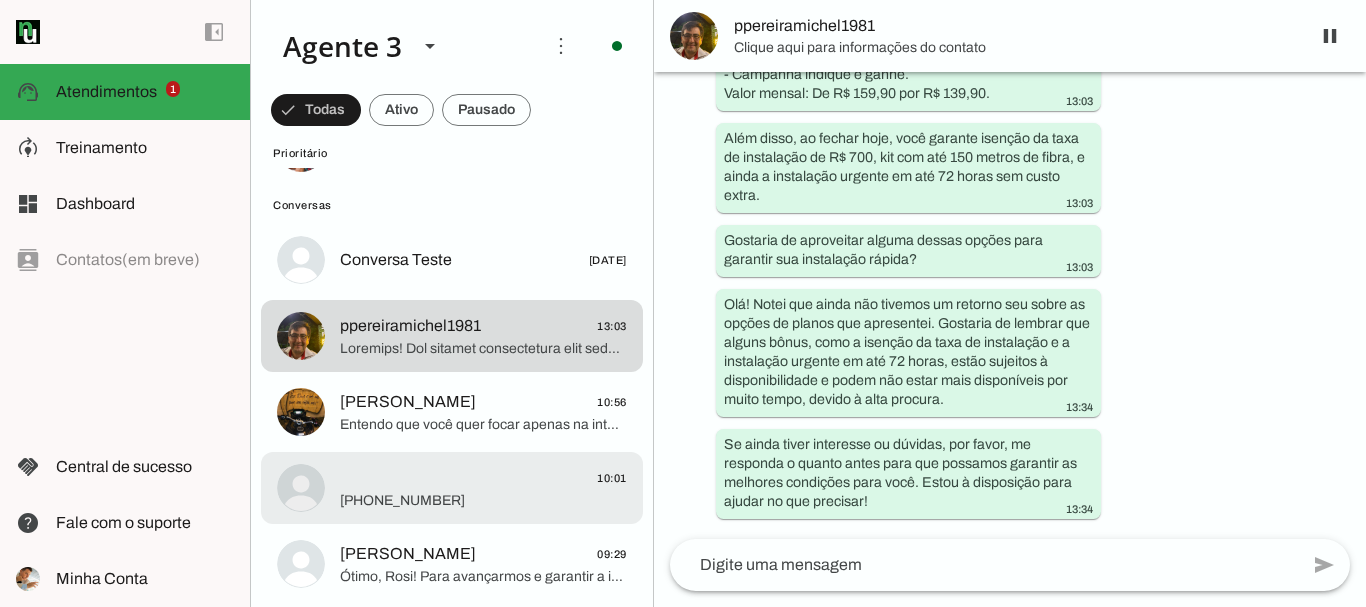 click on "[PHONE_NUMBER]" 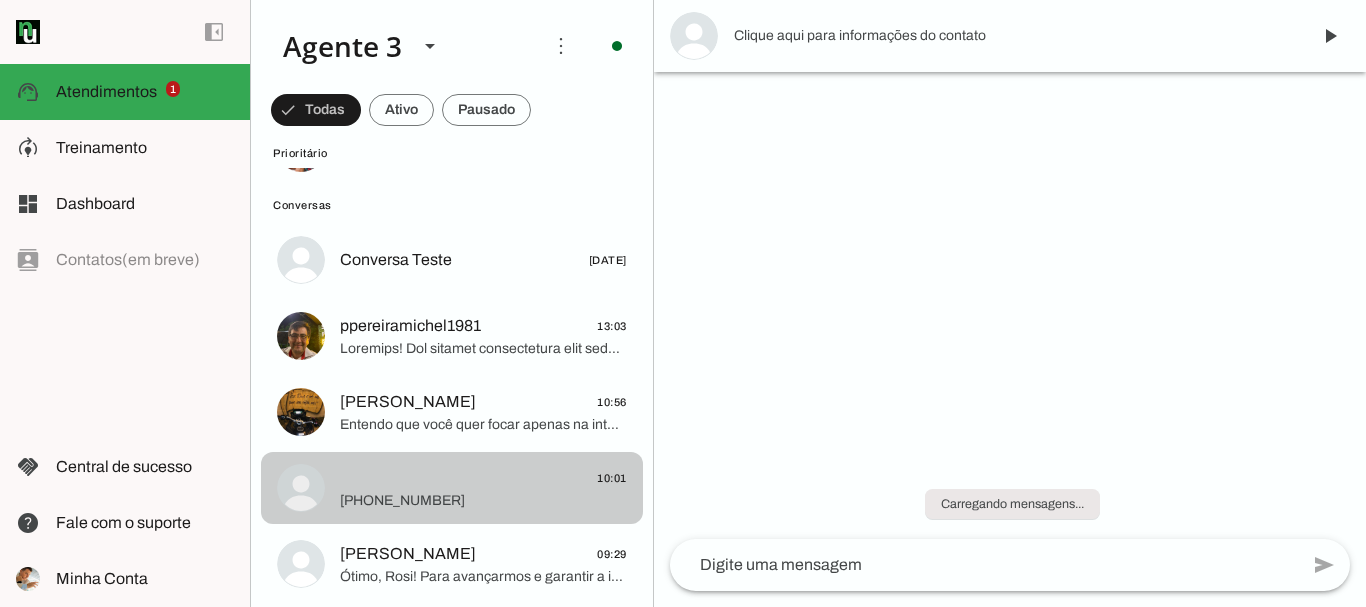 scroll, scrollTop: 0, scrollLeft: 0, axis: both 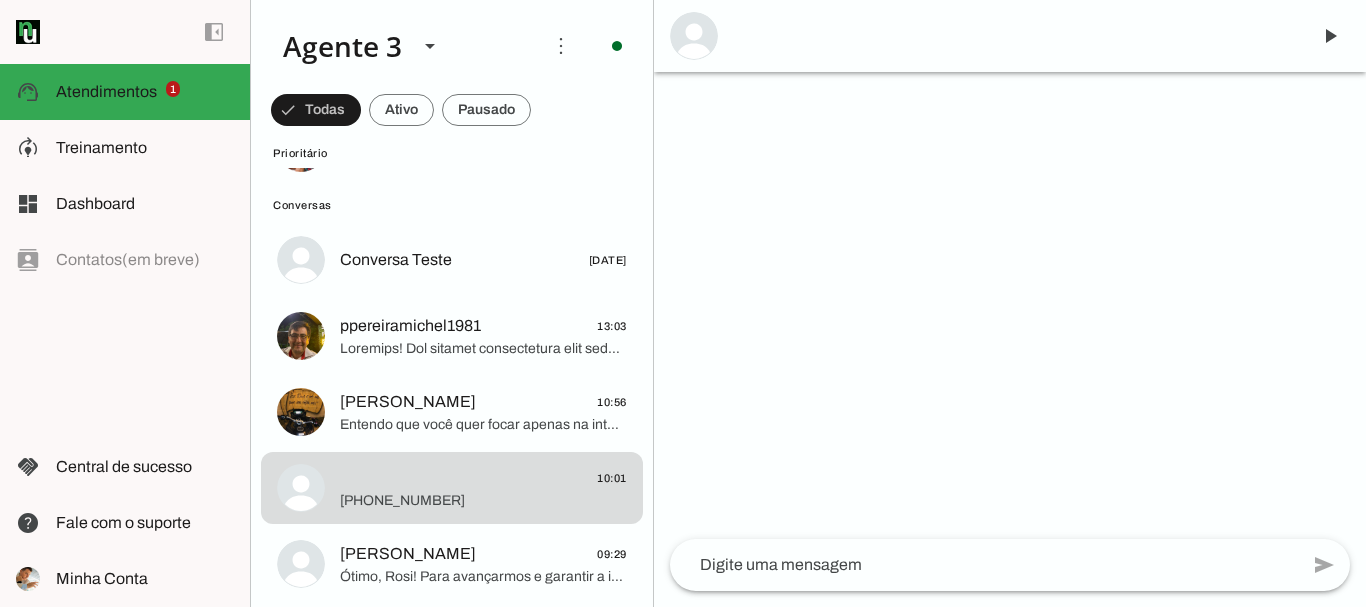 click at bounding box center (694, 36) 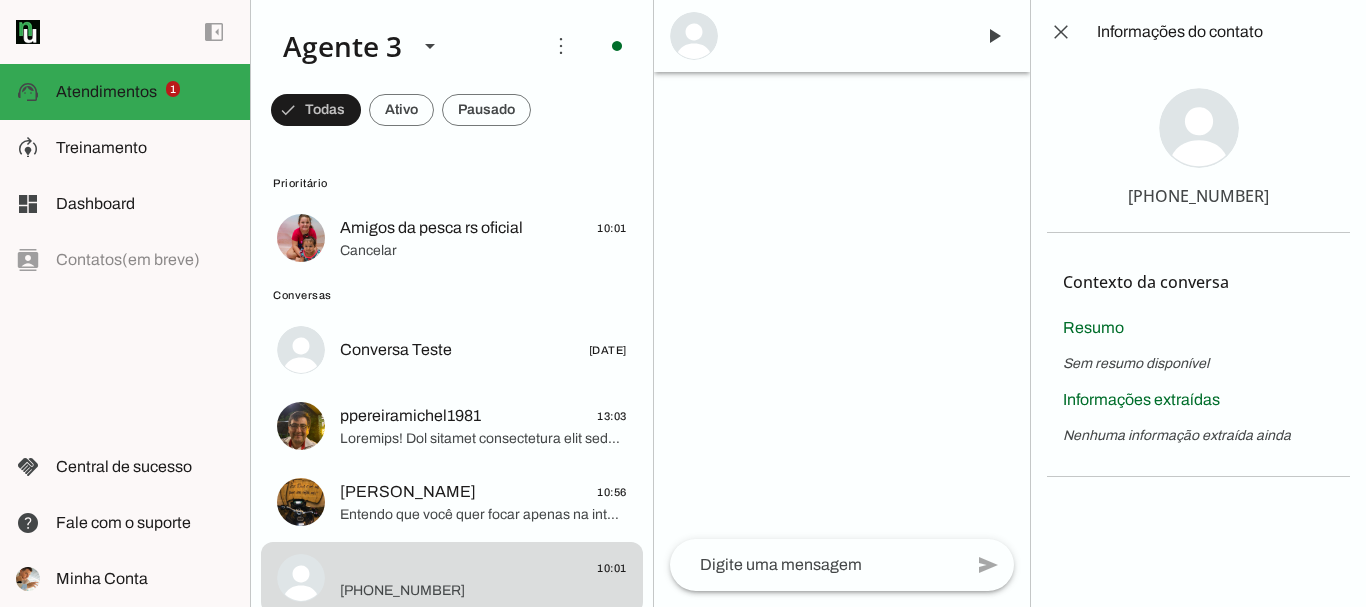 scroll, scrollTop: 0, scrollLeft: 0, axis: both 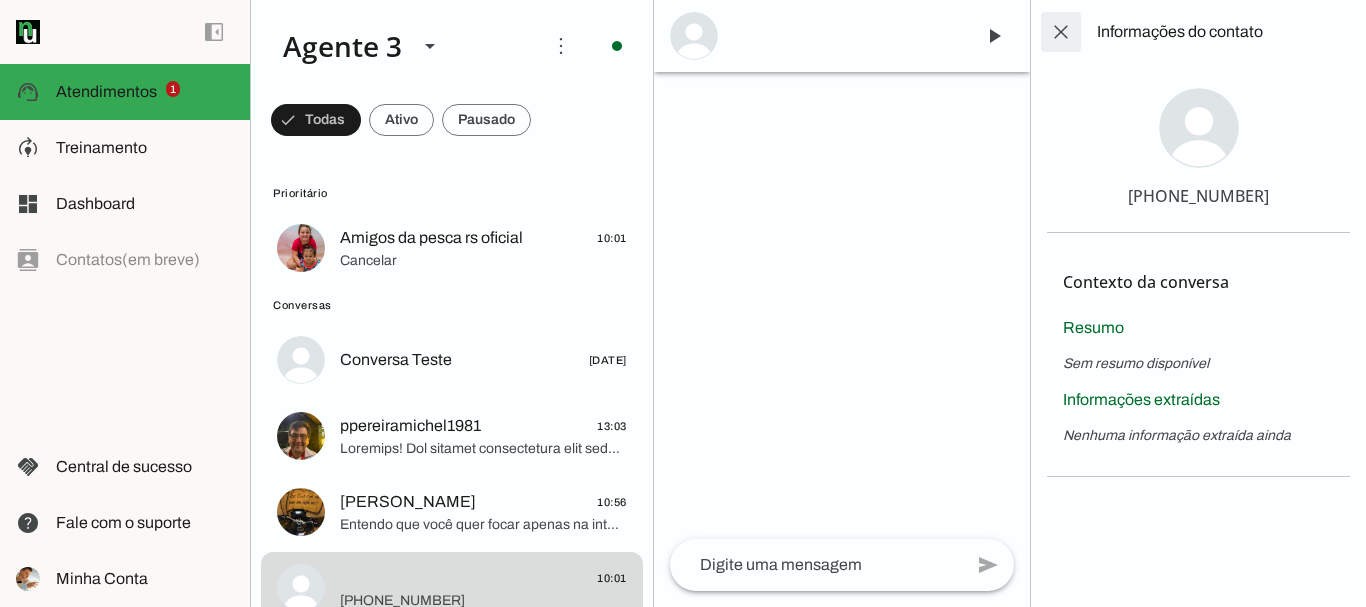 click at bounding box center (1061, 32) 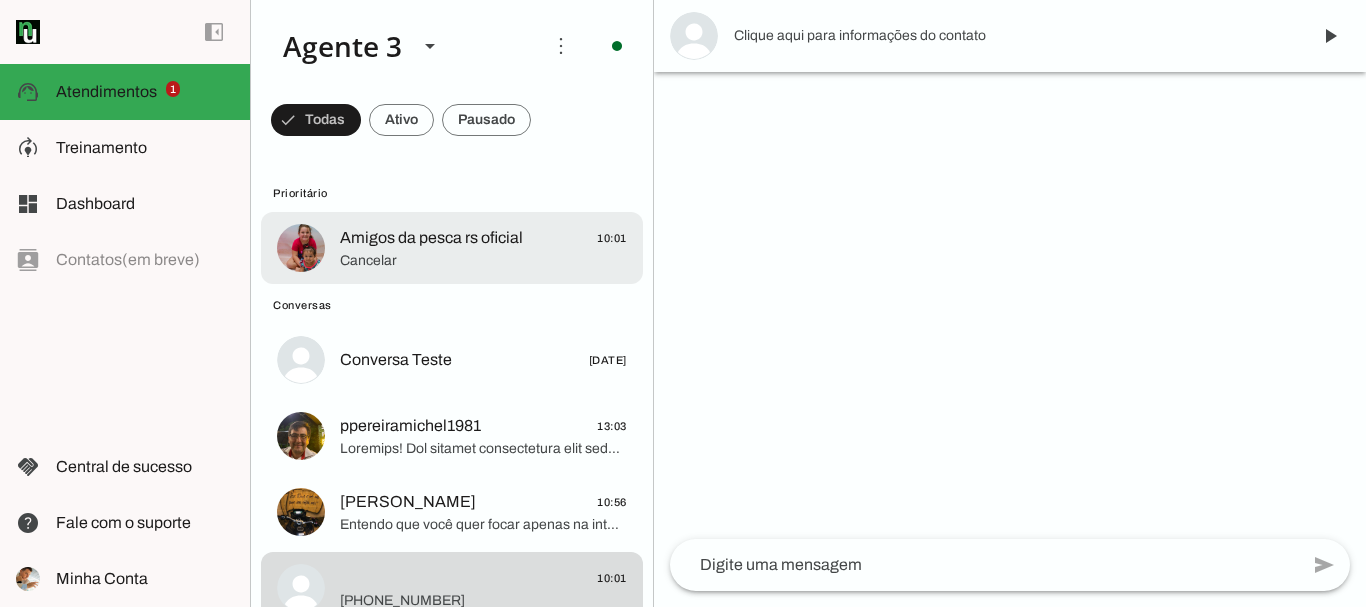 click on "Cancelar" 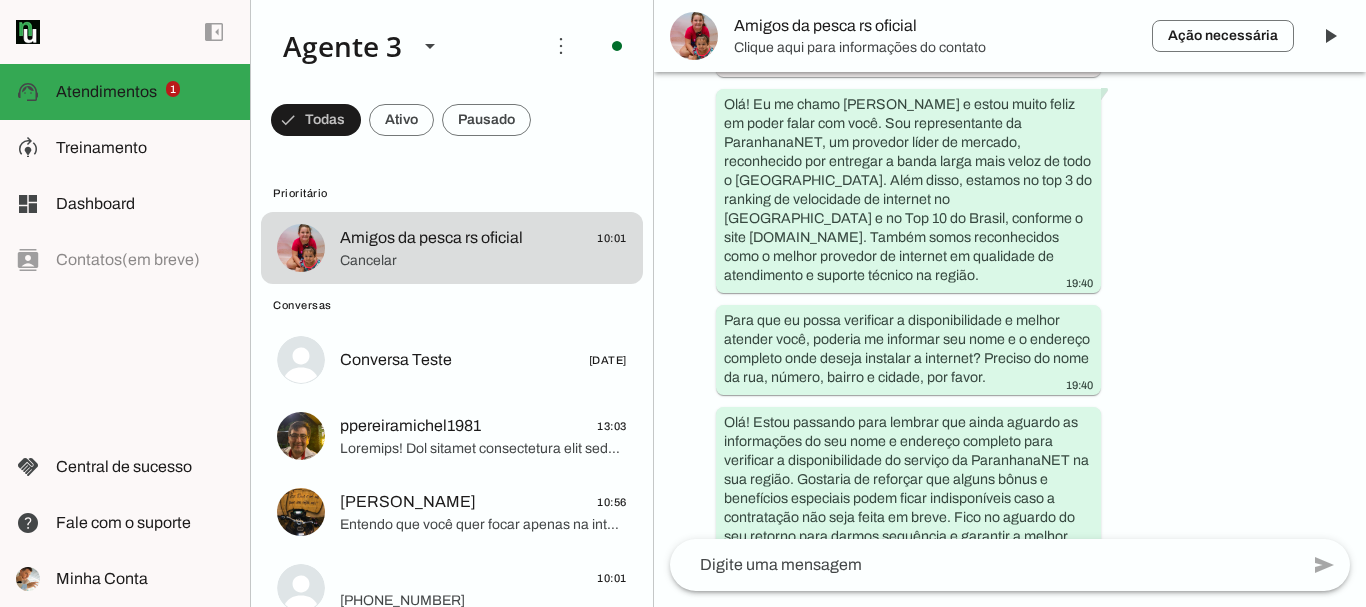 scroll, scrollTop: 0, scrollLeft: 0, axis: both 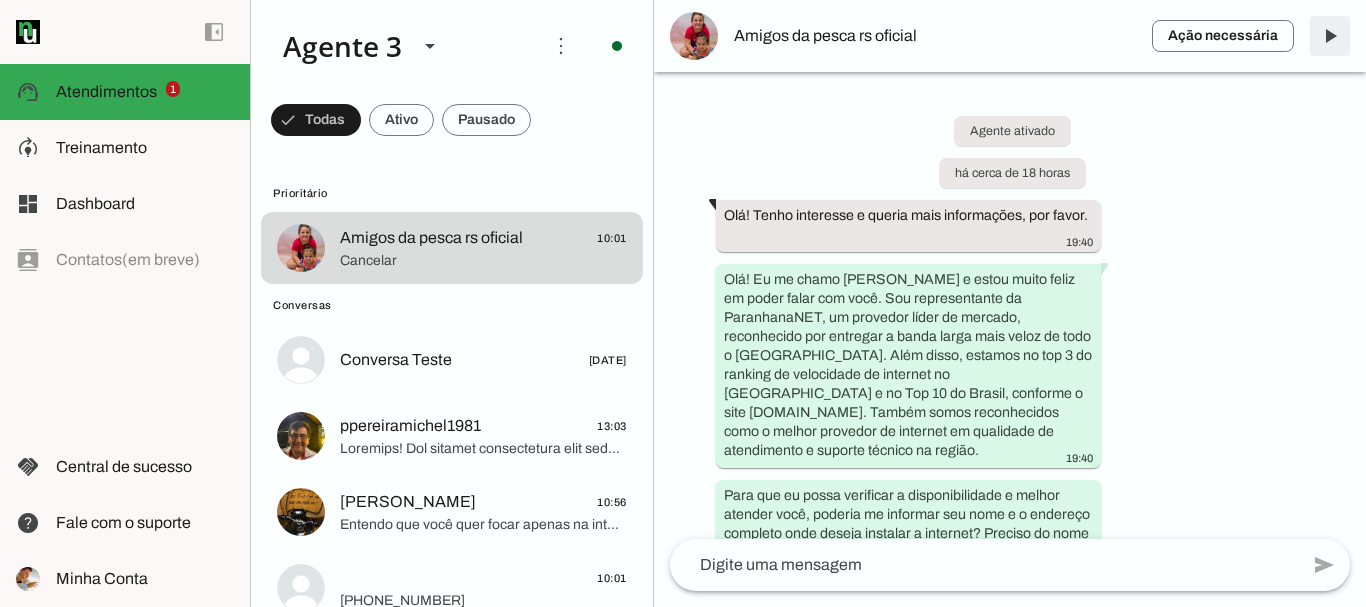 click at bounding box center [1330, 36] 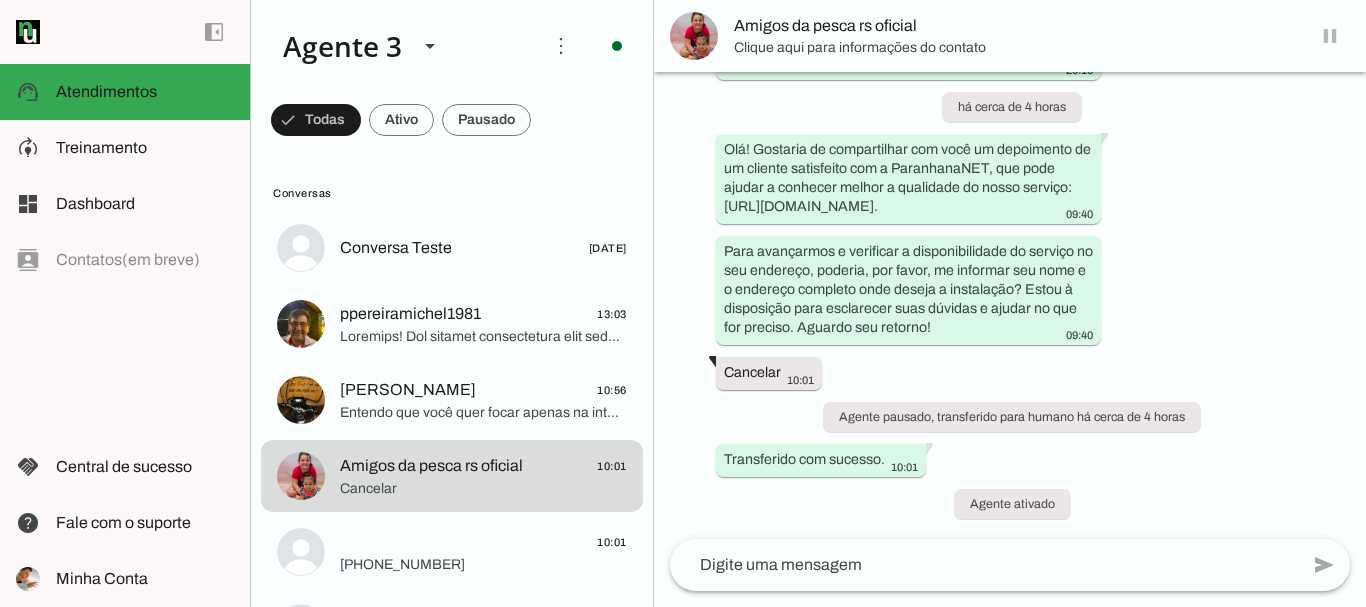 scroll, scrollTop: 725, scrollLeft: 0, axis: vertical 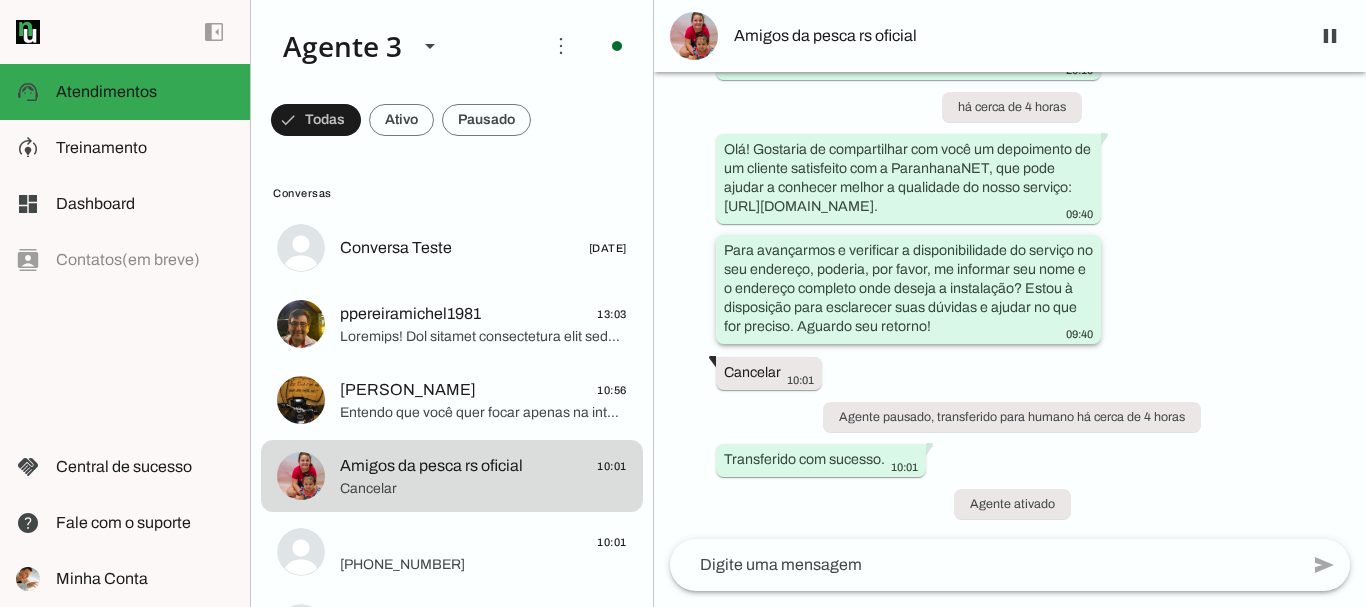 drag, startPoint x: 922, startPoint y: 243, endPoint x: 1178, endPoint y: 321, distance: 267.61914 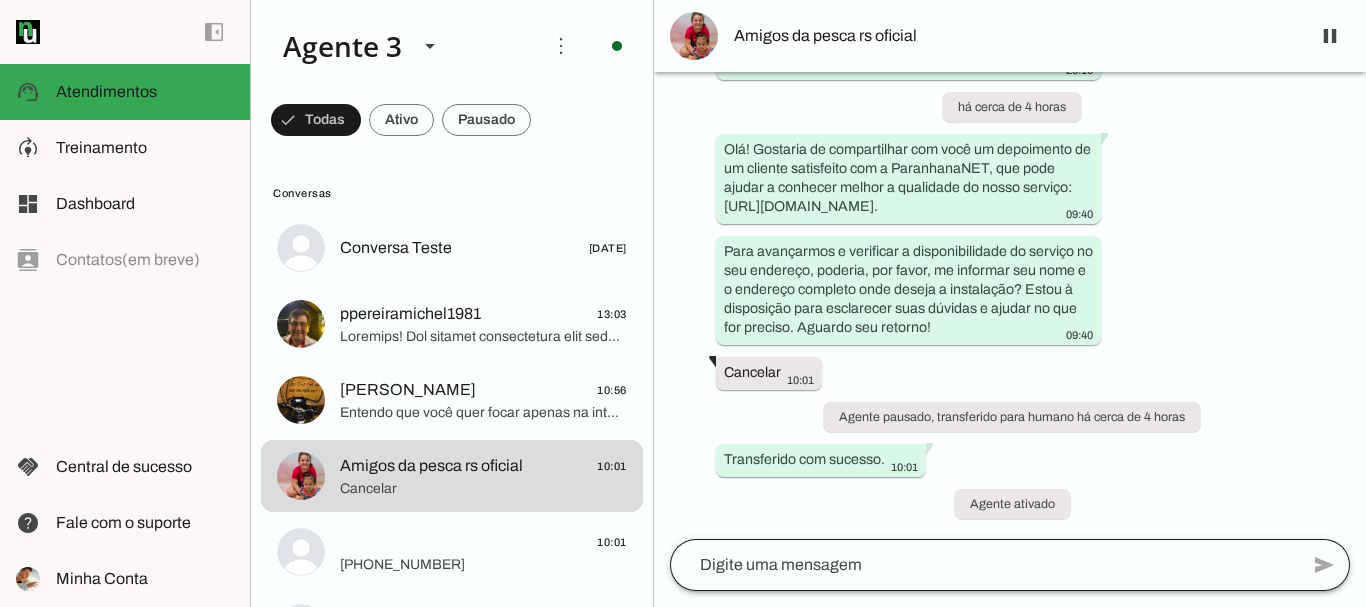 click 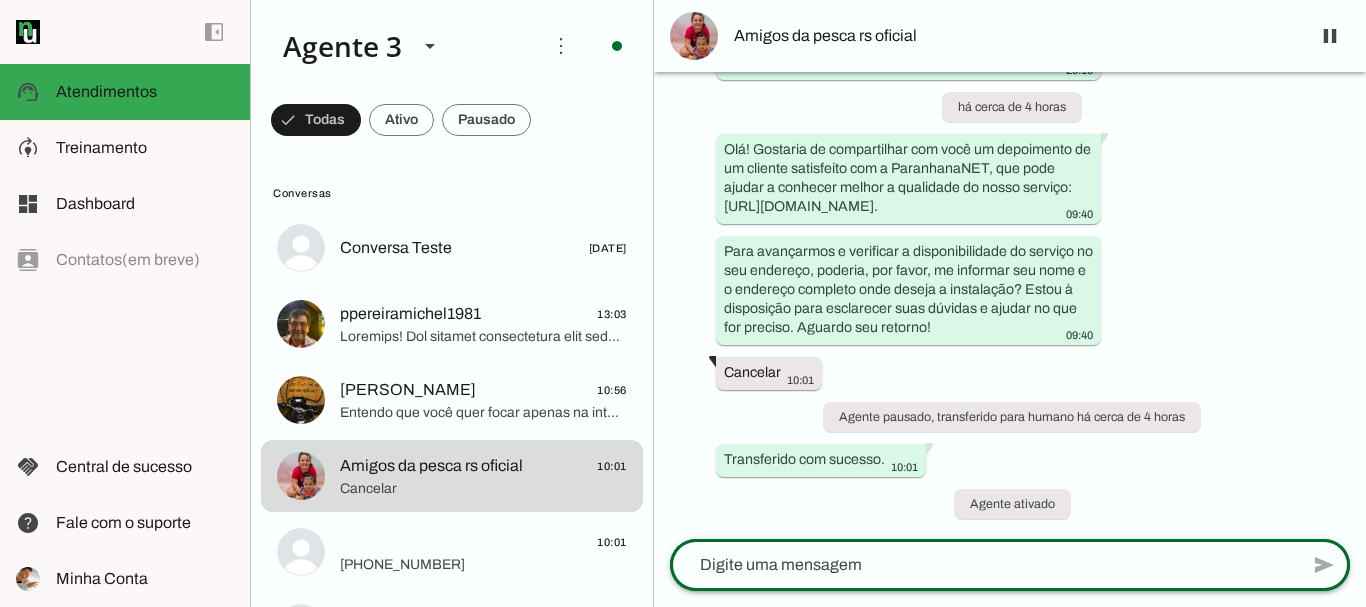 paste on "Para avançarmos e verificar a disponibilidade do serviço no seu endereço, poderia, por favor, me informar seu nome e o endereço completo onde deseja a instalação? Estou à disposição para esclarecer suas dúvidas e ajudar no que for preciso. Aguardo seu retorno!" 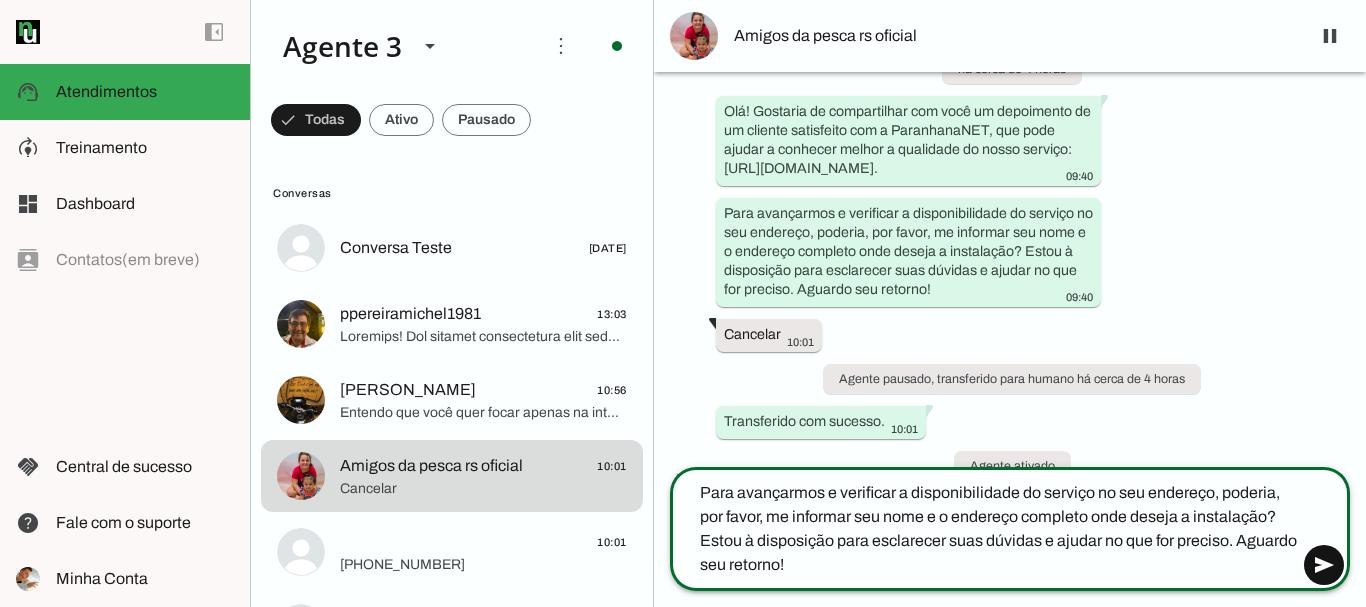 type on "Para avançarmos e verificar a disponibilidade do serviço no seu endereço, poderia, por favor, me informar seu nome e o endereço completo onde deseja a instalação? Estou à disposição para esclarecer suas dúvidas e ajudar no que for preciso. Aguardo seu retorno!" 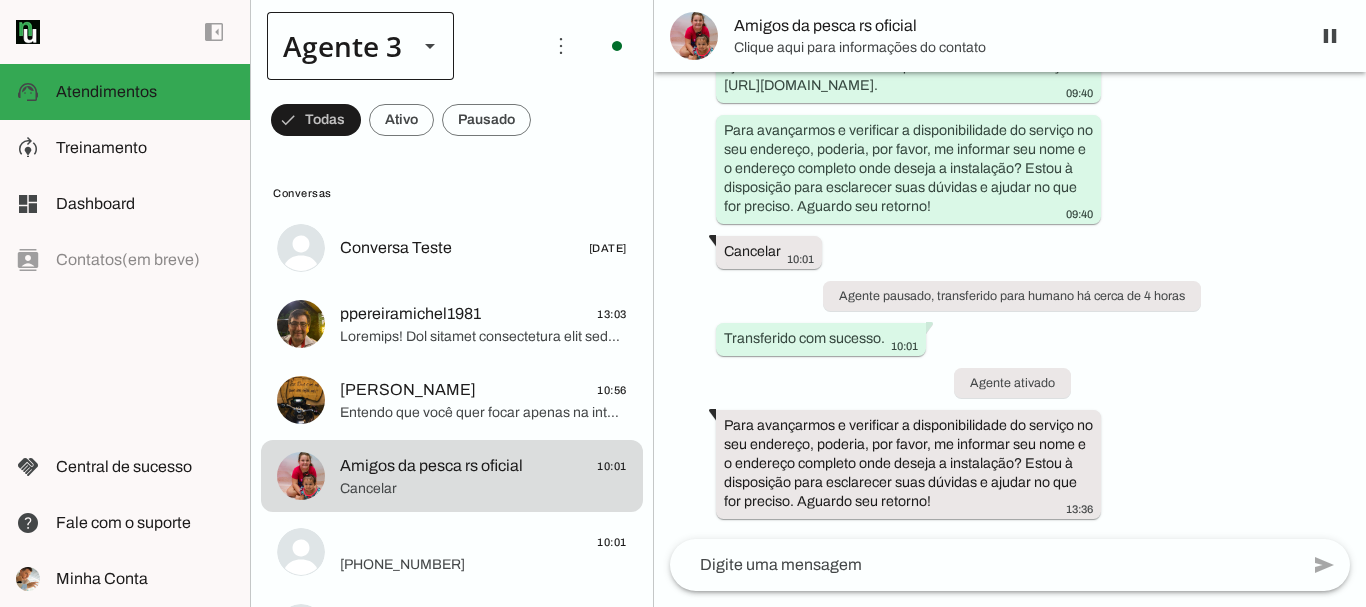 scroll, scrollTop: 0, scrollLeft: 0, axis: both 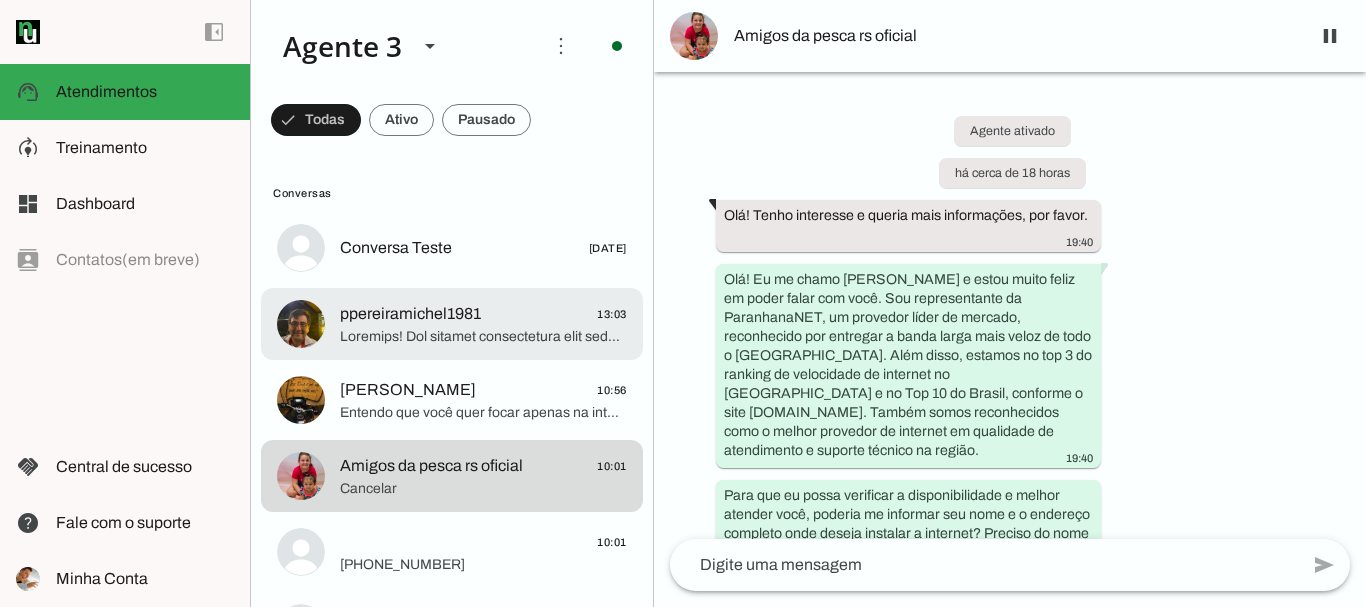 click on "ppereiramichel1981" 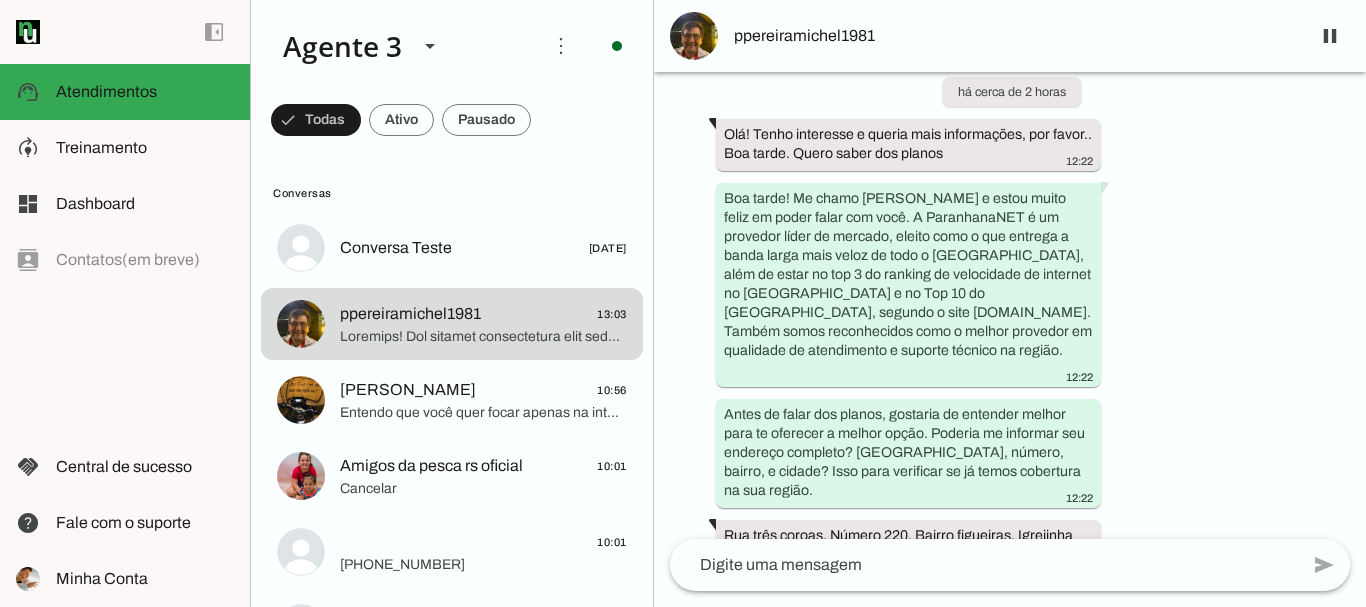 scroll, scrollTop: 0, scrollLeft: 0, axis: both 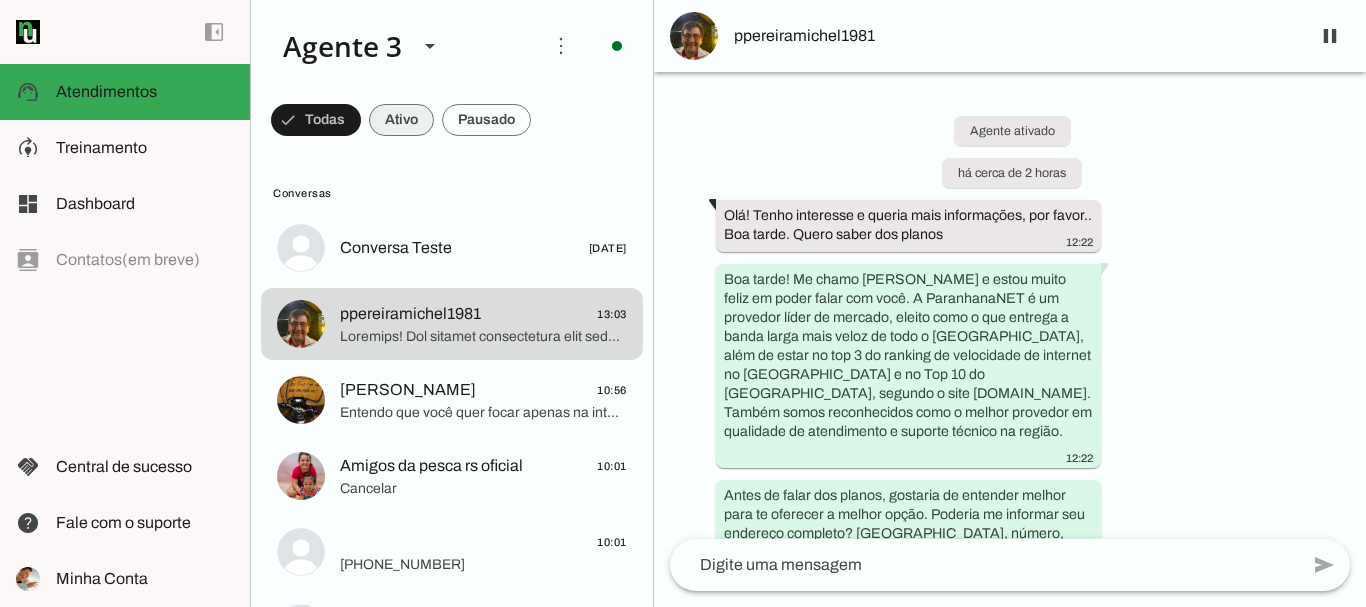 click at bounding box center [316, 120] 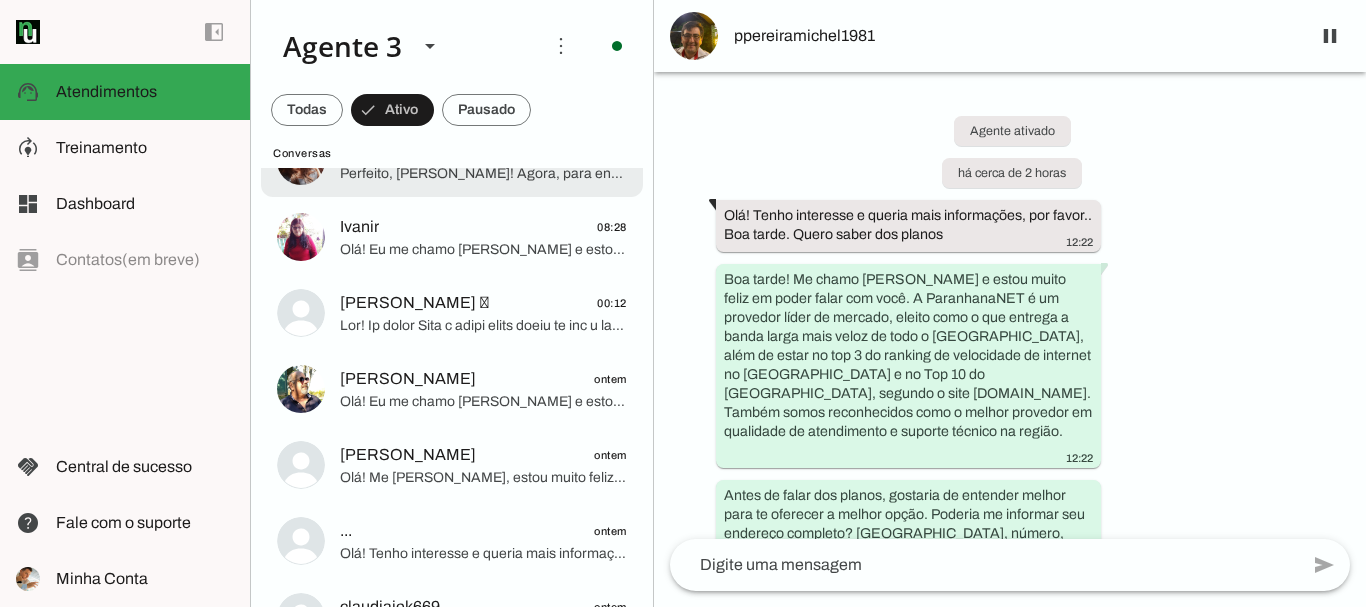 scroll, scrollTop: 603, scrollLeft: 0, axis: vertical 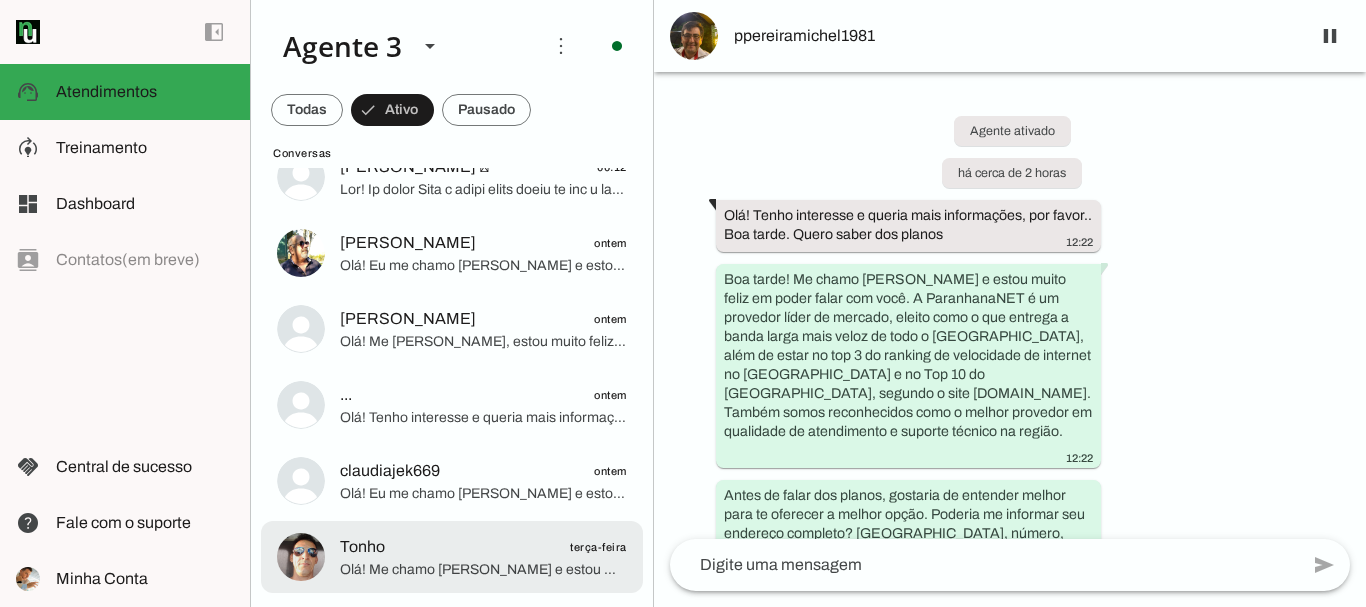click on "Tonho
terça-feira" 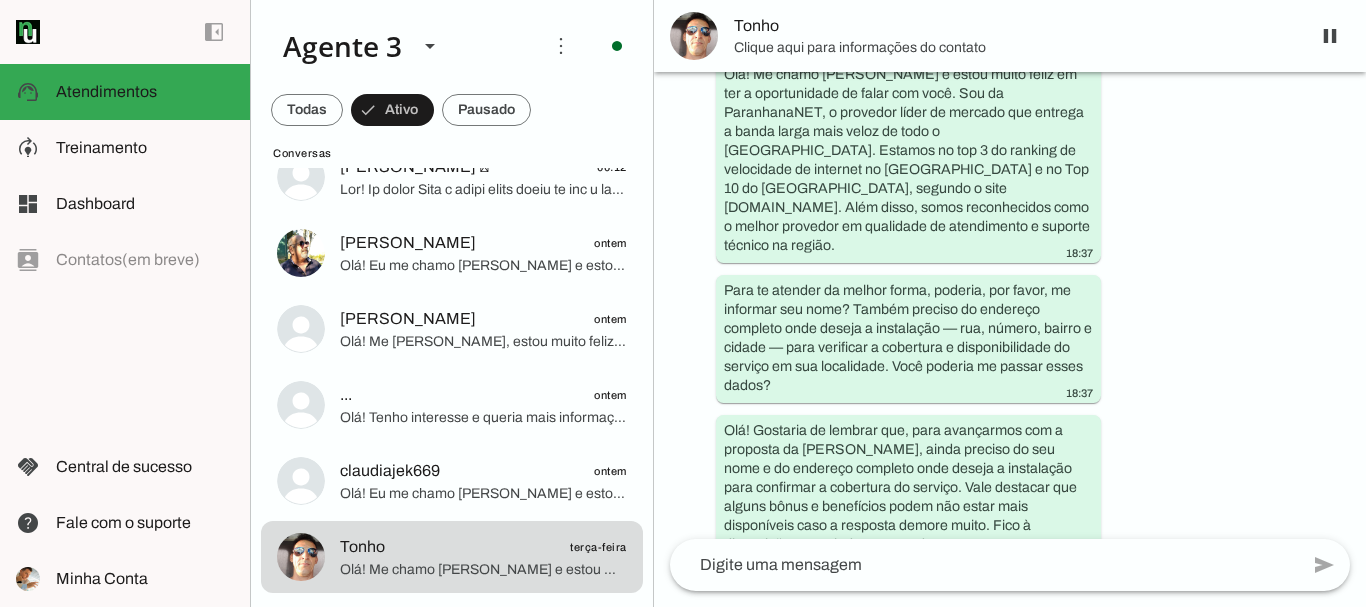scroll, scrollTop: 0, scrollLeft: 0, axis: both 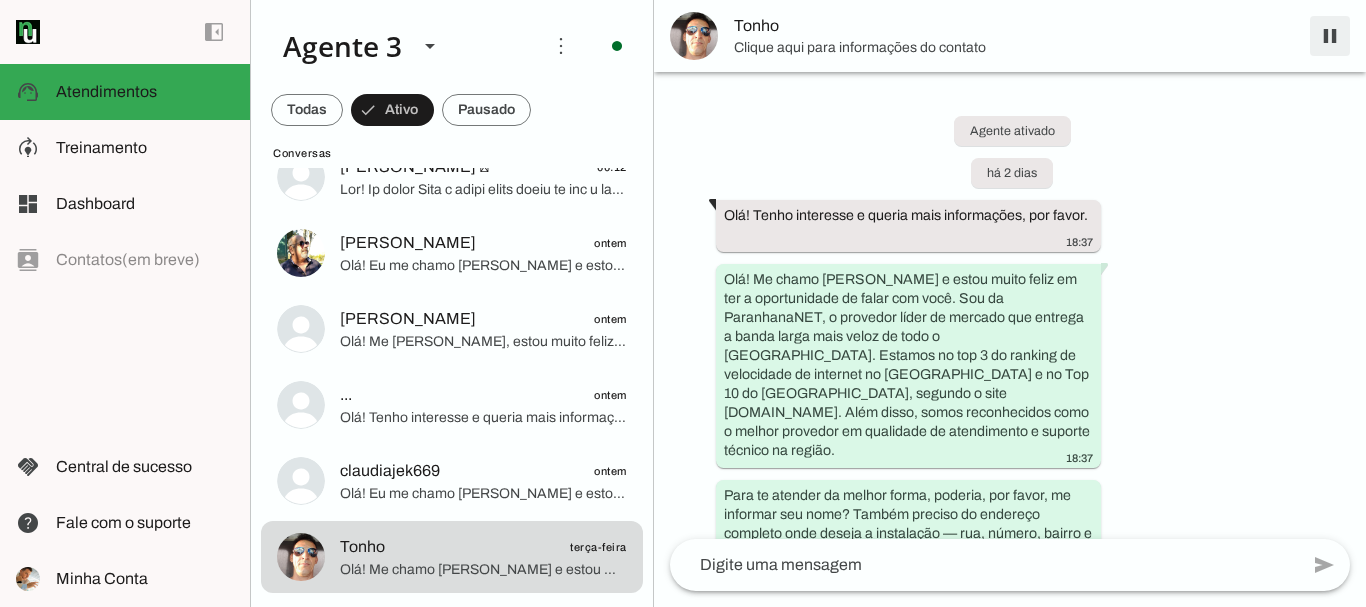 click at bounding box center [1330, 36] 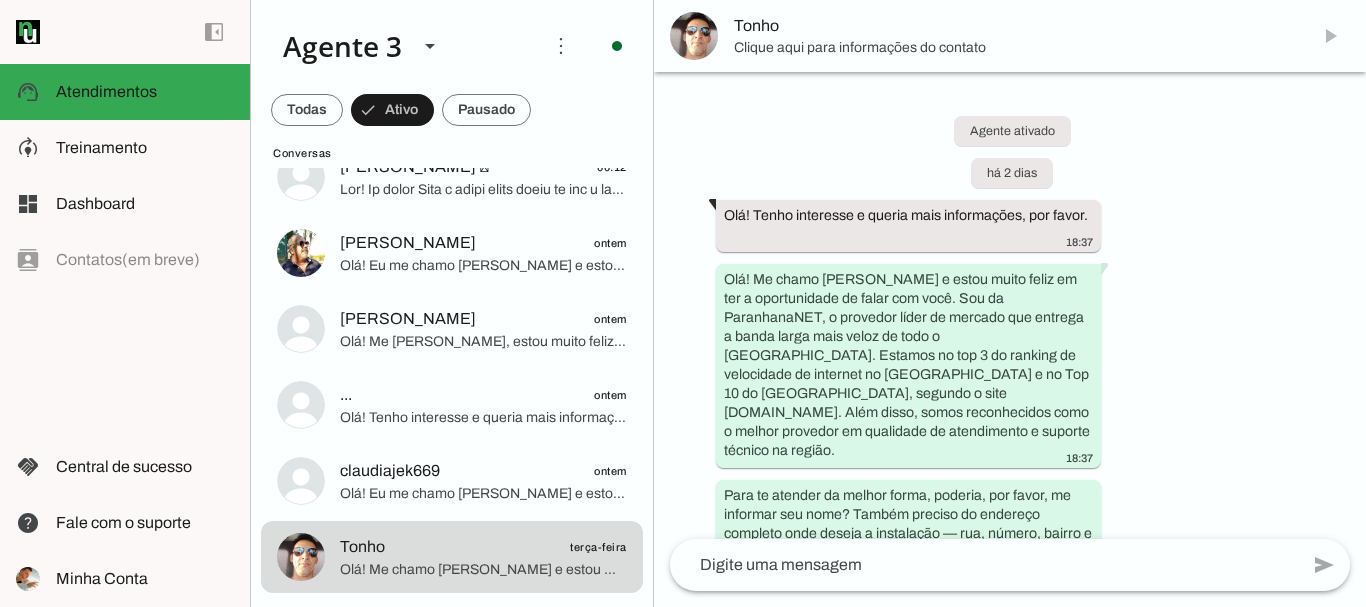 click on "Tonho" at bounding box center (1014, 26) 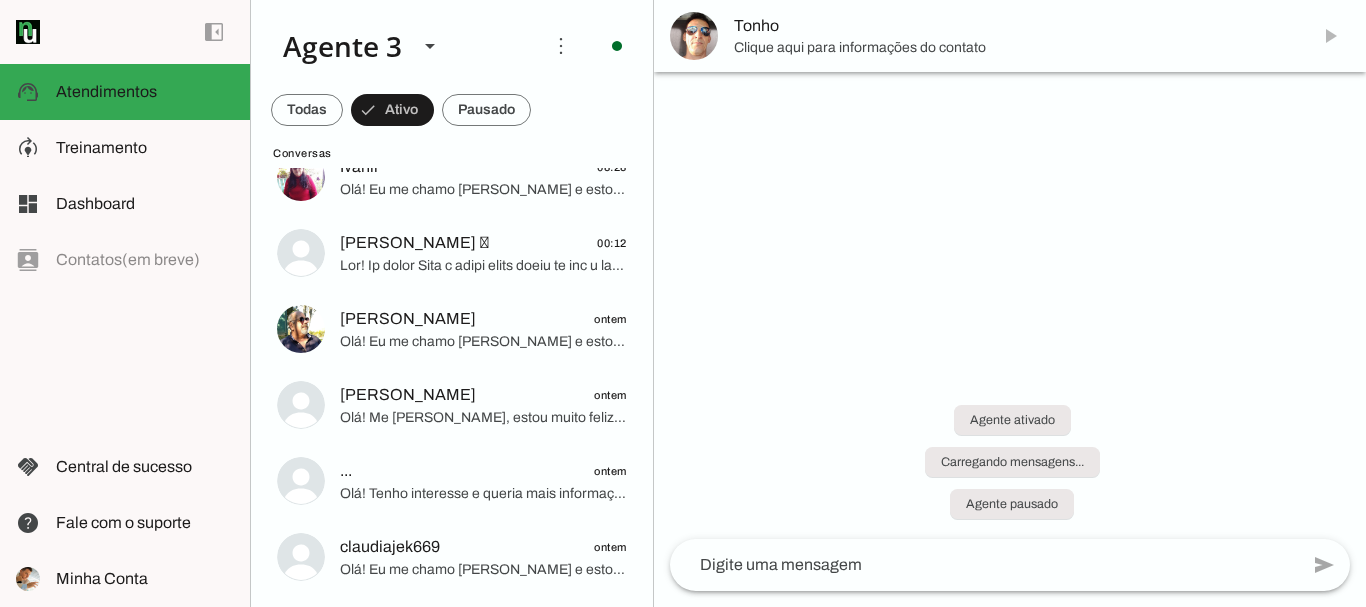 scroll, scrollTop: 527, scrollLeft: 0, axis: vertical 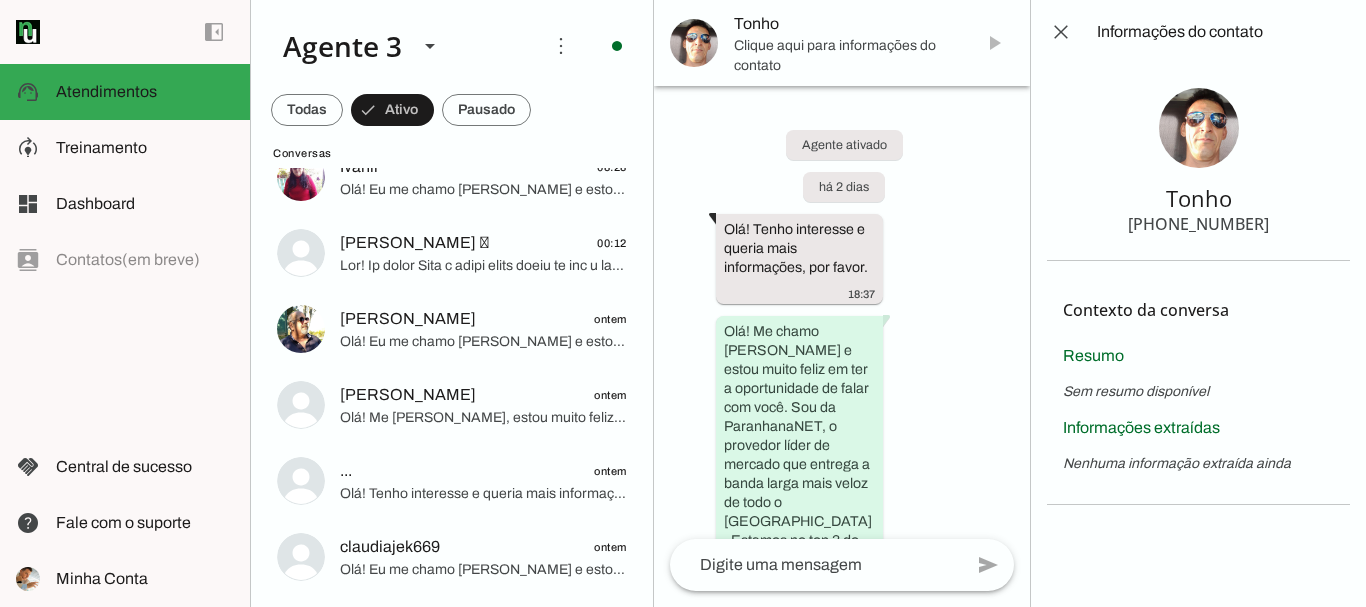 click on "[PHONE_NUMBER]" at bounding box center [1198, 224] 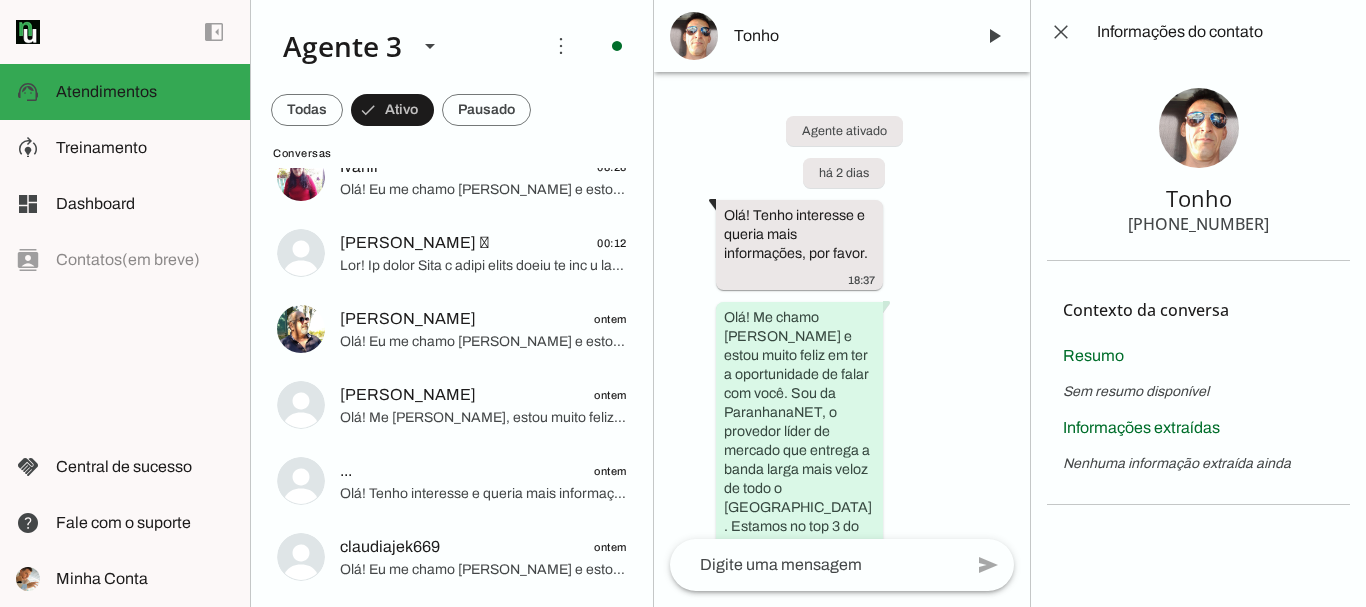 click on "Tonho
[PHONE_NUMBER]" at bounding box center [1198, 162] 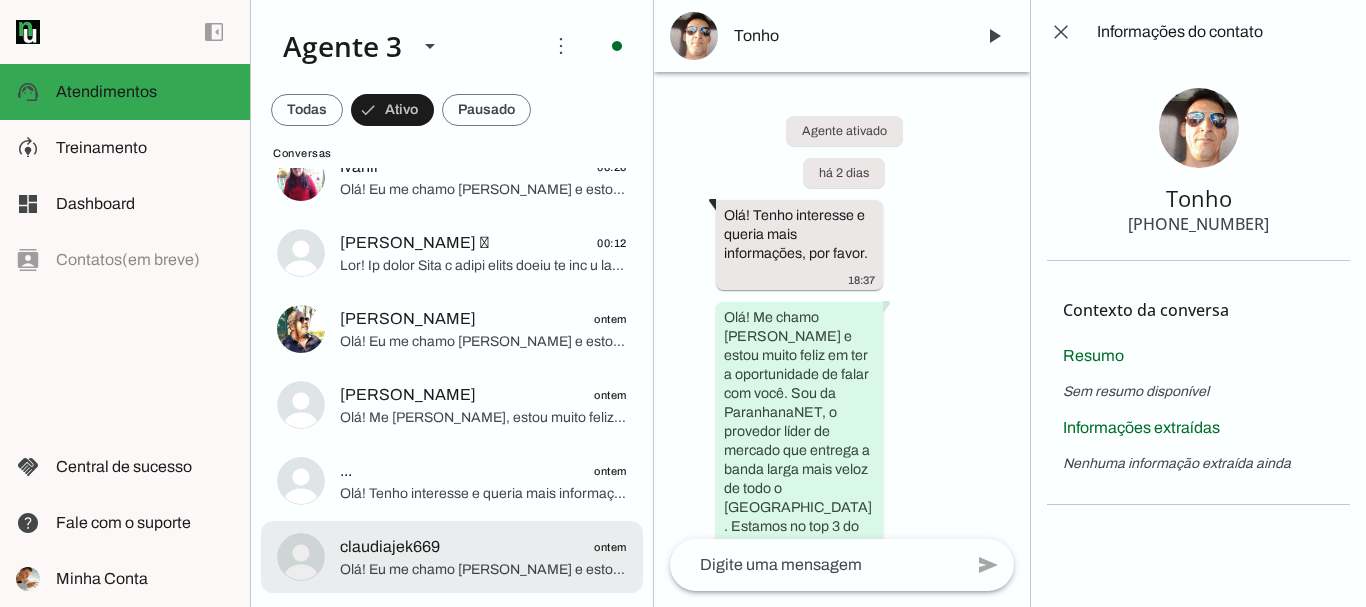 click on "Olá! Eu me chamo [PERSON_NAME] e estou muito feliz pela oportunidade de falar com você. Sou consultor da [PERSON_NAME], líder de mercado no [GEOGRAPHIC_DATA], reconhecida por entregar a banda larga mais veloz da região, estando no top 3 do [GEOGRAPHIC_DATA] e no top 10 do [GEOGRAPHIC_DATA], segundo o site [DOMAIN_NAME]. Também somos destacados pela qualidade no atendimento e suporte técnico.
Para verificar a disponibilidade exata no seu bairro e saber se podemos atender a sua residência ou empresa, por favor, poderia me informar o endereço completo? Preciso do nome da rua, número, bairro e cidade para consultar se temos rede de fibra óptica próxima ao seu local." 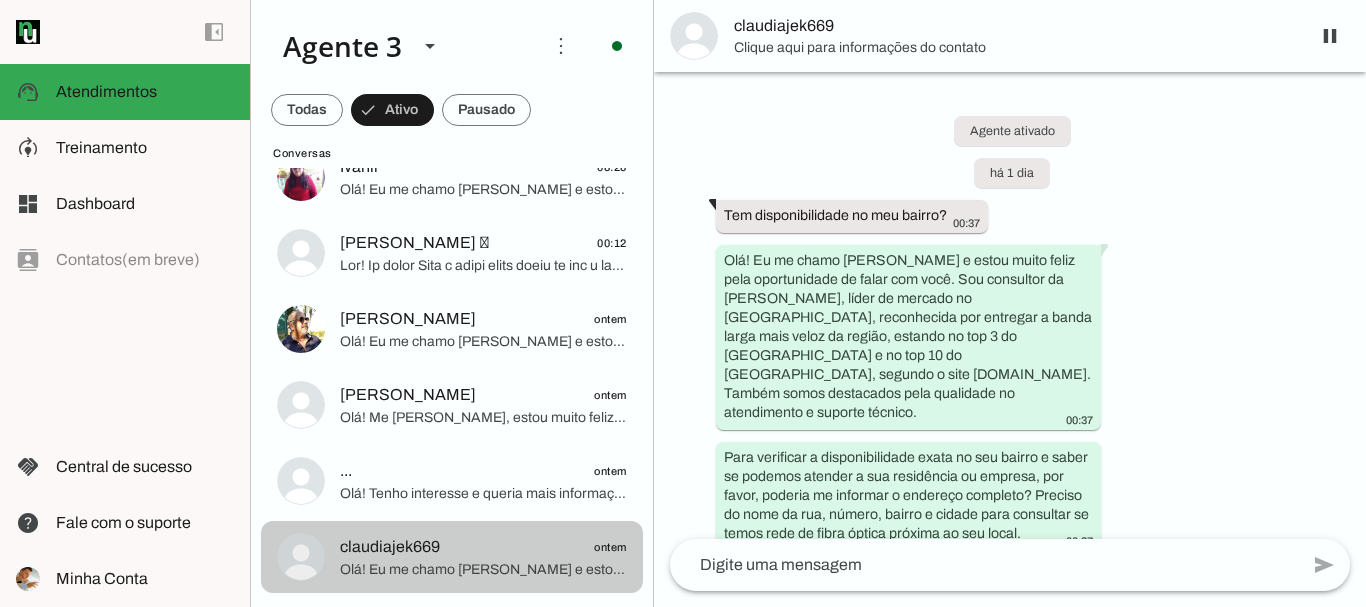 scroll, scrollTop: 755, scrollLeft: 0, axis: vertical 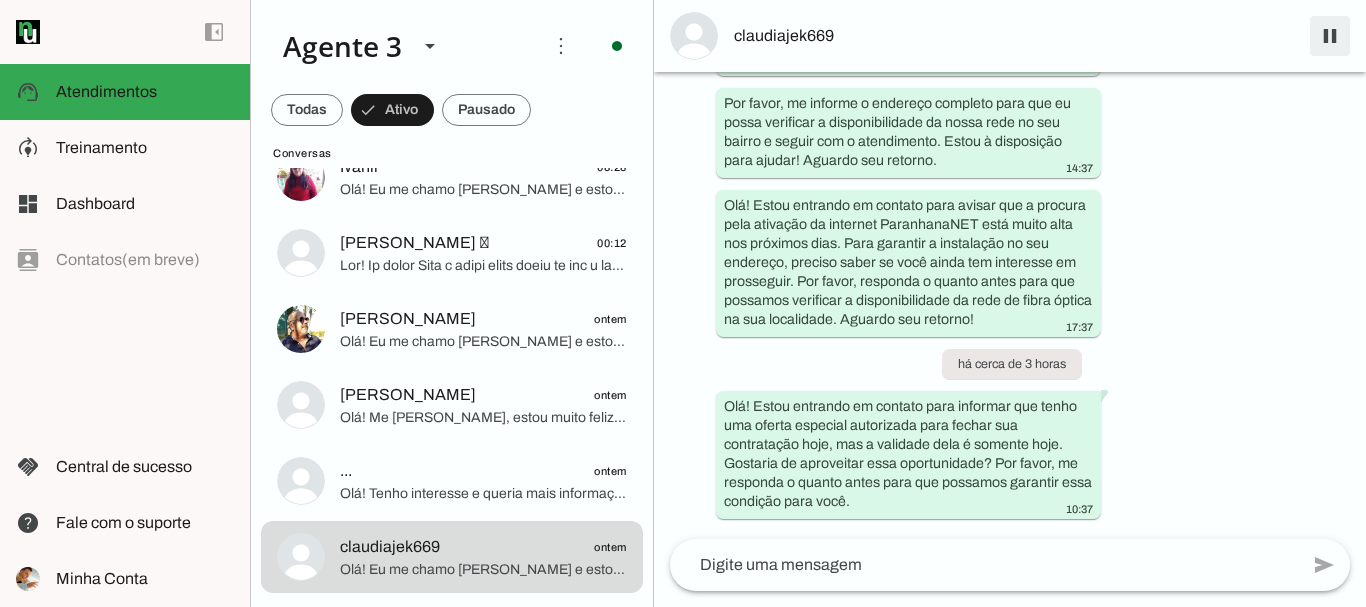 click at bounding box center (1330, 36) 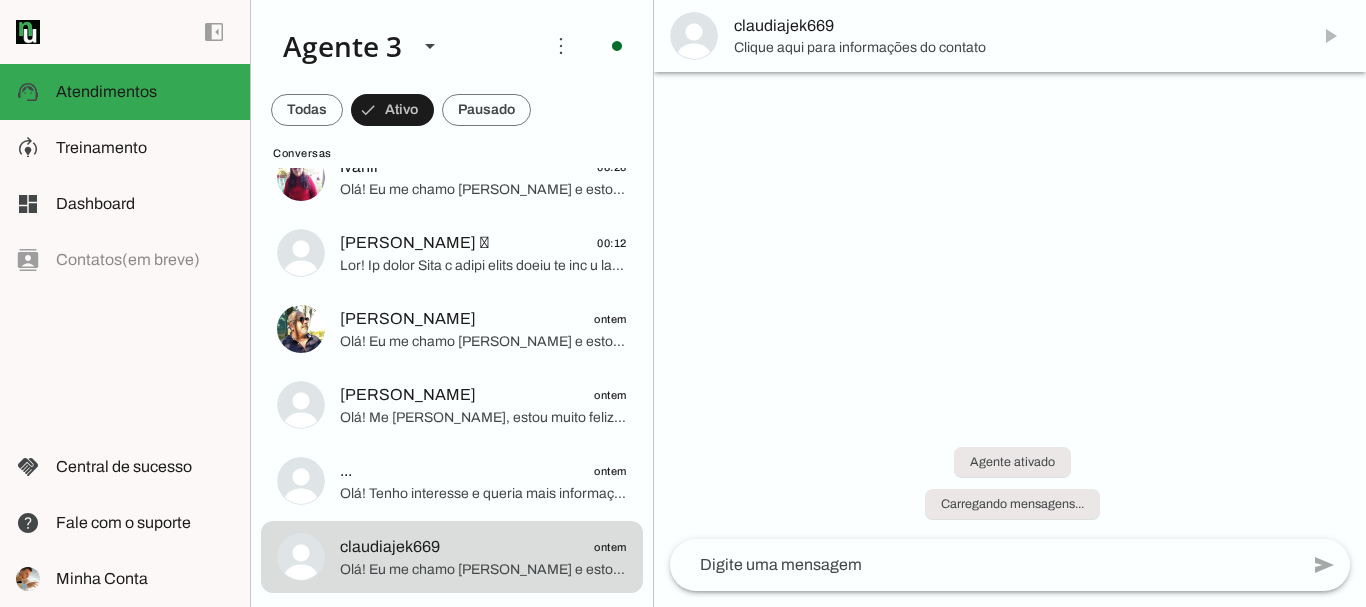 scroll, scrollTop: 0, scrollLeft: 0, axis: both 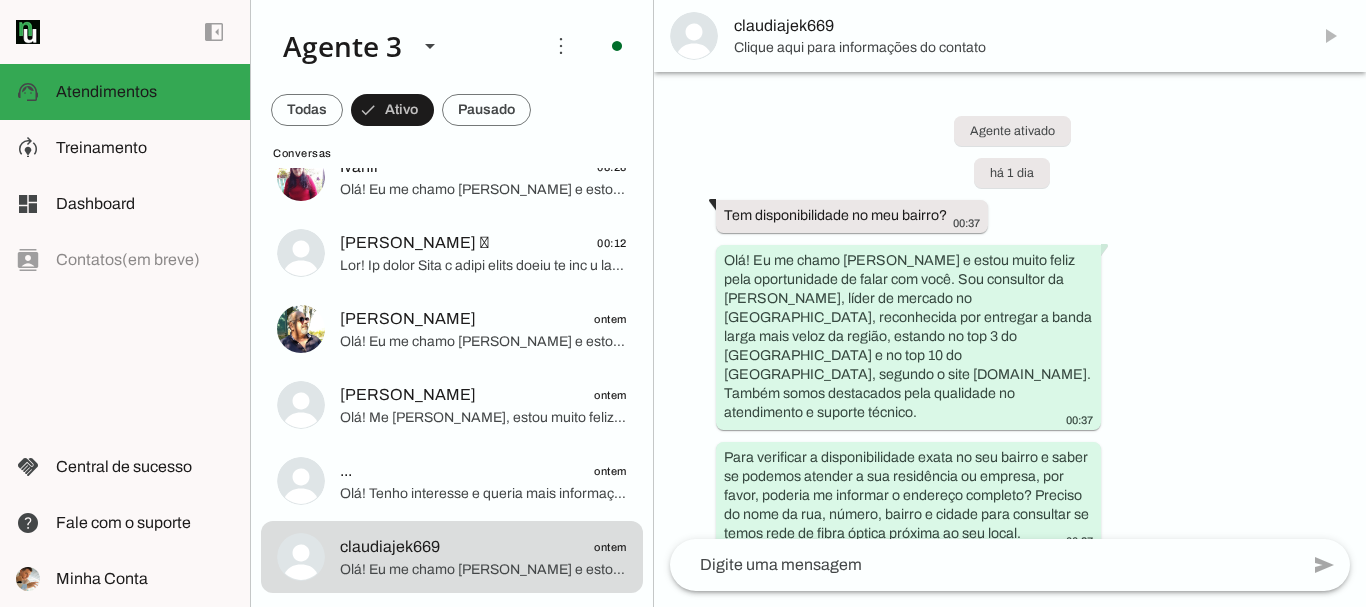 click on "claudiajek669" at bounding box center [1014, 26] 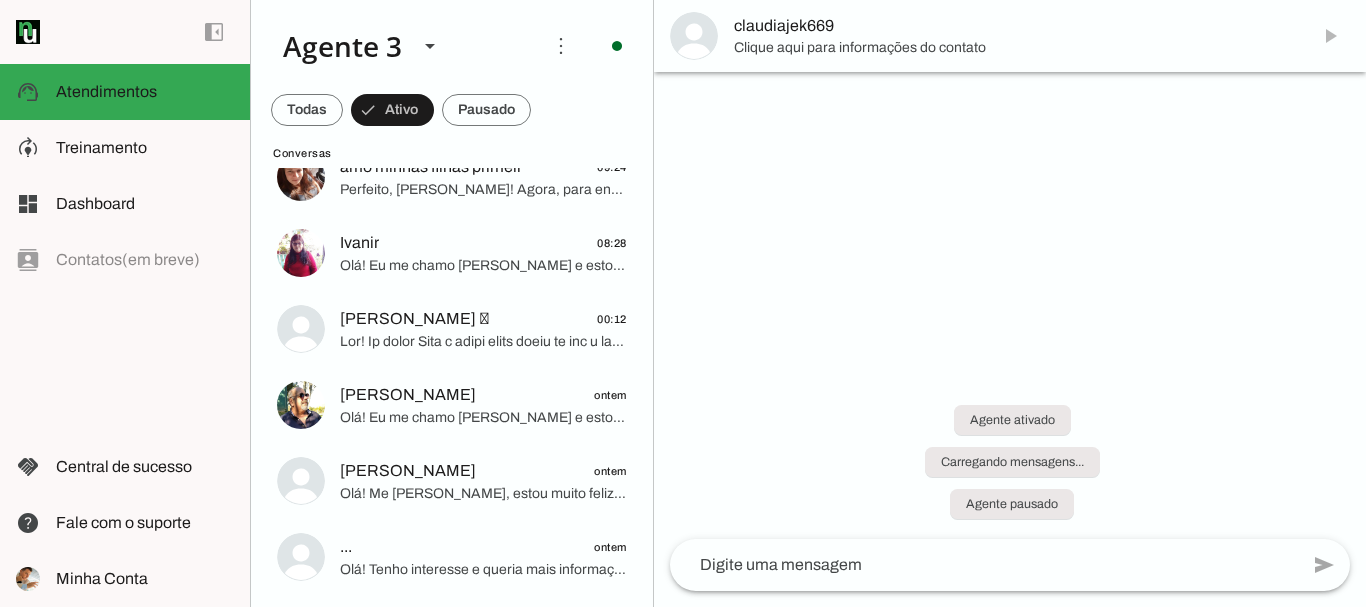 scroll, scrollTop: 451, scrollLeft: 0, axis: vertical 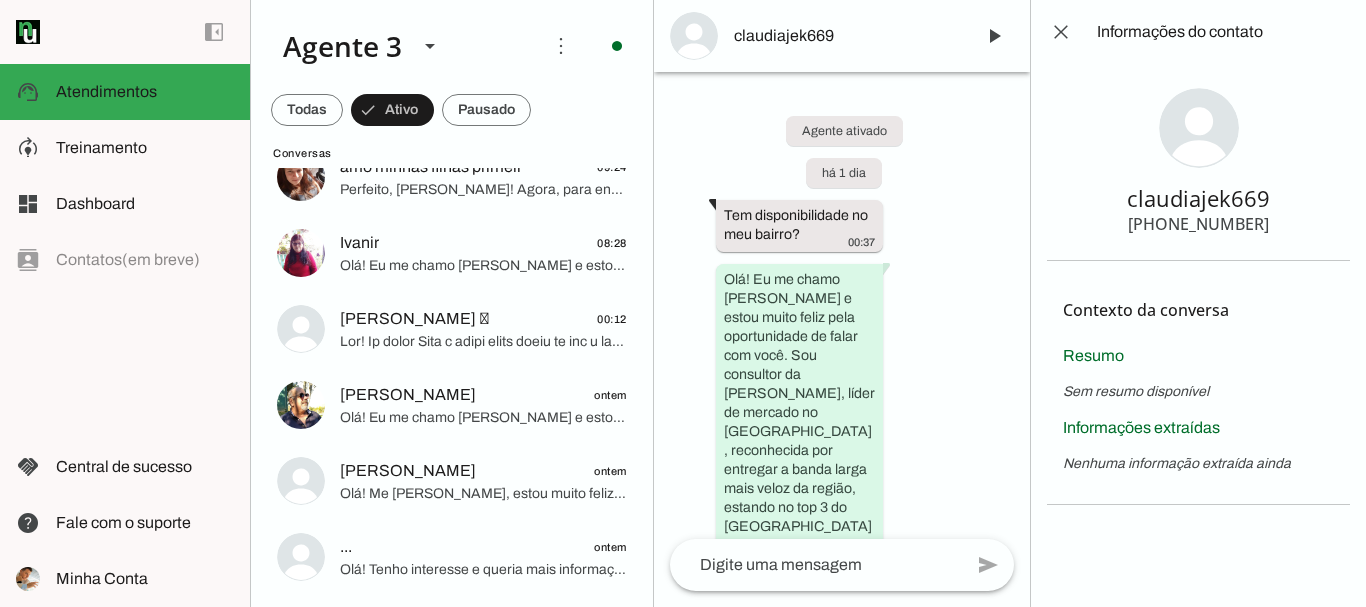 drag, startPoint x: 1090, startPoint y: 178, endPoint x: 1283, endPoint y: 230, distance: 199.88246 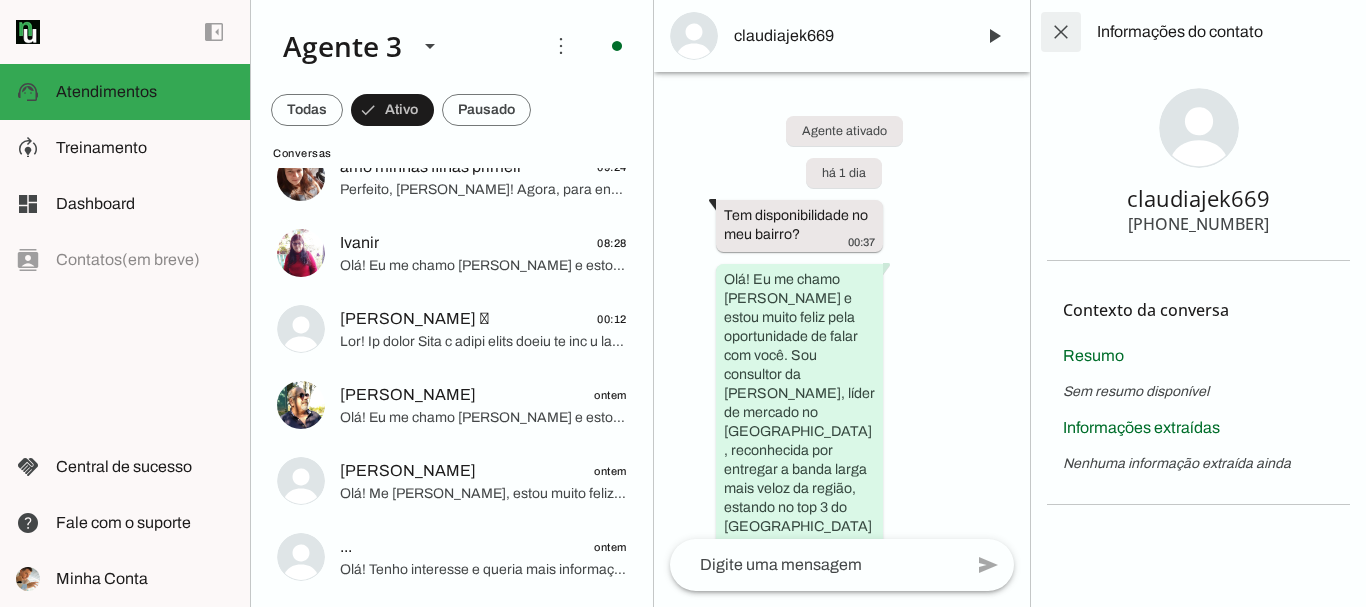 click at bounding box center (1061, 32) 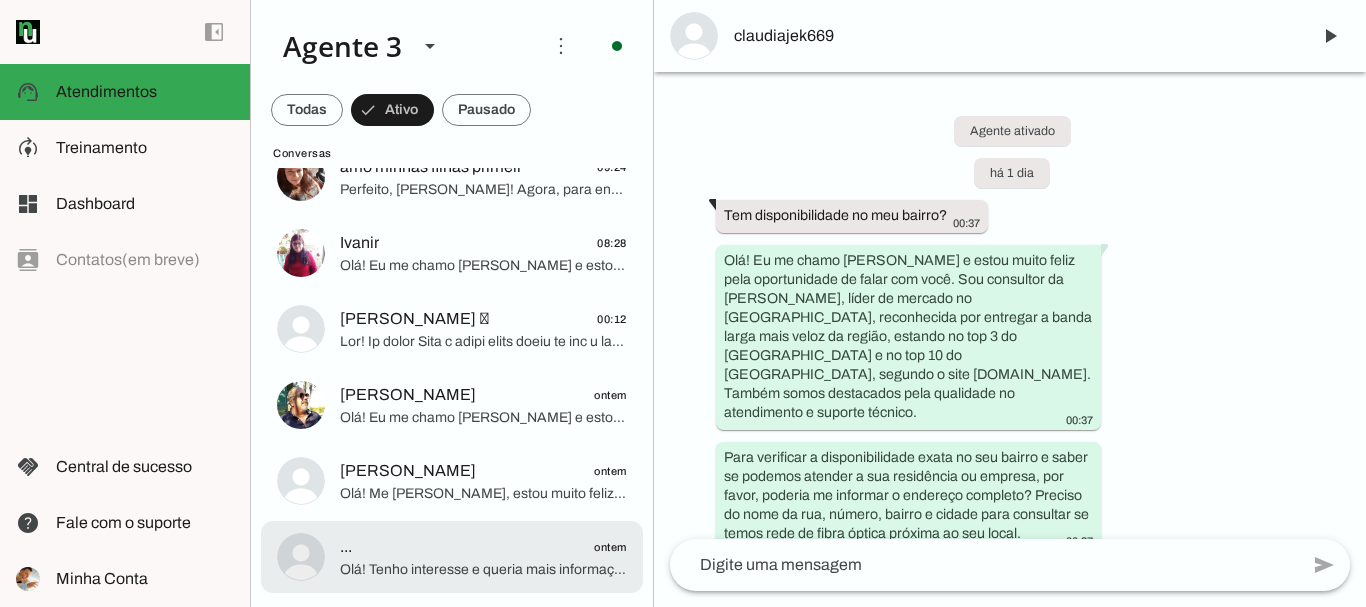 click on "...
ontem" 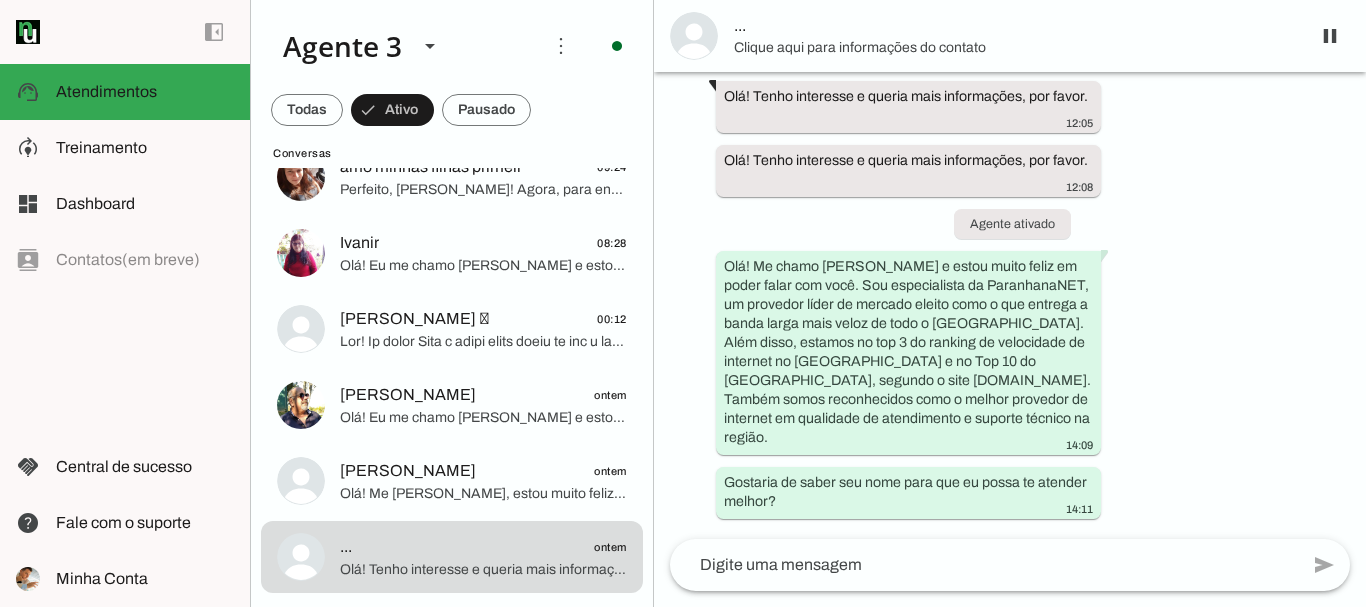 scroll, scrollTop: 7491, scrollLeft: 0, axis: vertical 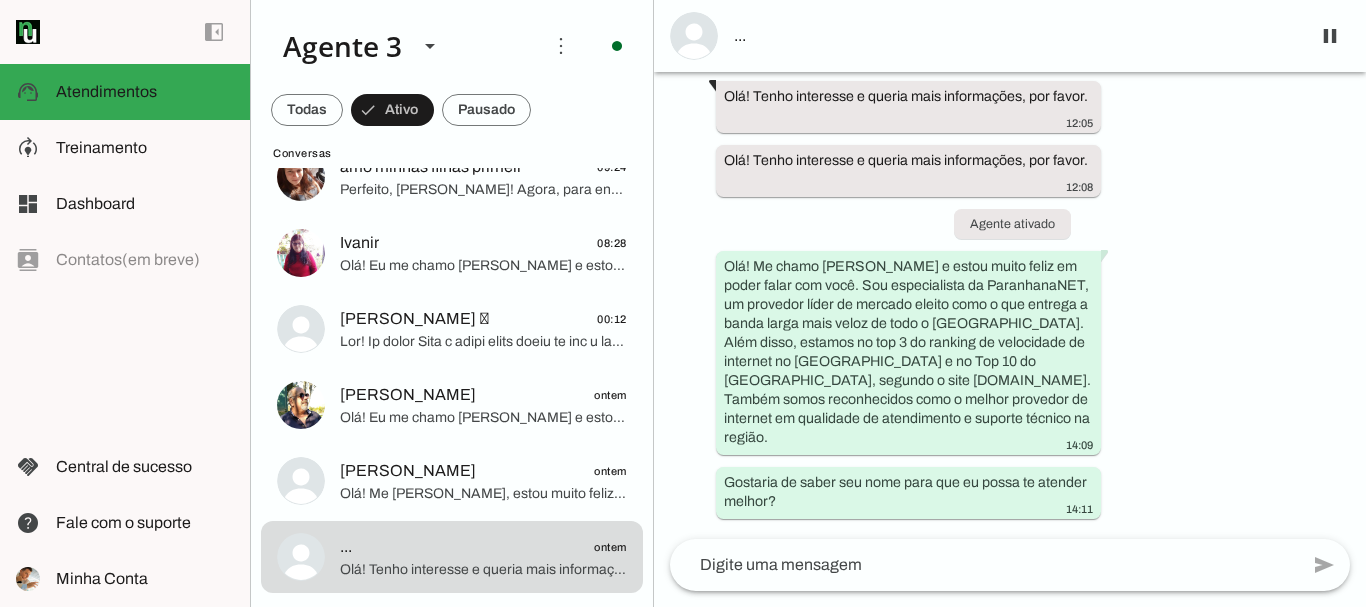 click on "..." at bounding box center [1010, 36] 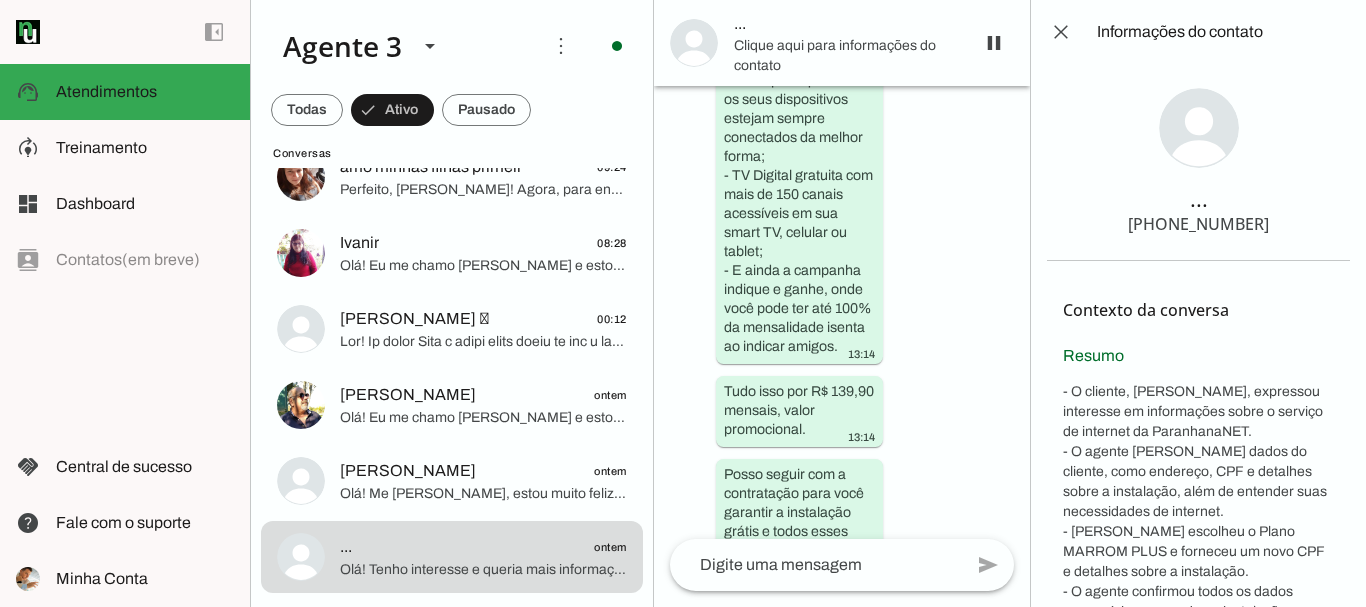 scroll, scrollTop: 14969, scrollLeft: 0, axis: vertical 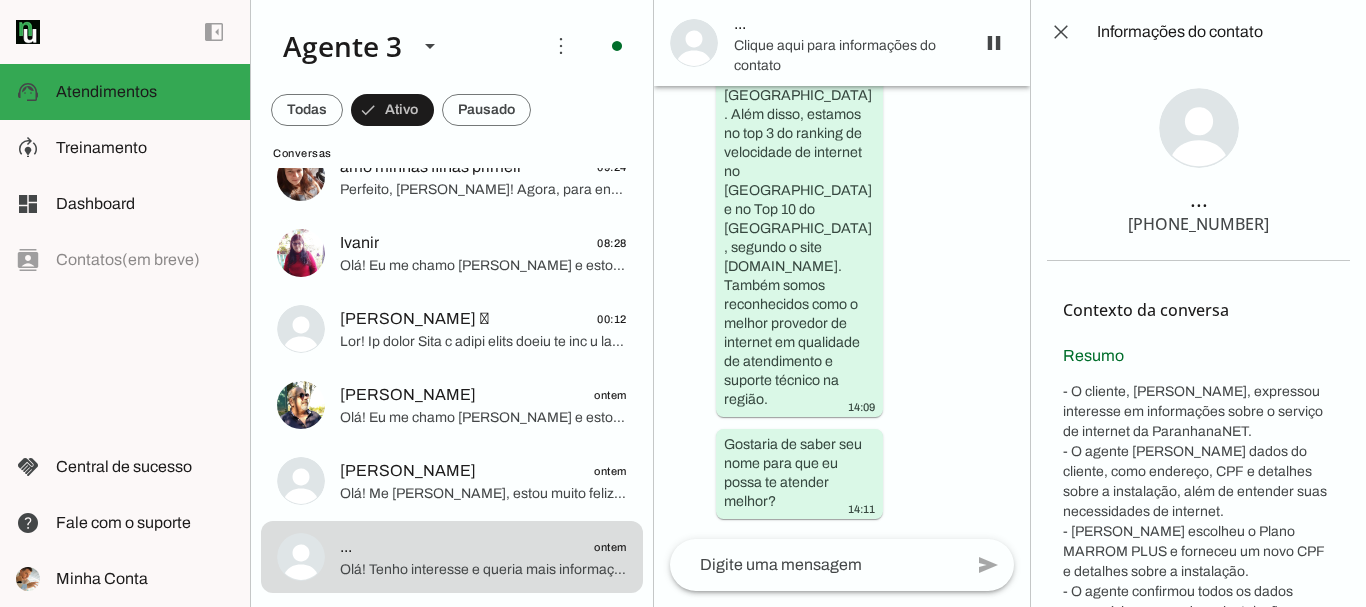 click on "[PHONE_NUMBER]" at bounding box center [1198, 224] 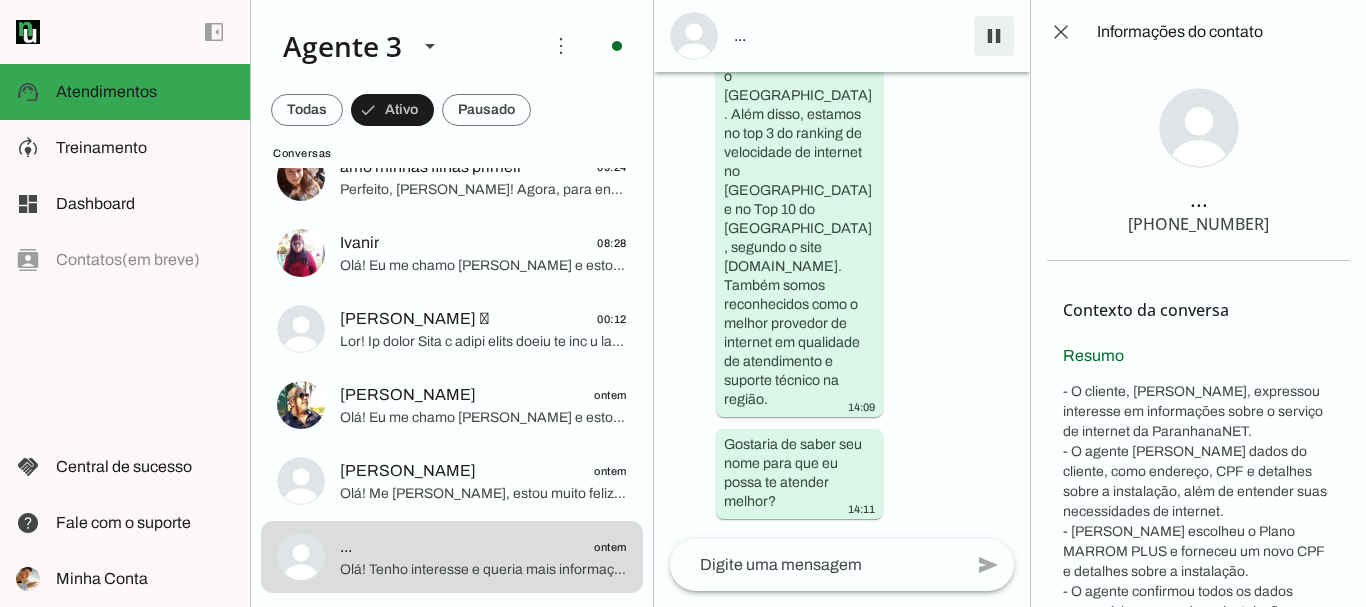 click at bounding box center (994, 36) 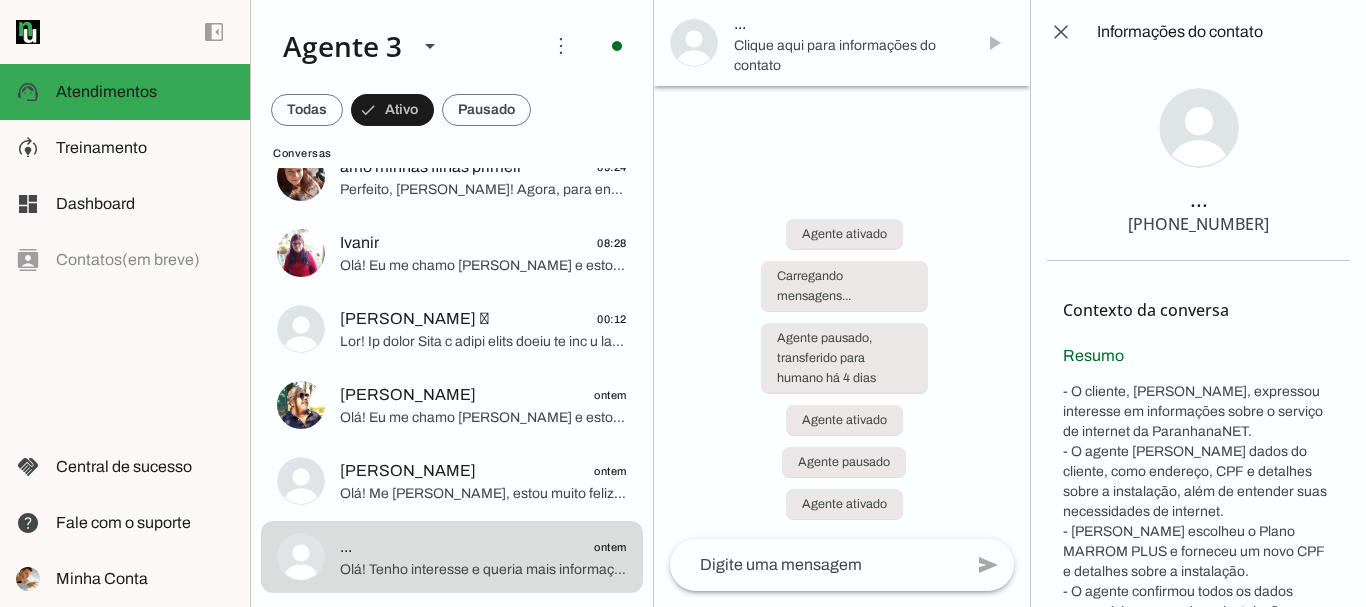 scroll, scrollTop: 0, scrollLeft: 0, axis: both 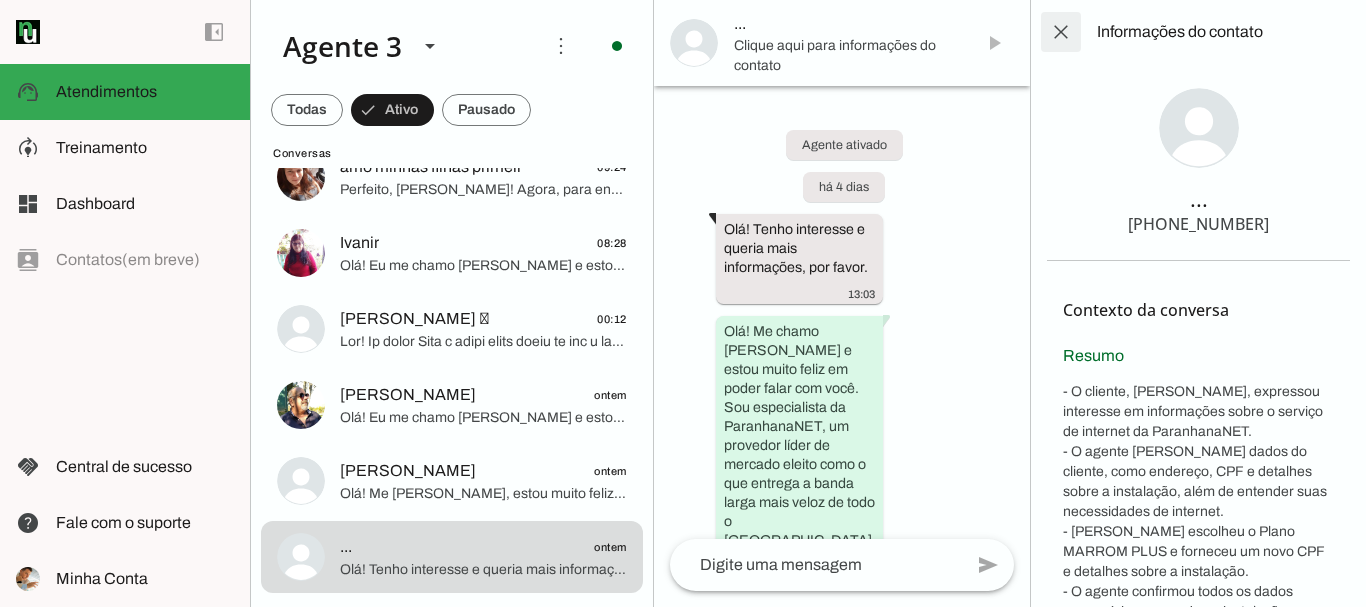 click at bounding box center (1061, 32) 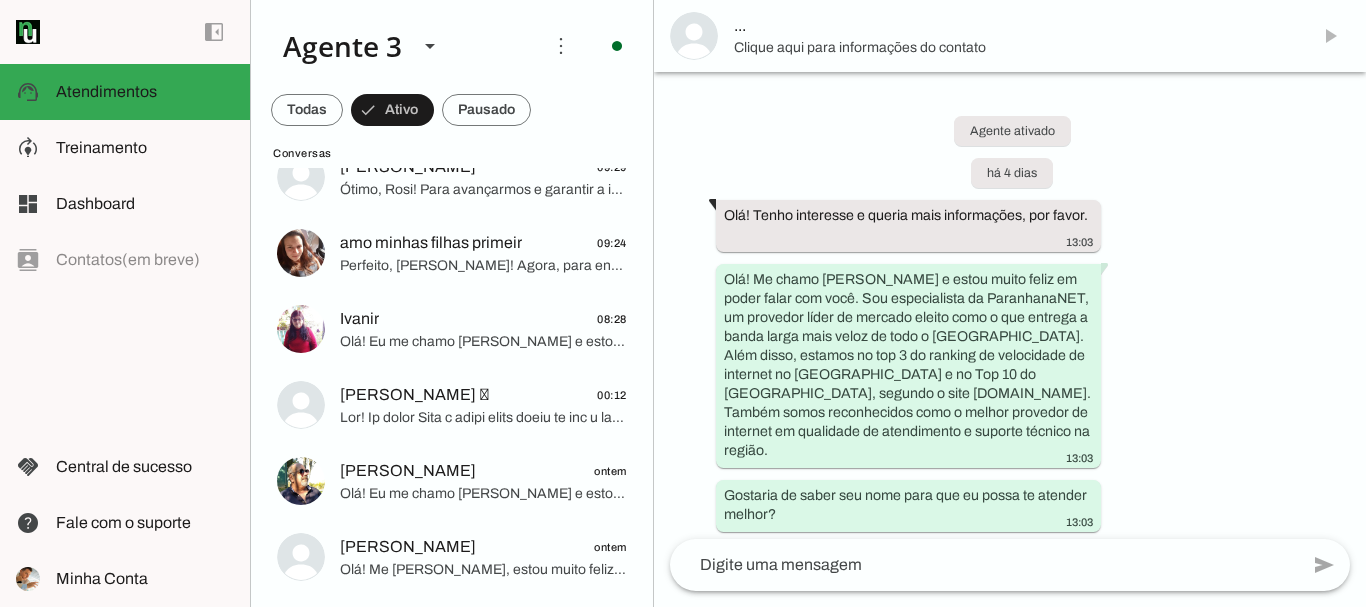 scroll, scrollTop: 375, scrollLeft: 0, axis: vertical 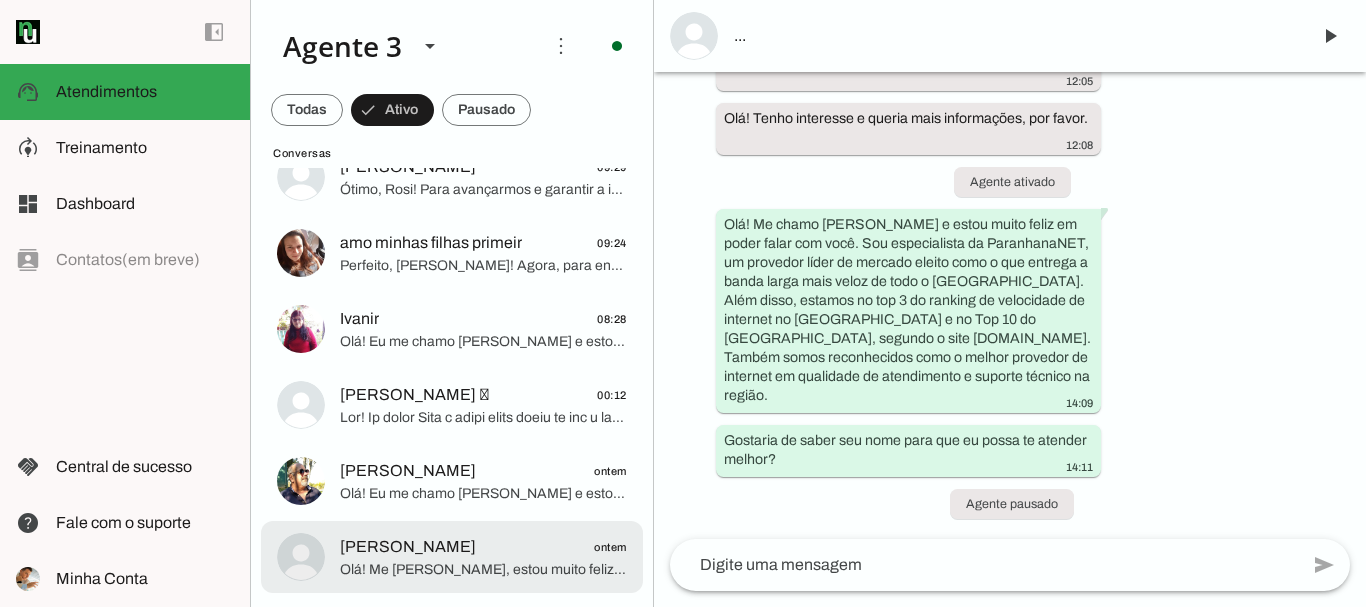 click on "[PERSON_NAME]
ontem
Olá! Me [PERSON_NAME], estou muito feliz em poder falar com você. Sou consultor da [PERSON_NAME], um provedor líder de mercado que entrega a banda larga mais veloz de todo o [GEOGRAPHIC_DATA]. Estamos no top 3 do ranking de velocidade no [GEOGRAPHIC_DATA] e no Top 10 do [GEOGRAPHIC_DATA], segundo o site [DOMAIN_NAME]. Além disso, somos reconhecidos como o melhor provedor em qualidade de atendimento e suporte técnico na região.
Para começarmos, posso saber seu nome? E também, poderia me informar o endereço completo onde deseja instalar a internet? Rua, número, bairro e cidade, por favor. Isso é importante para verificar a disponibilidade da nossa rede e a possibilidade de atendimento." at bounding box center (452, -127) 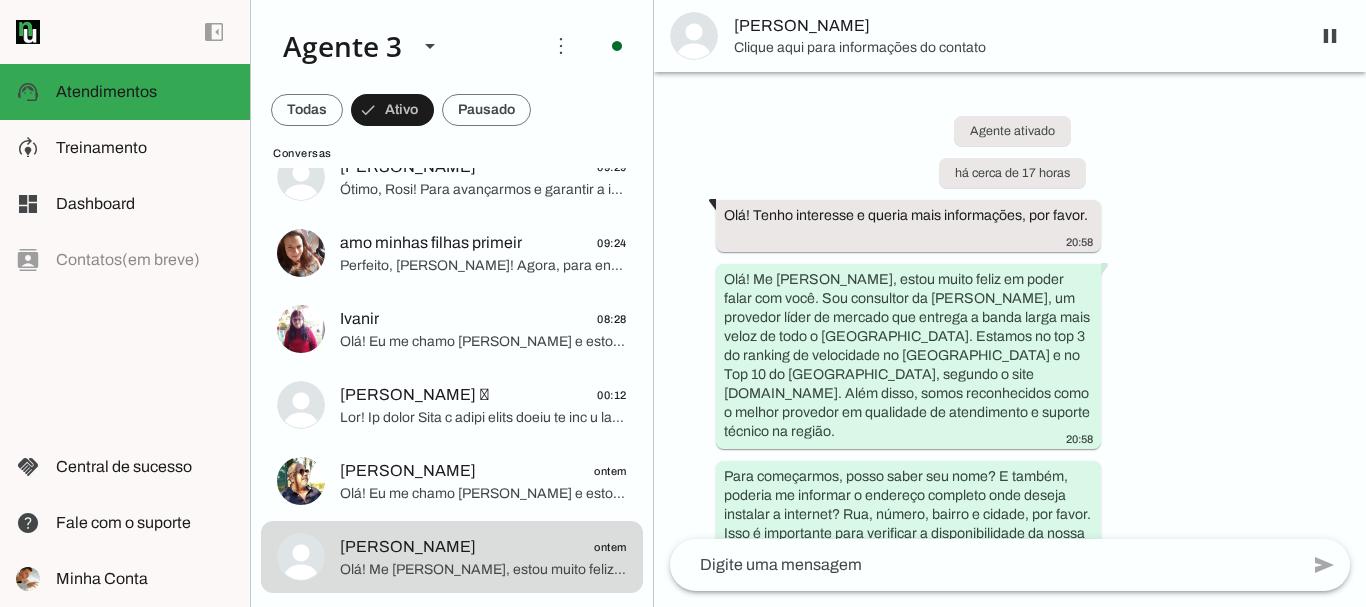 scroll, scrollTop: 653, scrollLeft: 0, axis: vertical 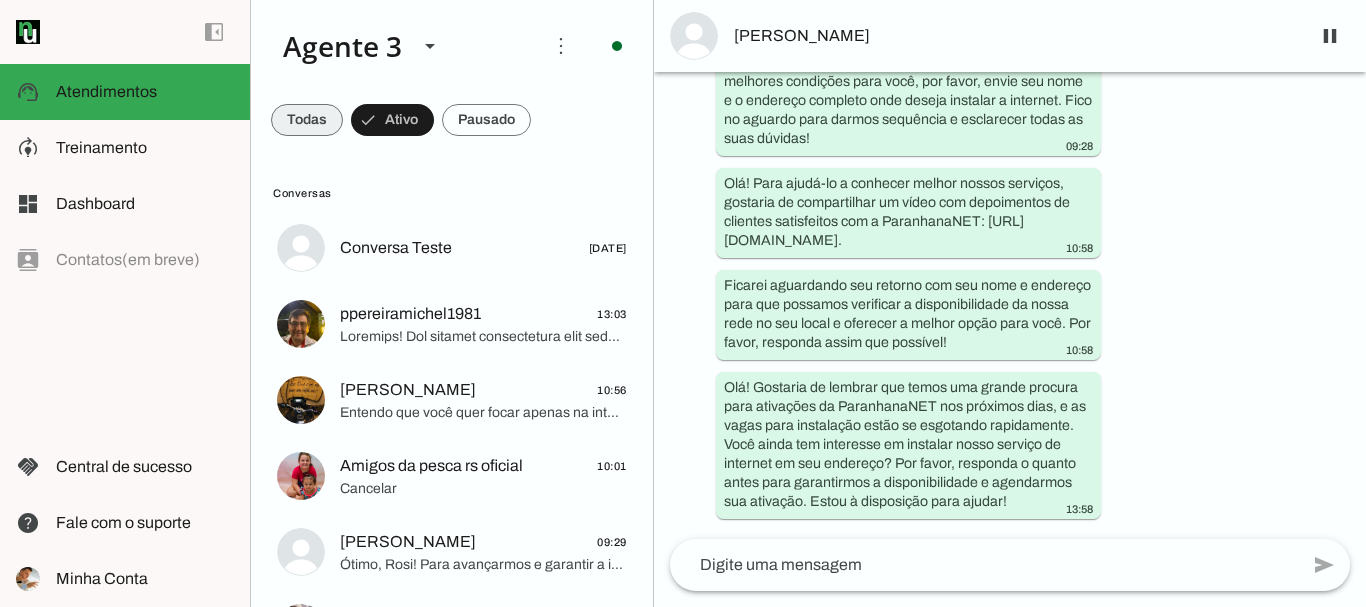 click at bounding box center [307, 120] 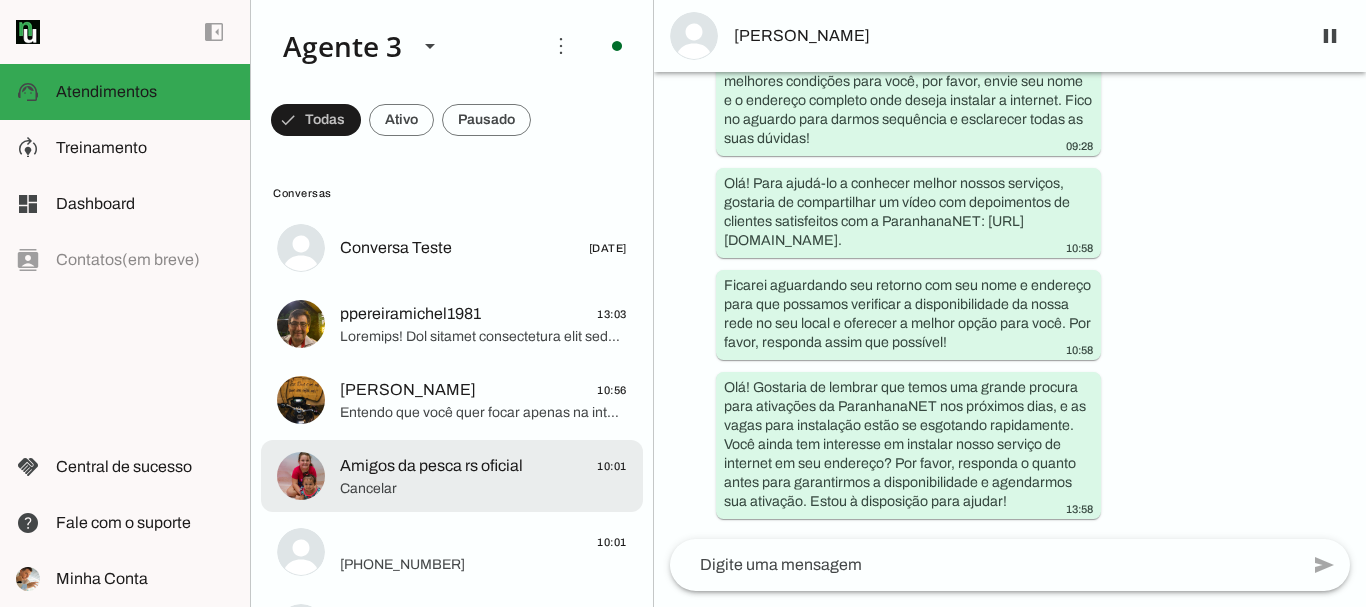 click on "Amigos da pesca rs oficial" 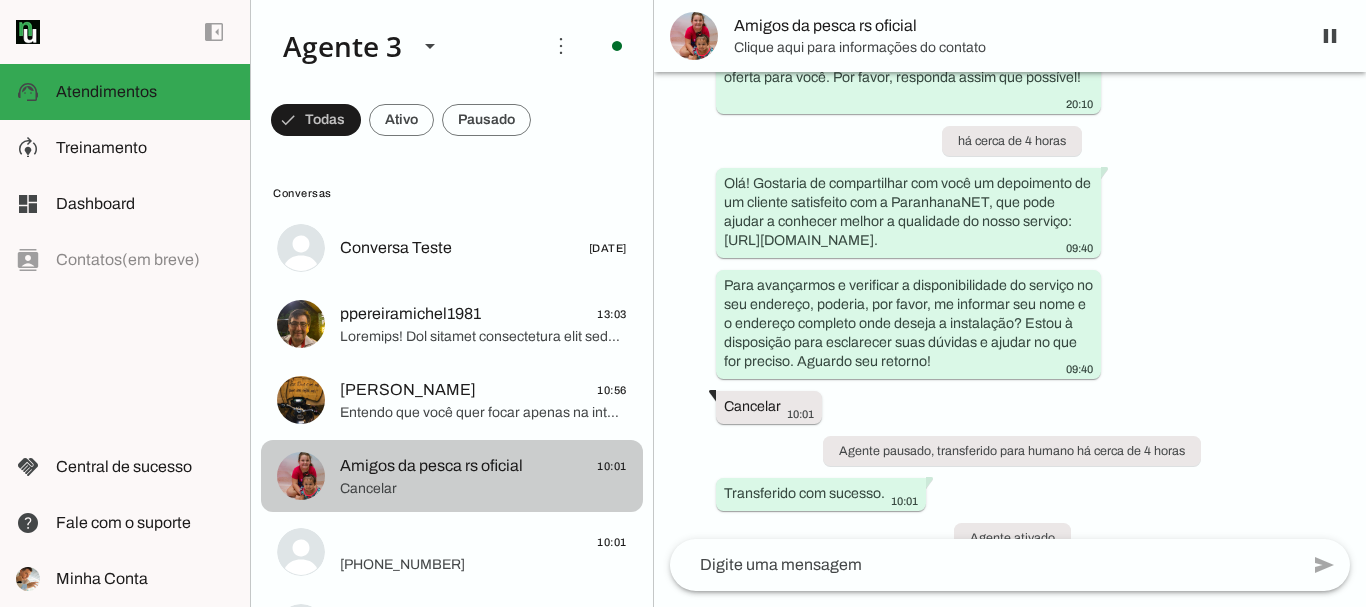scroll, scrollTop: 846, scrollLeft: 0, axis: vertical 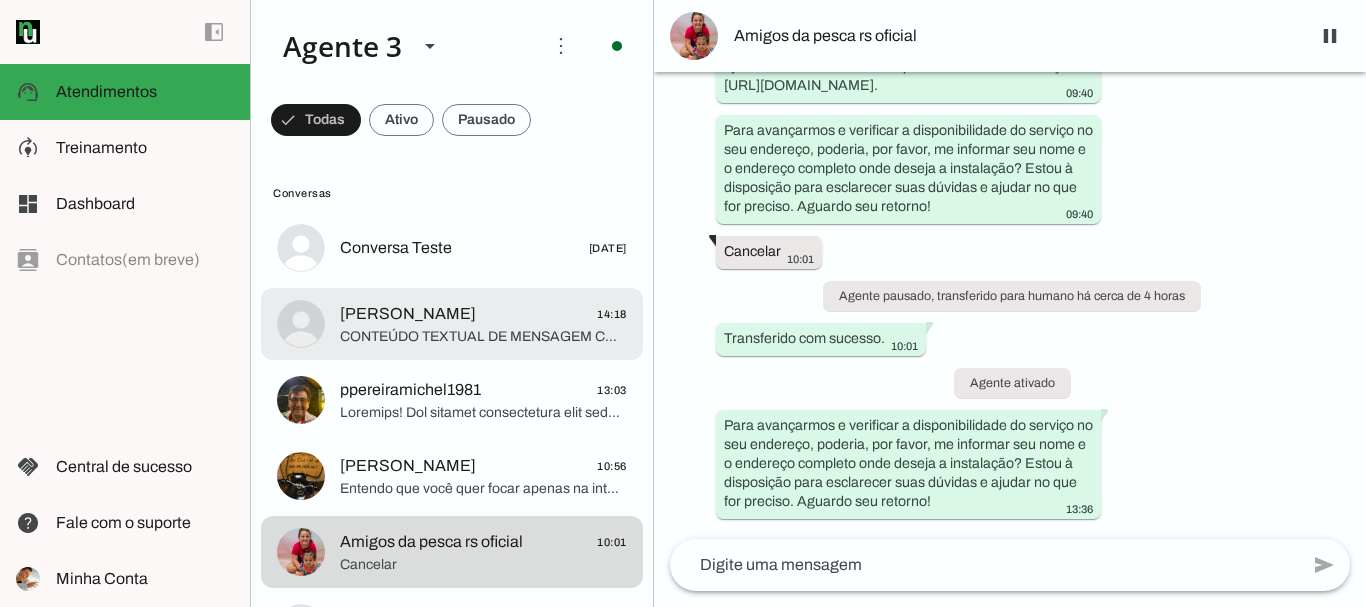 click on "[PERSON_NAME]
14:18" 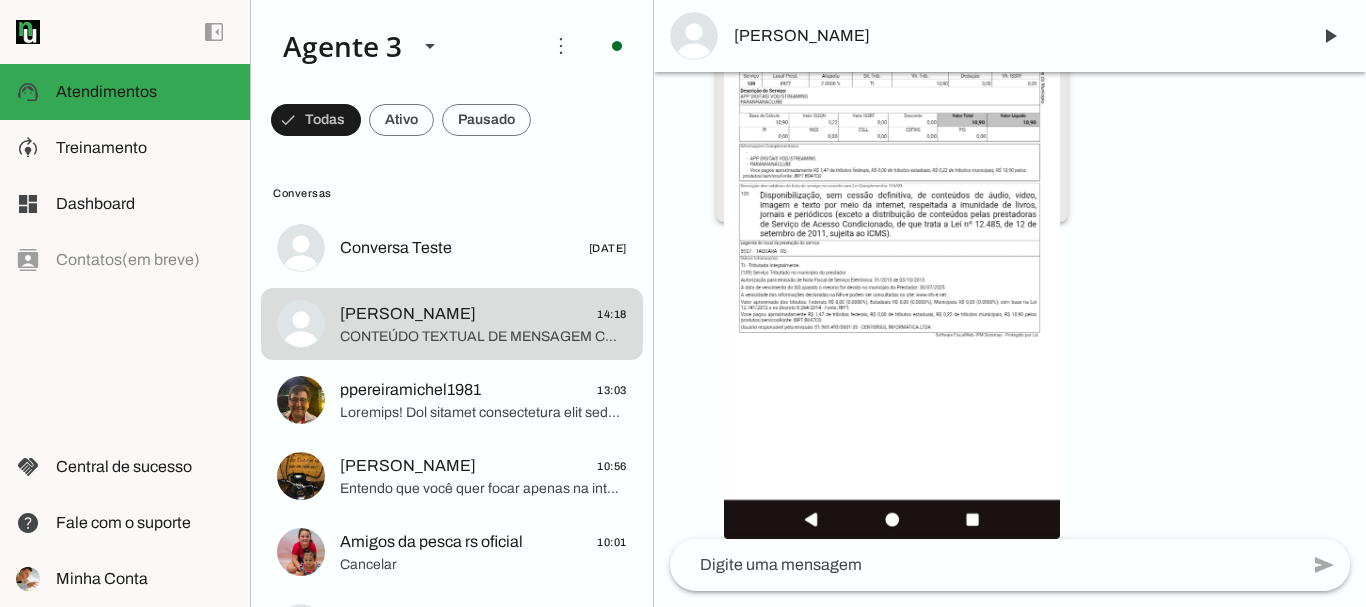 scroll, scrollTop: 11052, scrollLeft: 0, axis: vertical 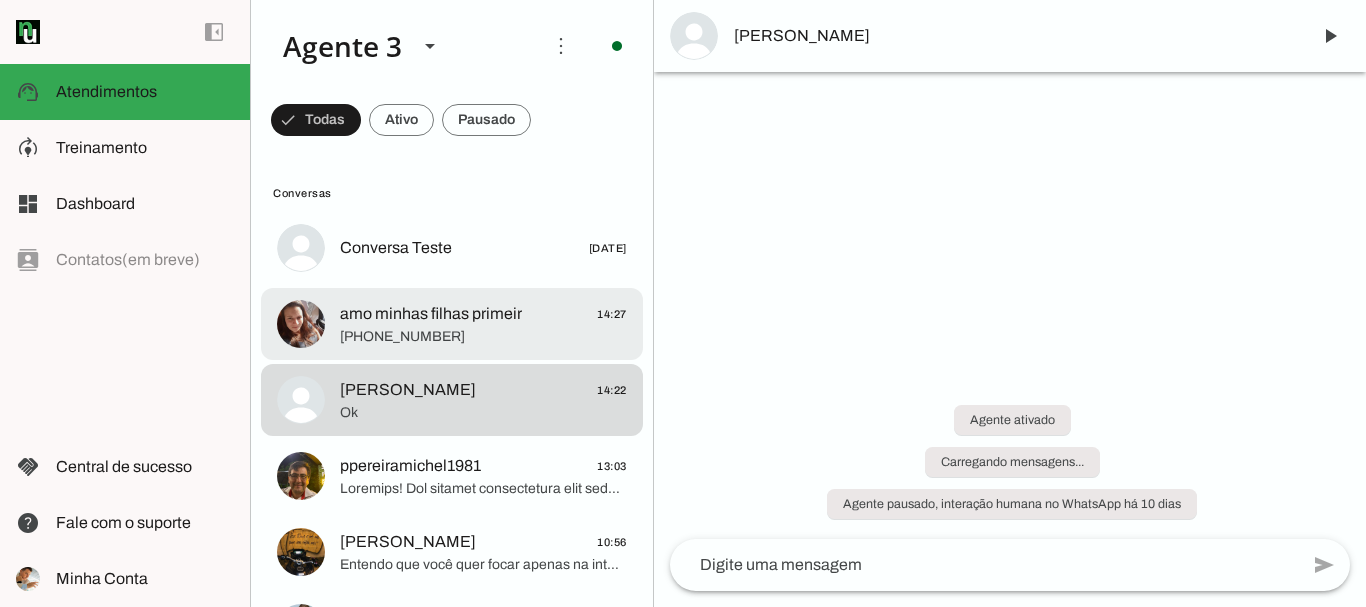 click on "[PHONE_NUMBER]" 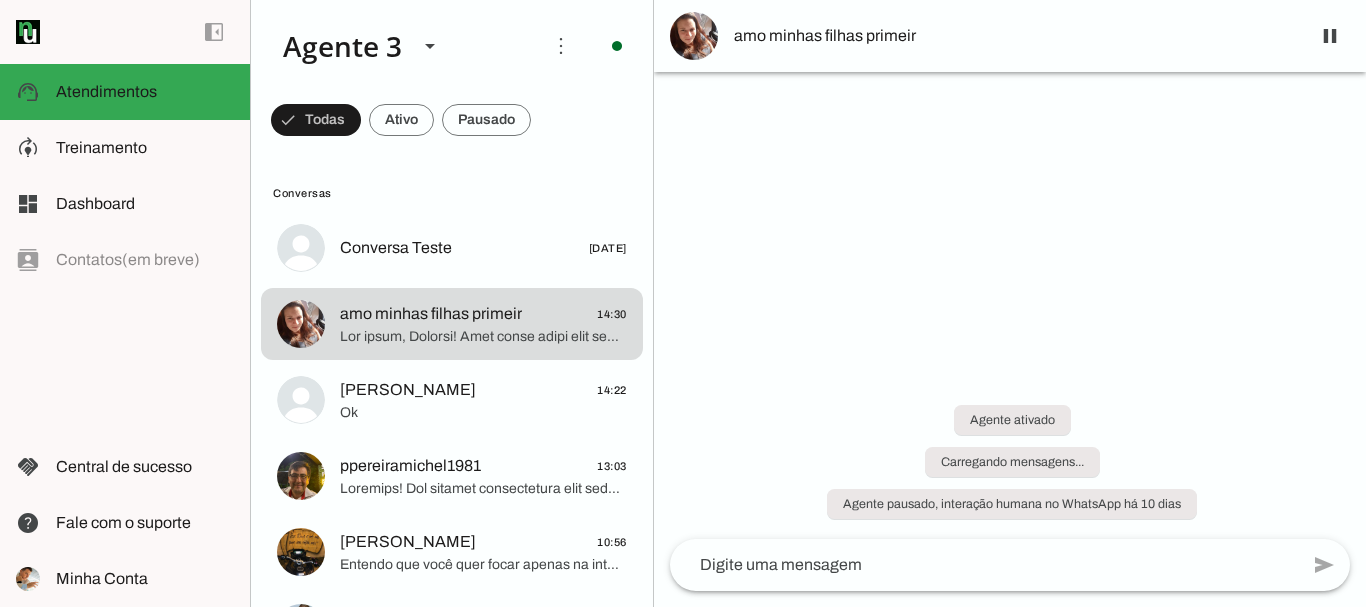 click at bounding box center [1010, 303] 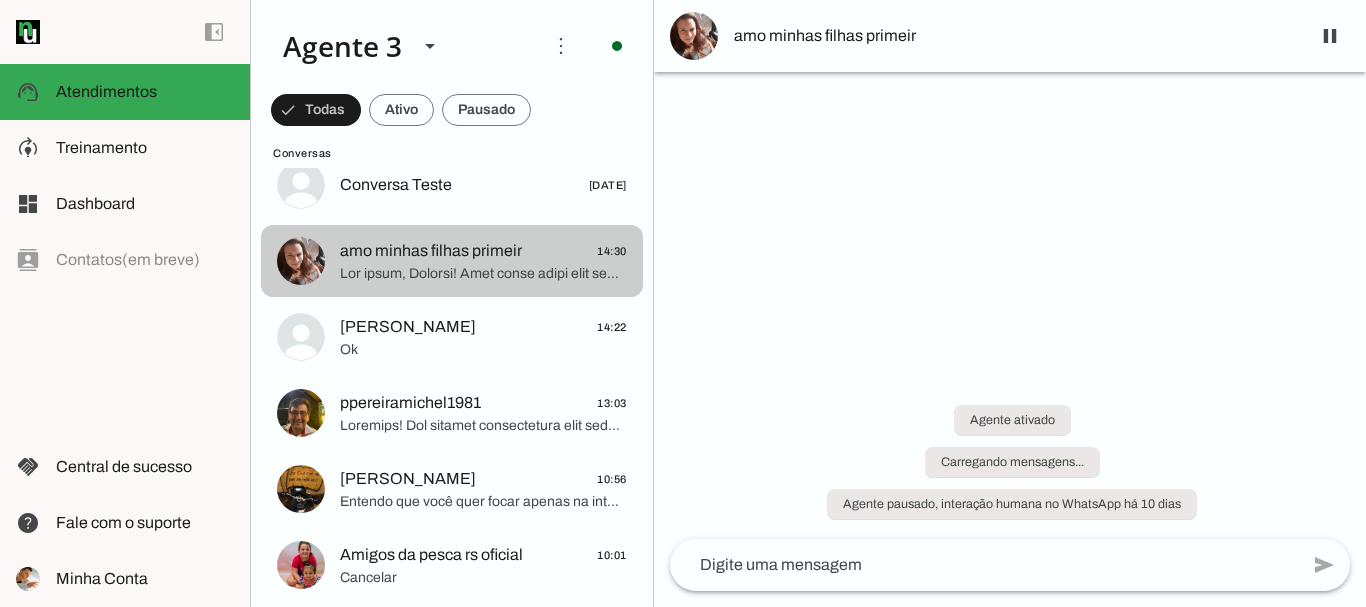 scroll, scrollTop: 200, scrollLeft: 0, axis: vertical 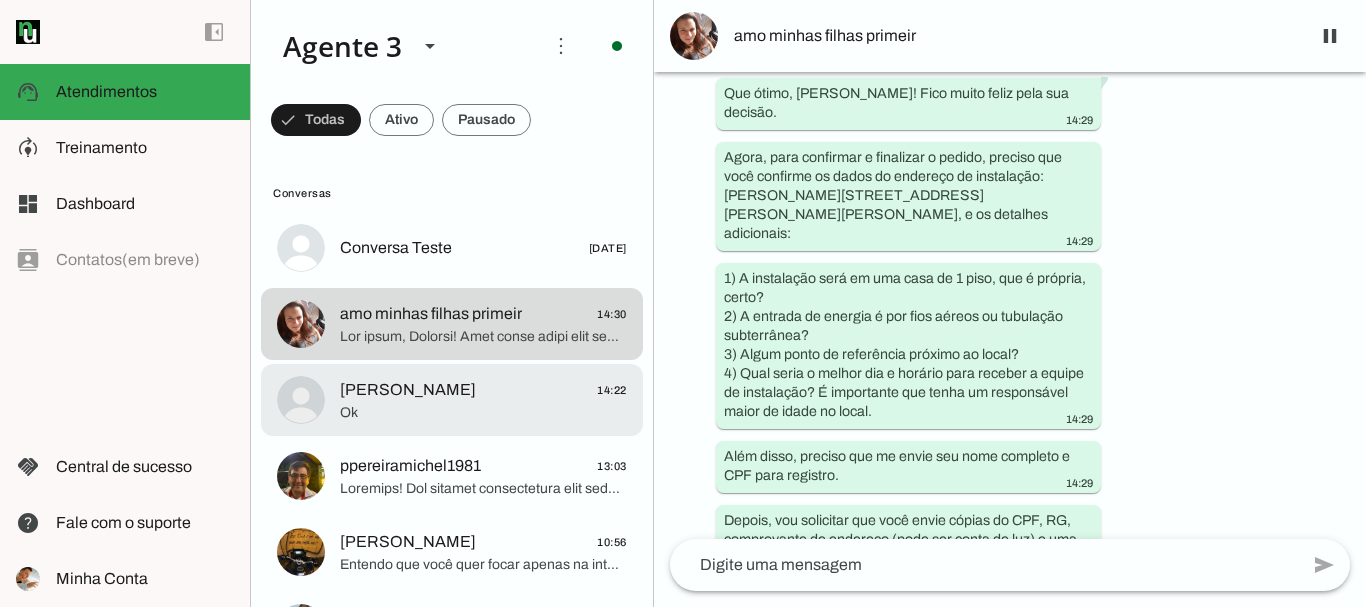 click on "Renata Silva
14:22" 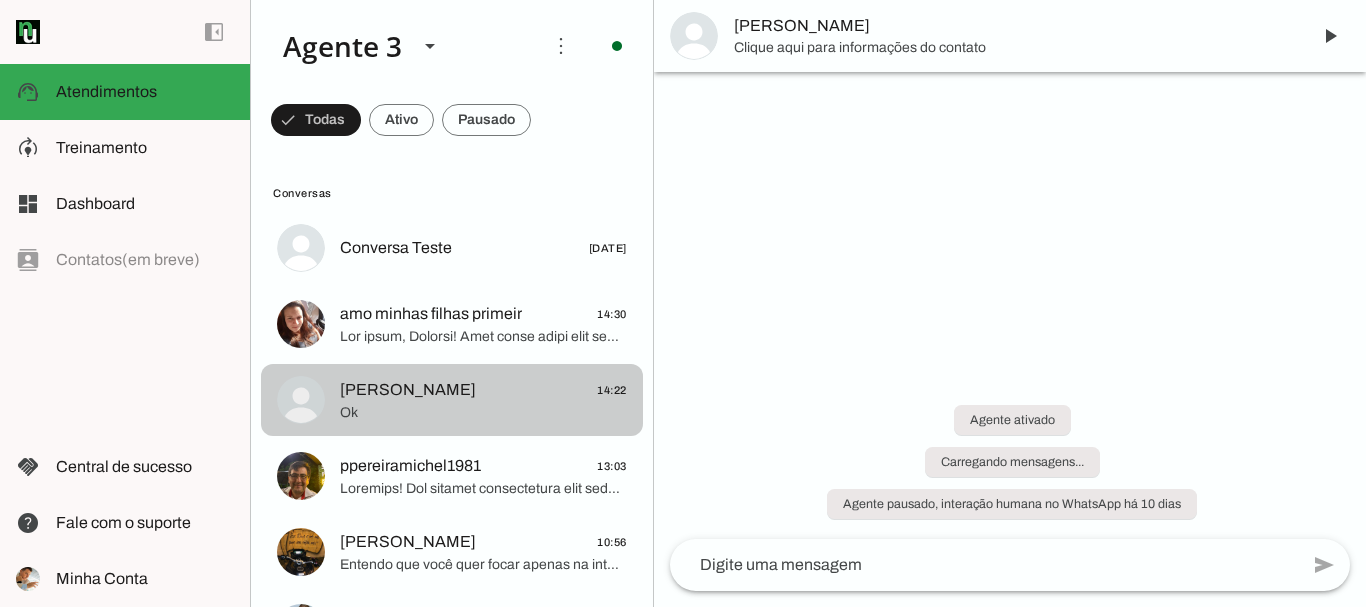 scroll, scrollTop: 0, scrollLeft: 0, axis: both 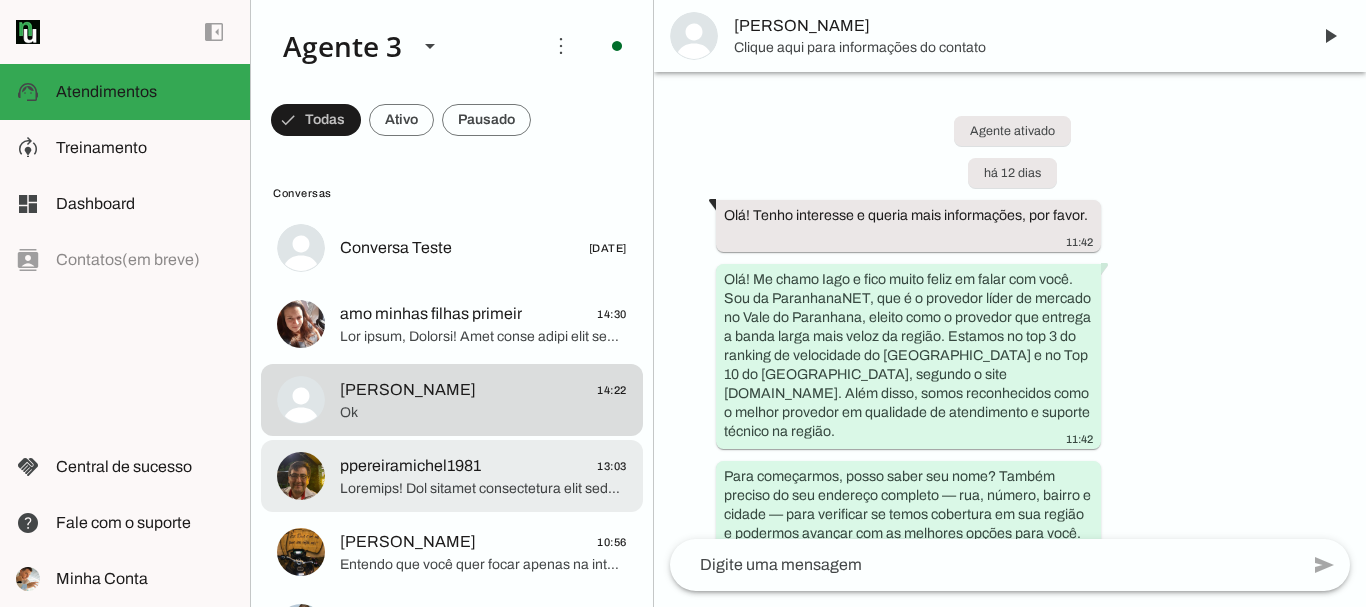 click 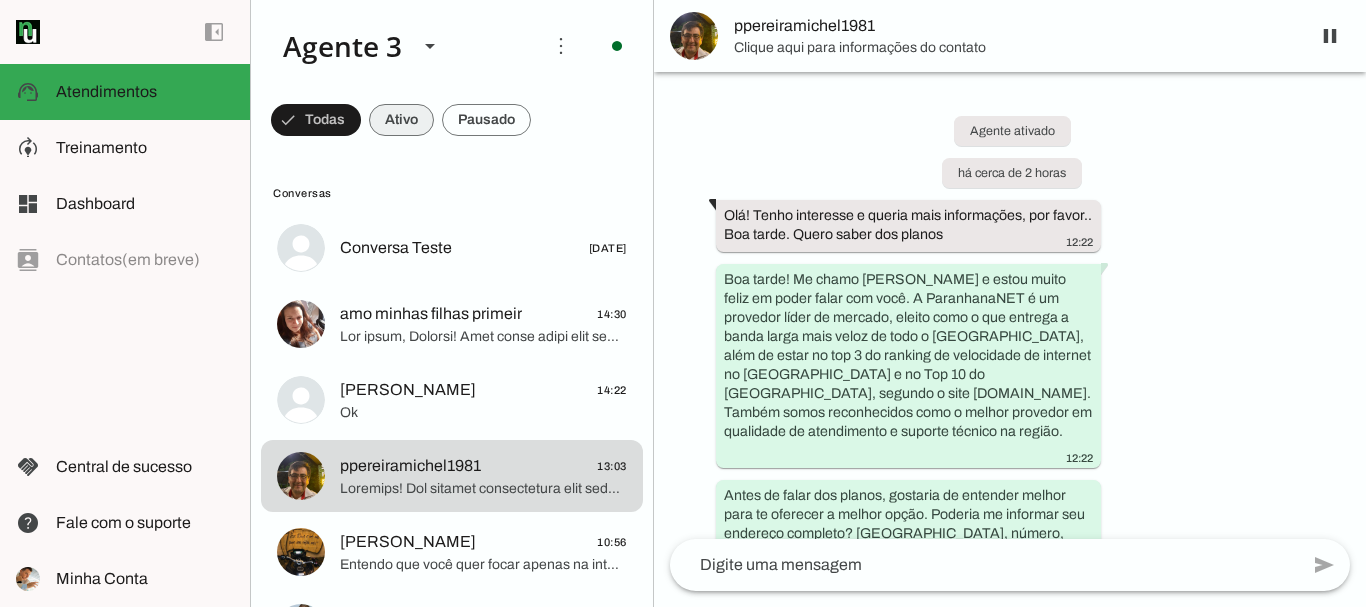 scroll, scrollTop: 3128, scrollLeft: 0, axis: vertical 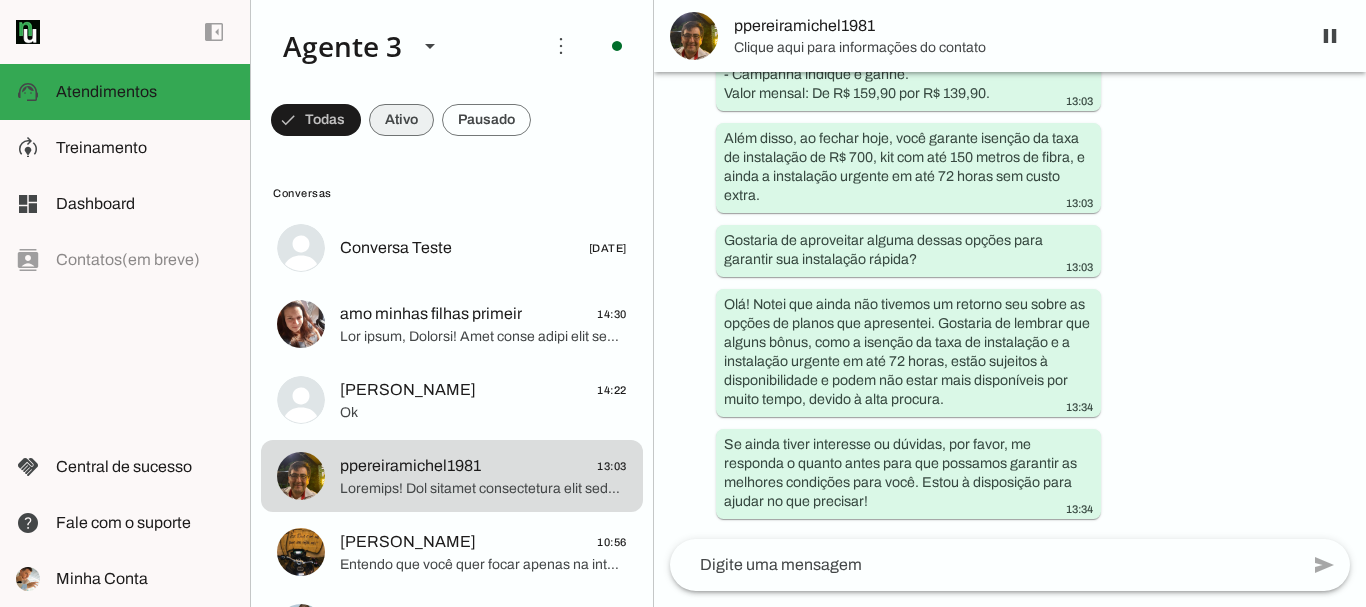 click at bounding box center [316, 120] 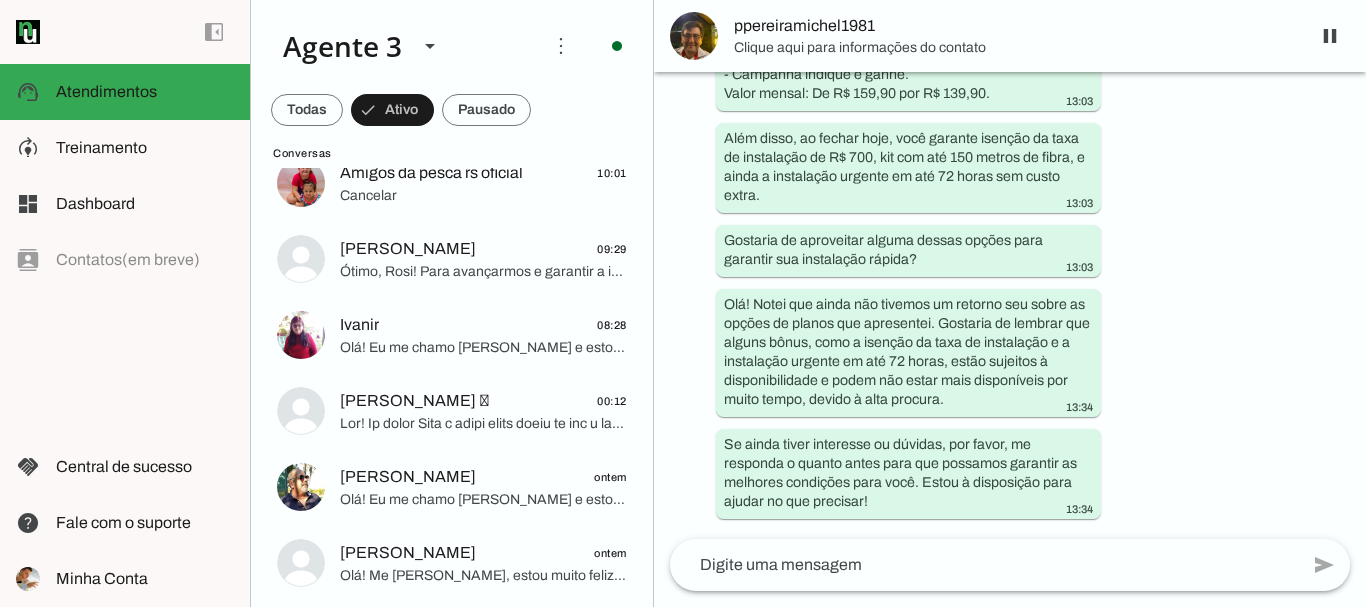 scroll, scrollTop: 375, scrollLeft: 0, axis: vertical 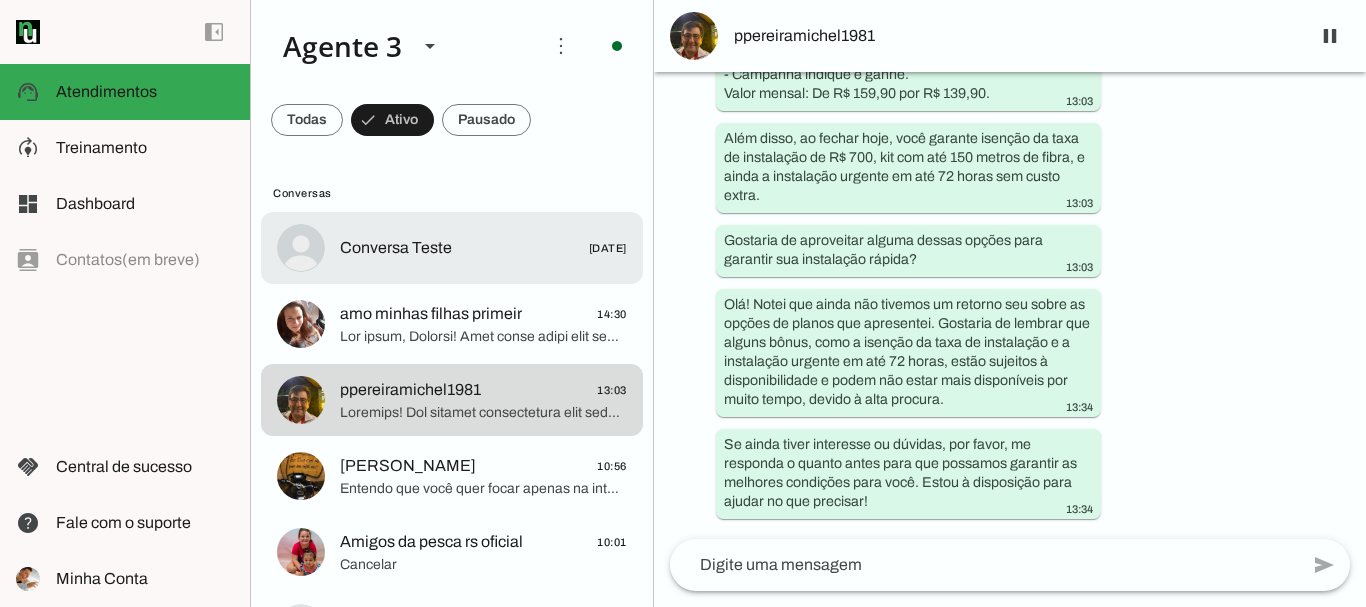 click on "Conversa Teste" 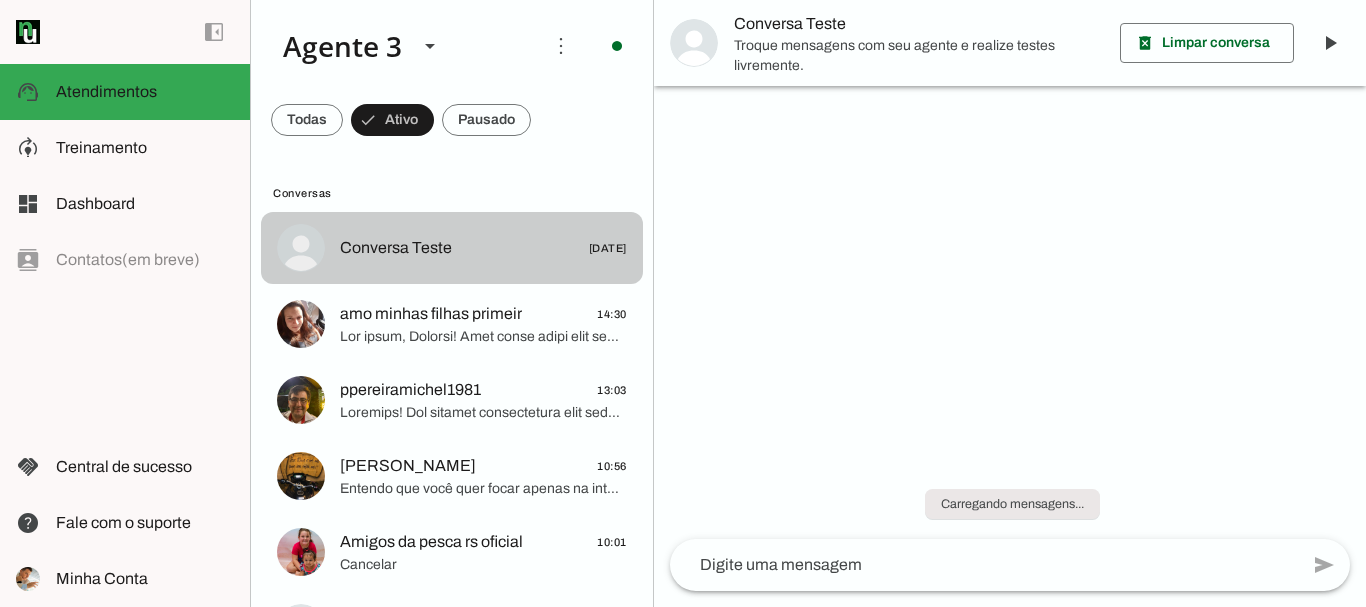 scroll, scrollTop: 0, scrollLeft: 0, axis: both 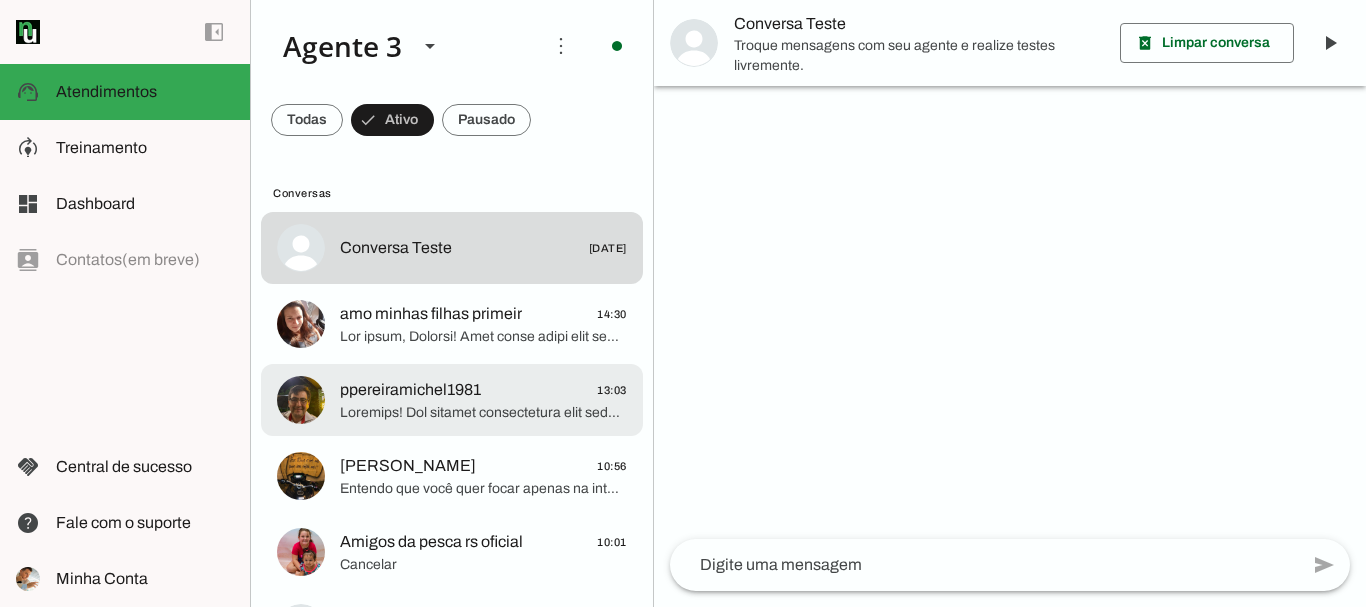 click 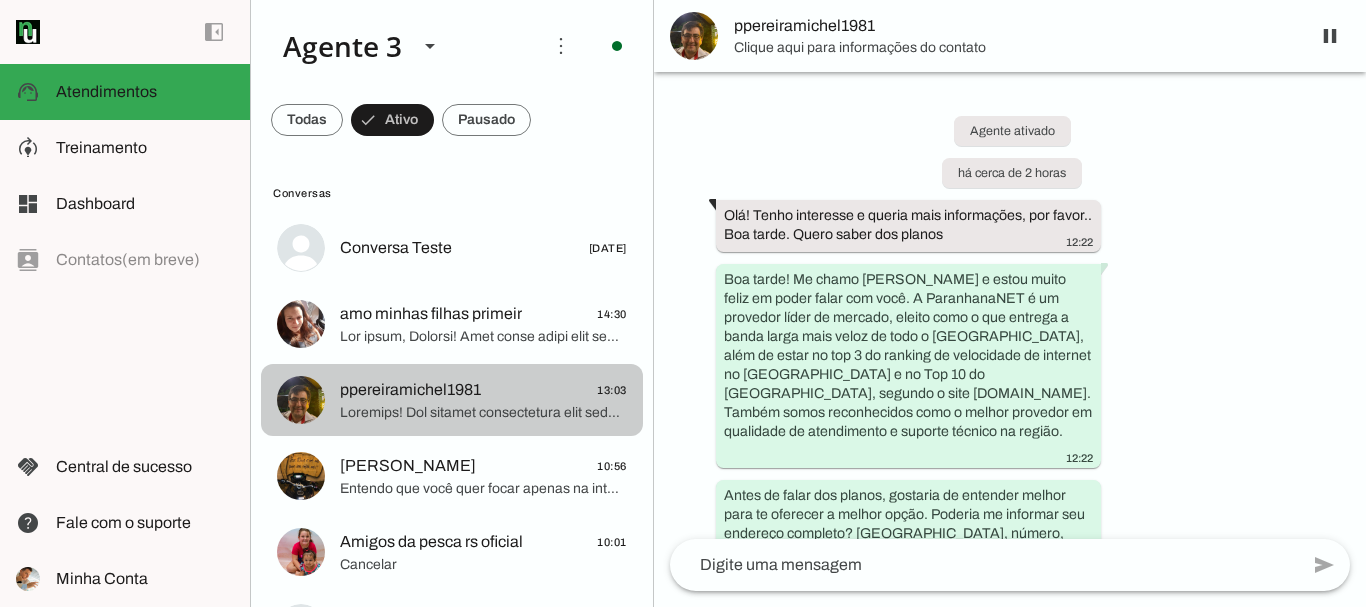 scroll, scrollTop: 3128, scrollLeft: 0, axis: vertical 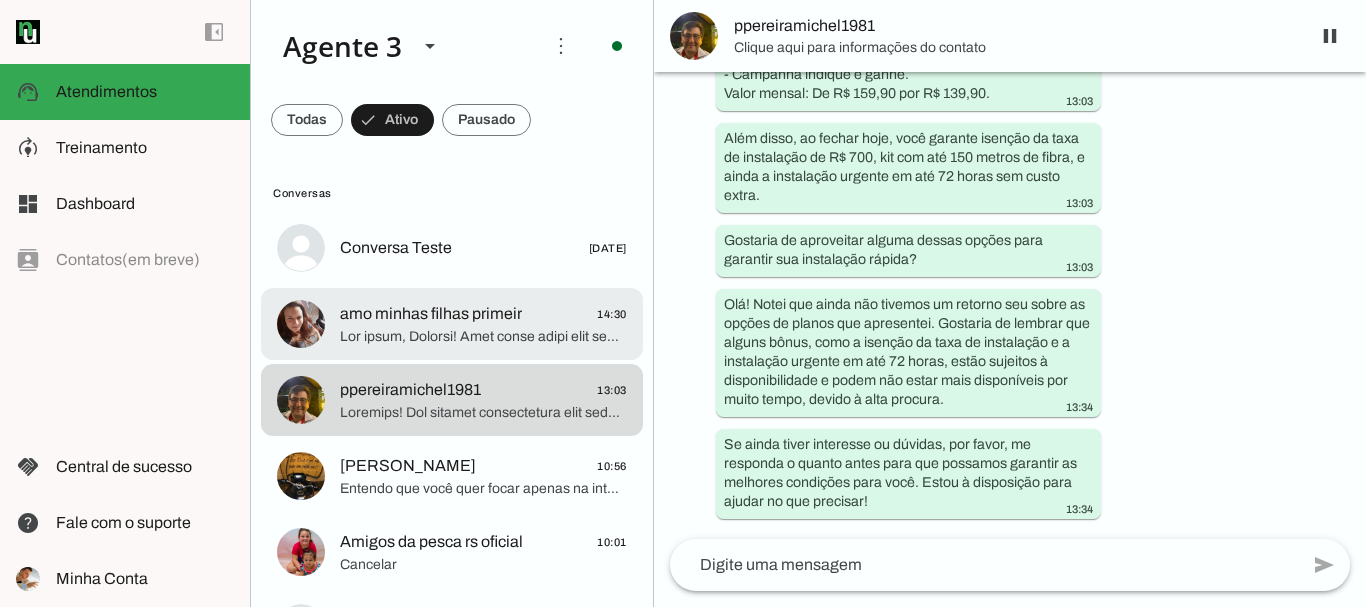 click 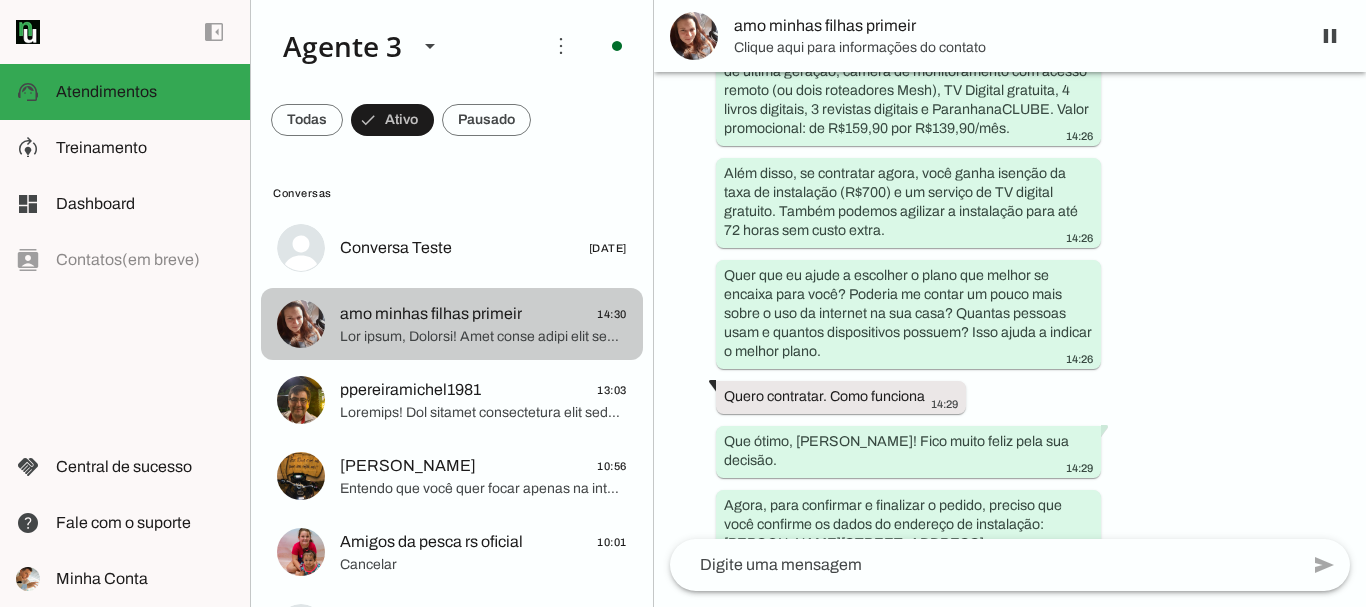 scroll, scrollTop: 4076, scrollLeft: 0, axis: vertical 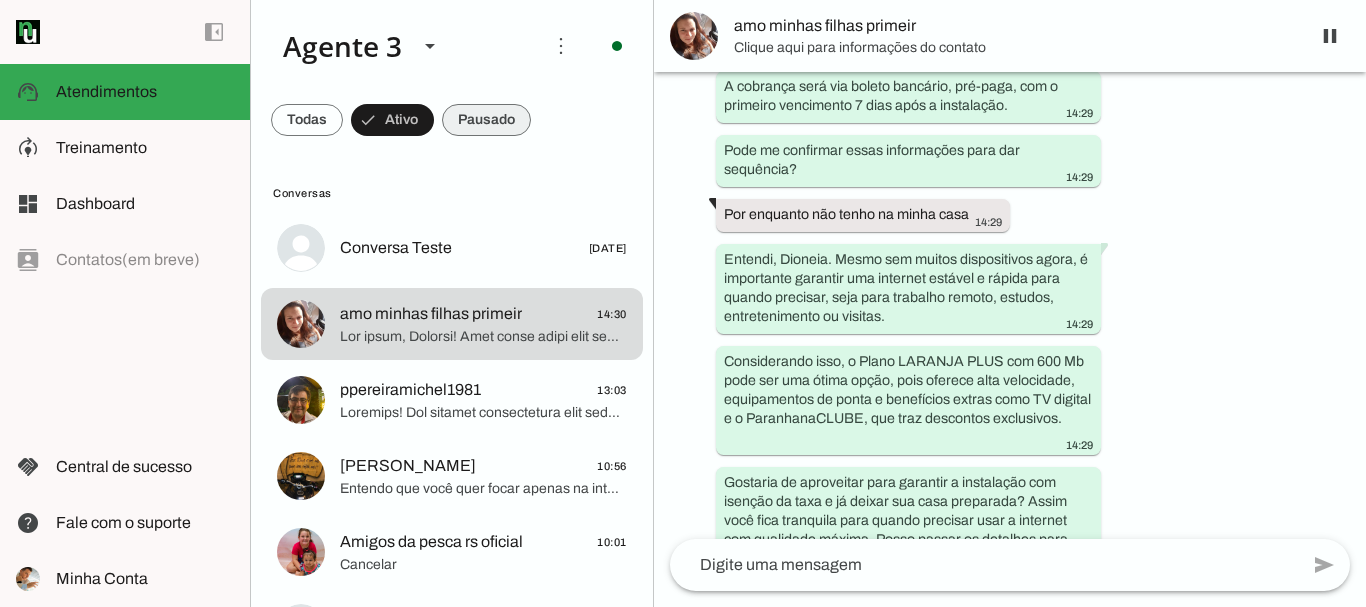 click at bounding box center (307, 120) 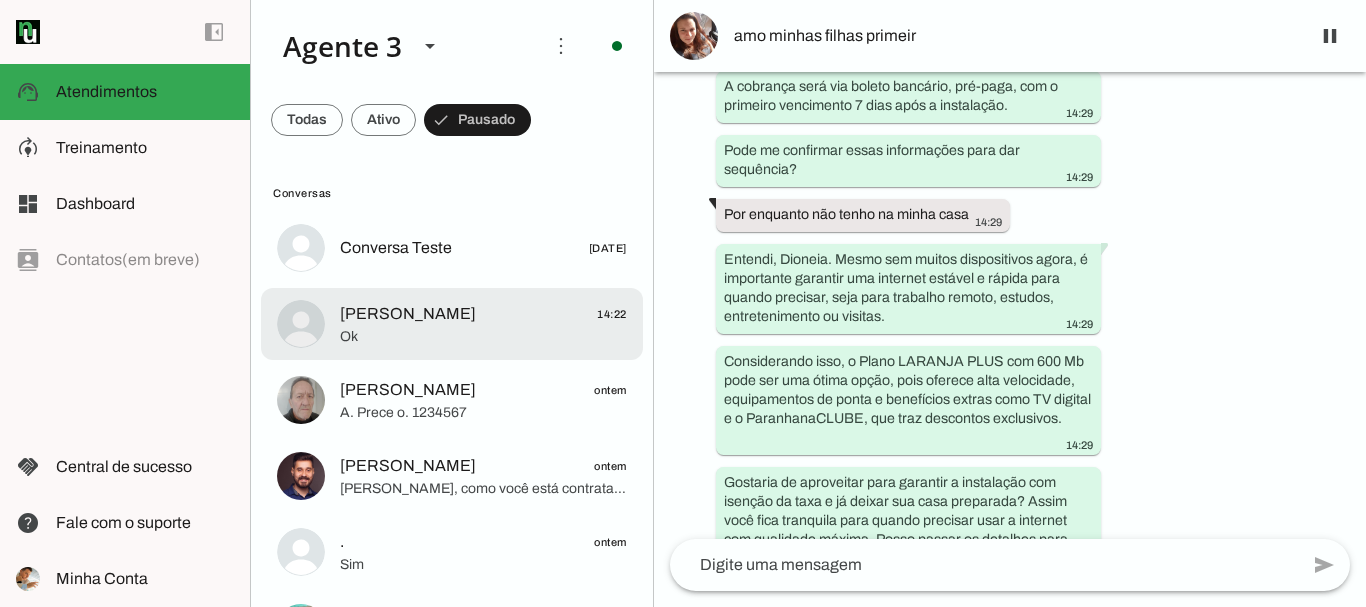 click on "Ok" 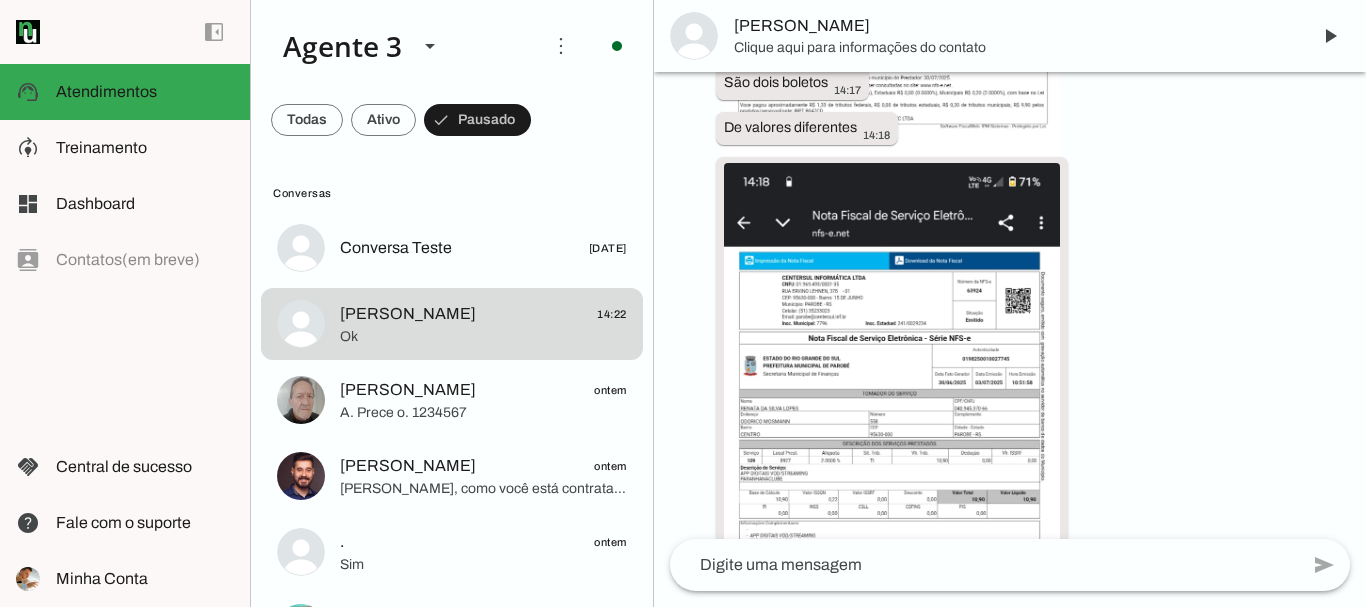 click on "[PERSON_NAME]" at bounding box center (1014, 26) 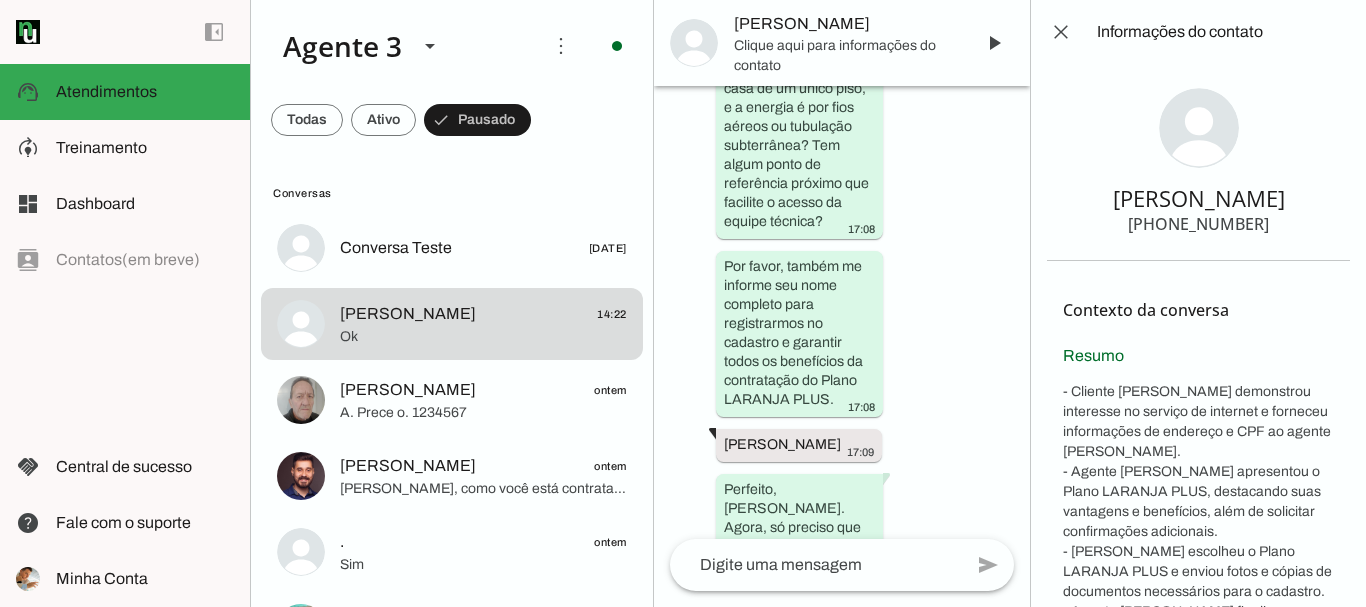 scroll, scrollTop: 19130, scrollLeft: 0, axis: vertical 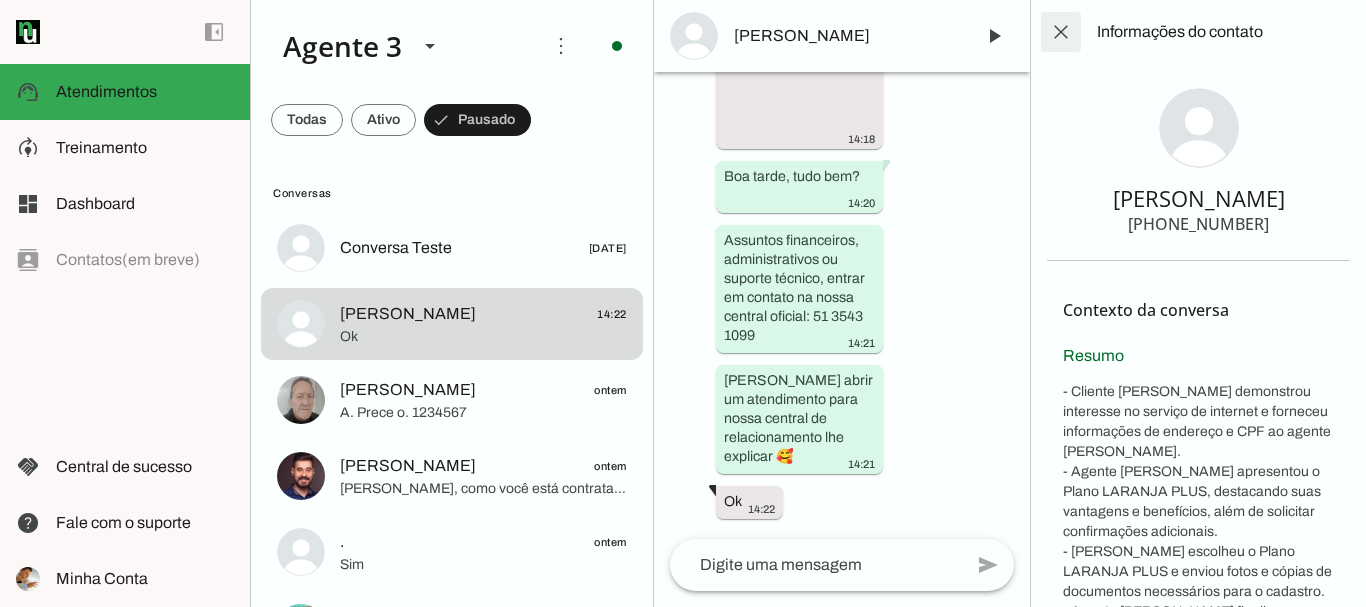 click at bounding box center [1061, 32] 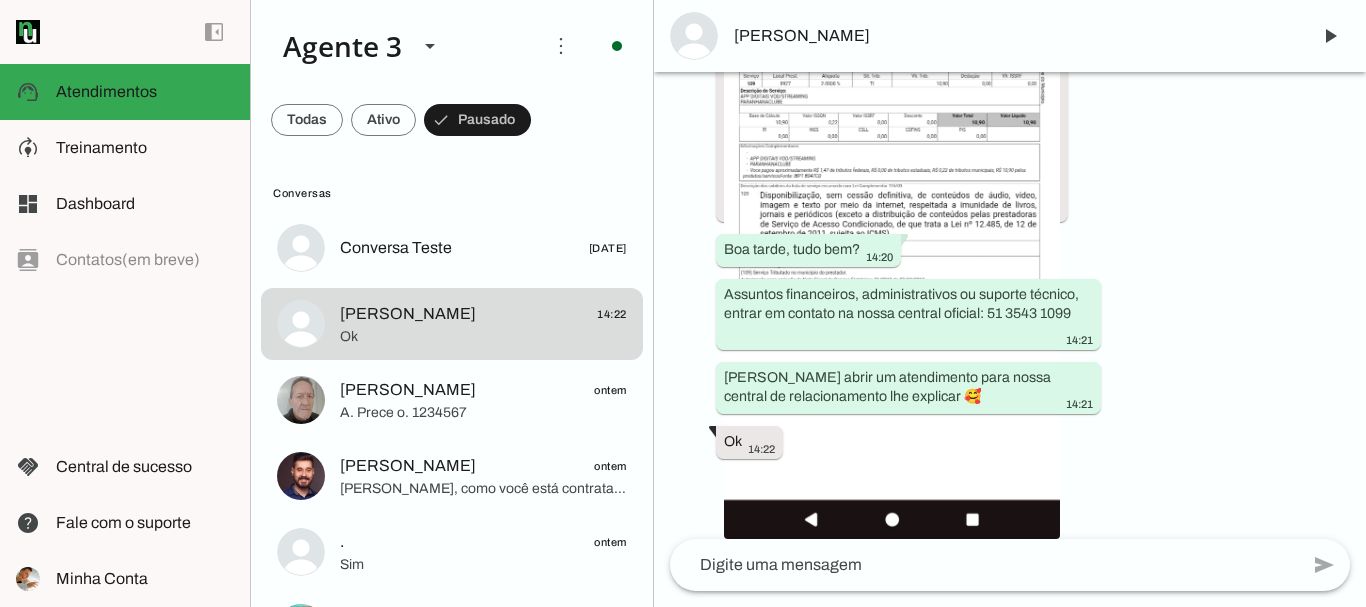 scroll, scrollTop: 11053, scrollLeft: 0, axis: vertical 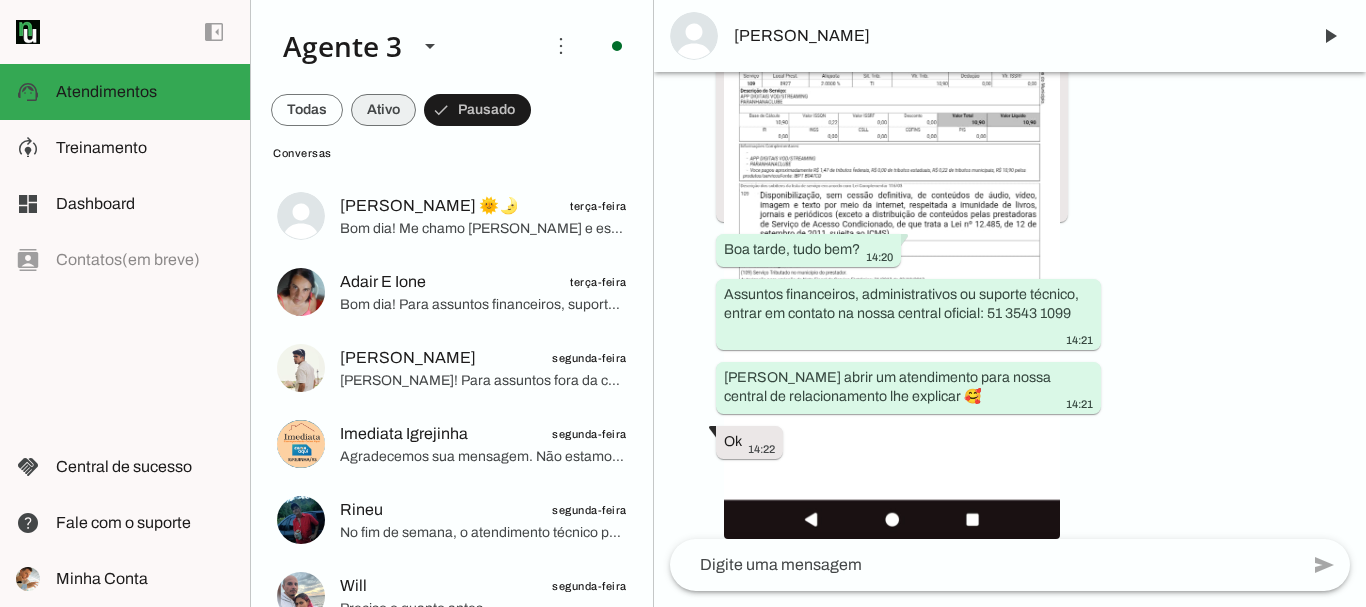 click at bounding box center [307, 110] 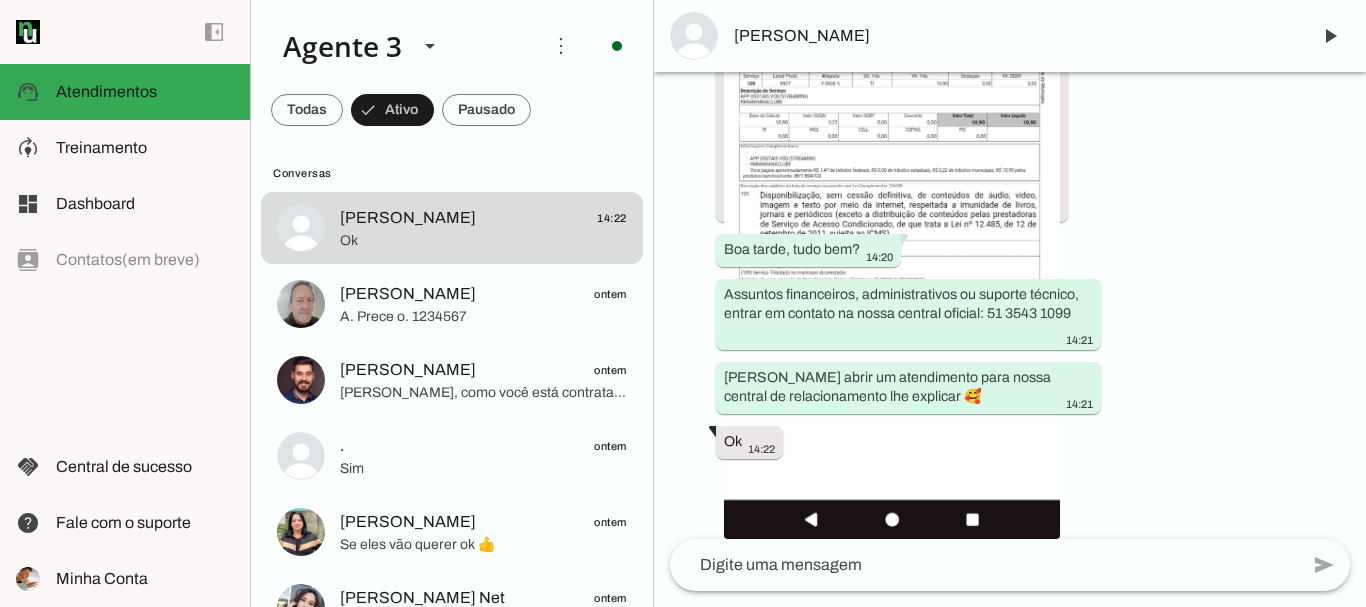 scroll, scrollTop: 0, scrollLeft: 0, axis: both 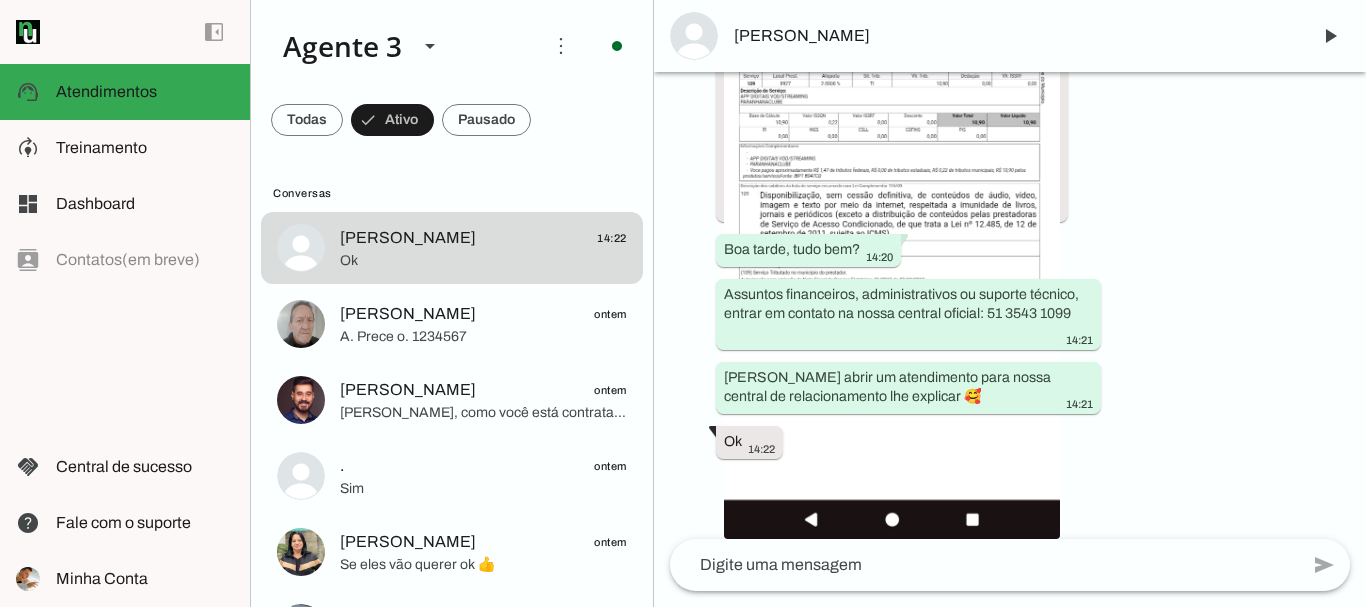 click on "Agente ativado
há 12 dias
Olá! Tenho interesse e queria mais informações, por favor. 11:42
Olá! Me chamo Iago e fico muito feliz em falar com você. Sou da ParanhanaNET, que é o provedor líder de mercado no Vale do Paranhana, eleito como o provedor que entrega a banda larga mais veloz da região. Estamos no top 3 do ranking de velocidade do Rio Grande do Sul e no Top 10 do Brasil, segundo o site minhaconexao.com.br. Além disso, somos reconhecidos como o melhor provedor em qualidade de atendimento e suporte técnico na região. 11:42 Para começarmos, posso saber seu nome? Também preciso do seu endereço completo — rua, número, bairro e cidade — para verificar se temos cobertura em sua região e podermos avançar com as melhores opções para você. Poderia me informar? 11:42
Renata. Diniz ferreira. Por do sol. Parobé 11:44
11:44
11:45
2" at bounding box center (1010, 305) 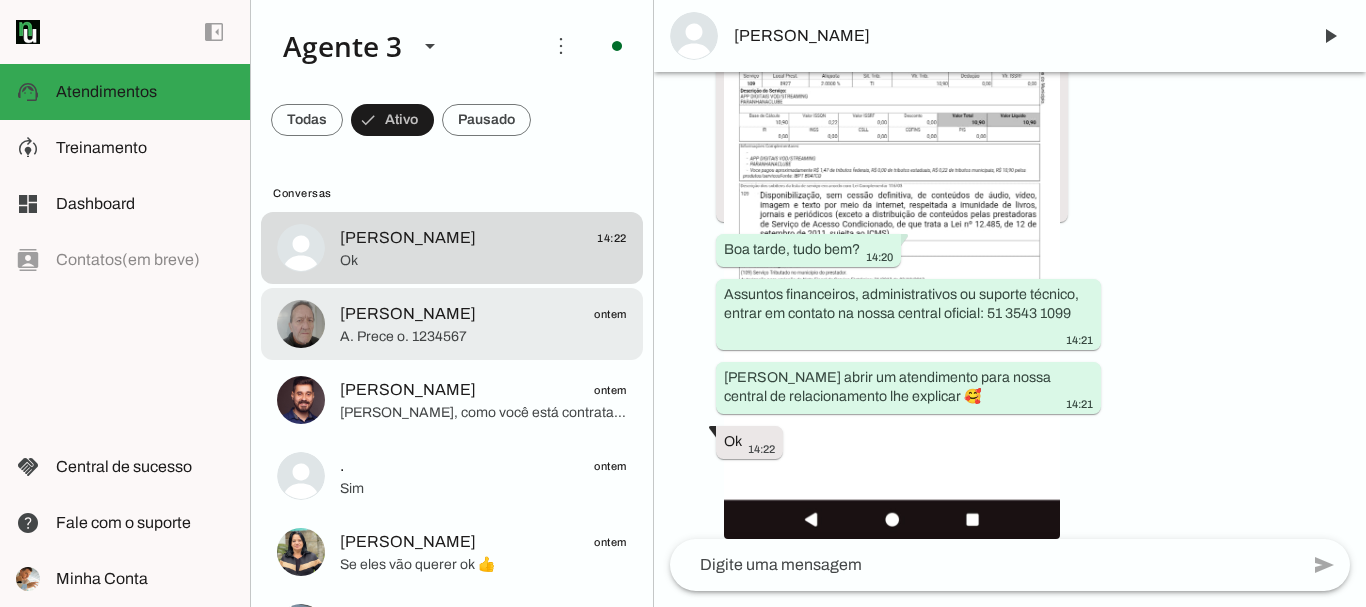 click on "[PERSON_NAME]" 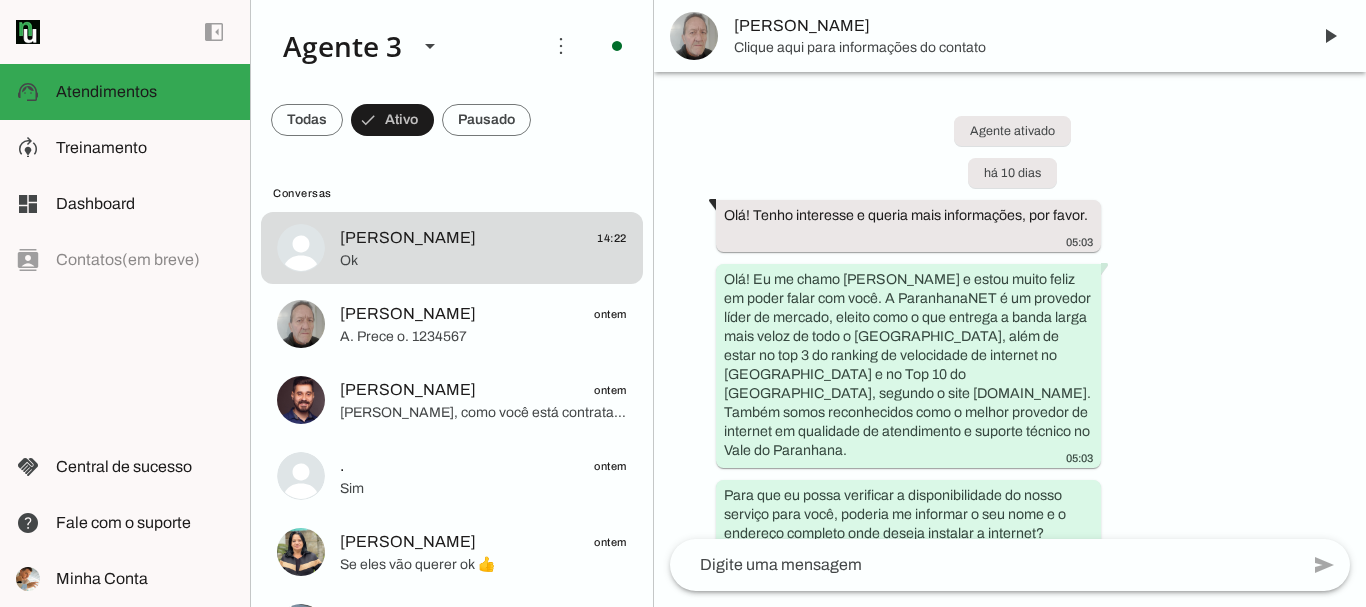 scroll, scrollTop: 1661, scrollLeft: 0, axis: vertical 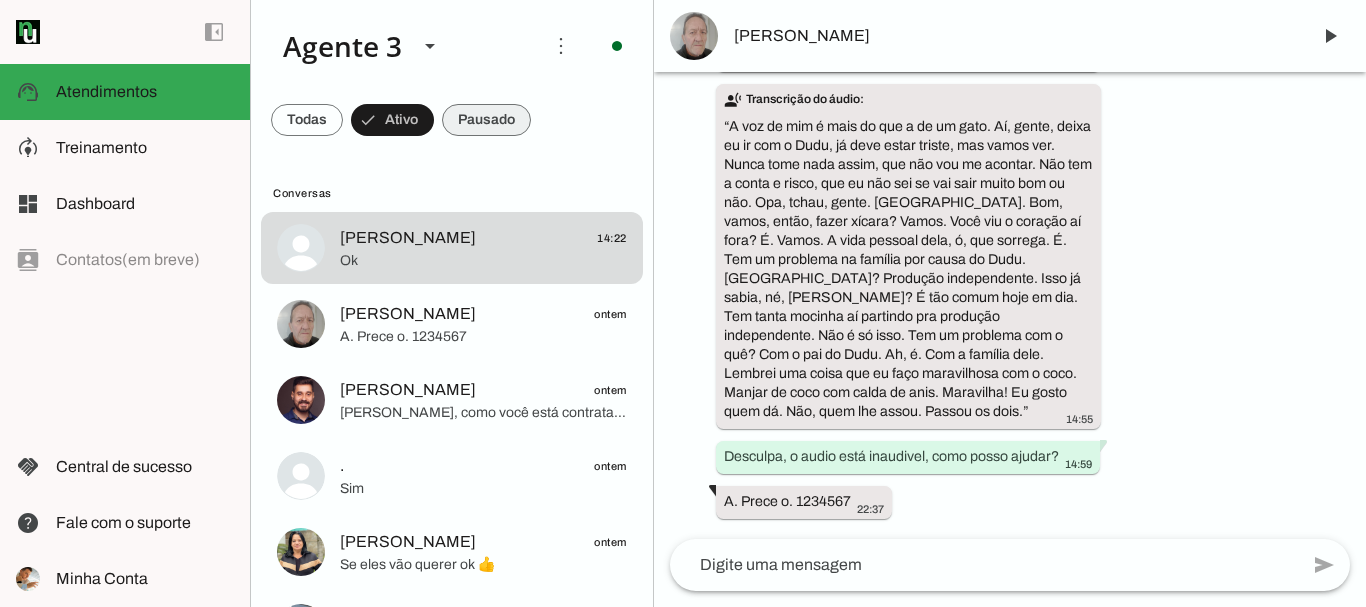 click at bounding box center [307, 120] 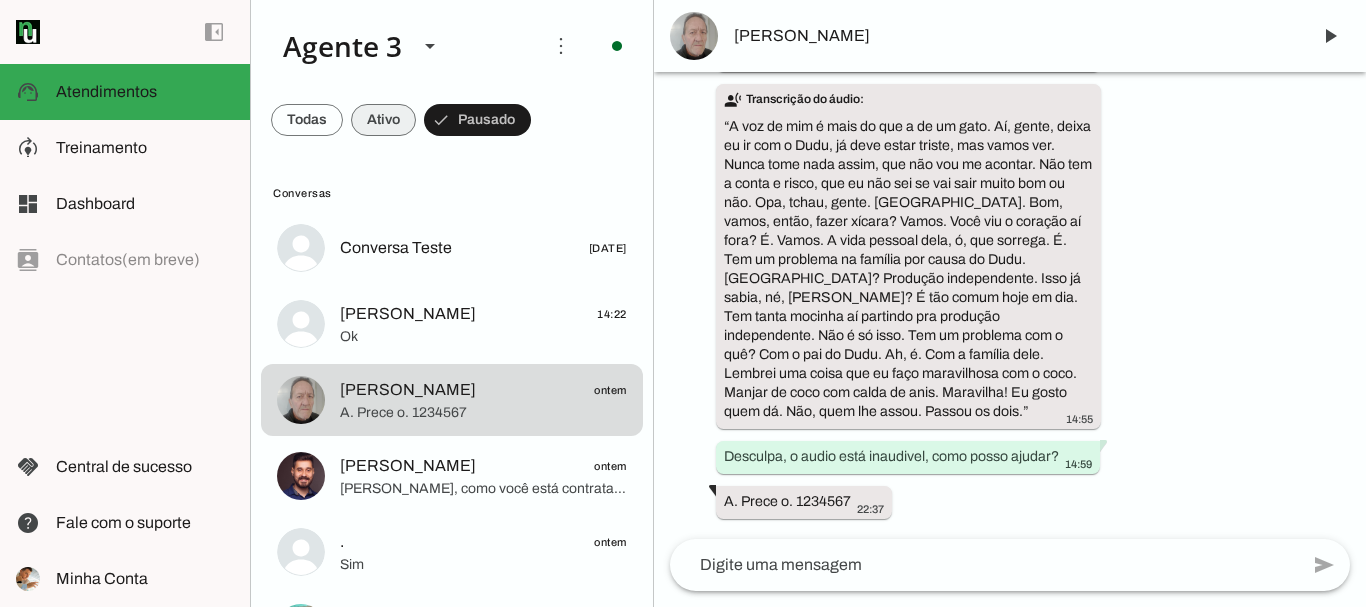 click at bounding box center [307, 120] 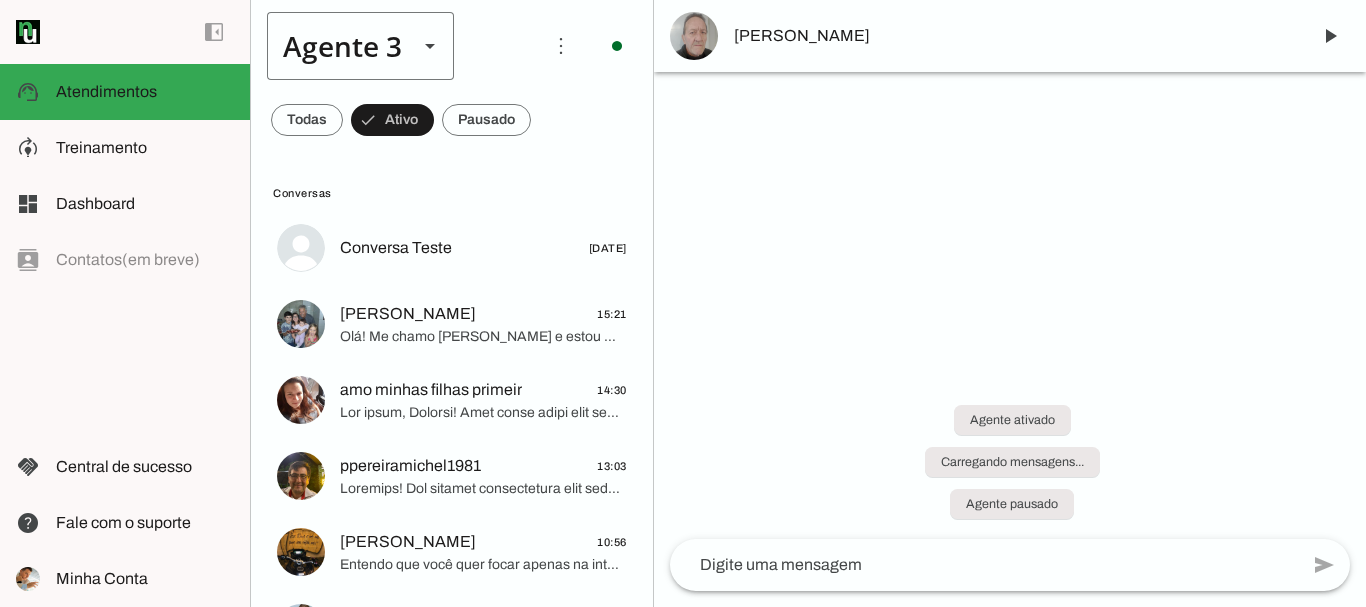 scroll, scrollTop: 0, scrollLeft: 0, axis: both 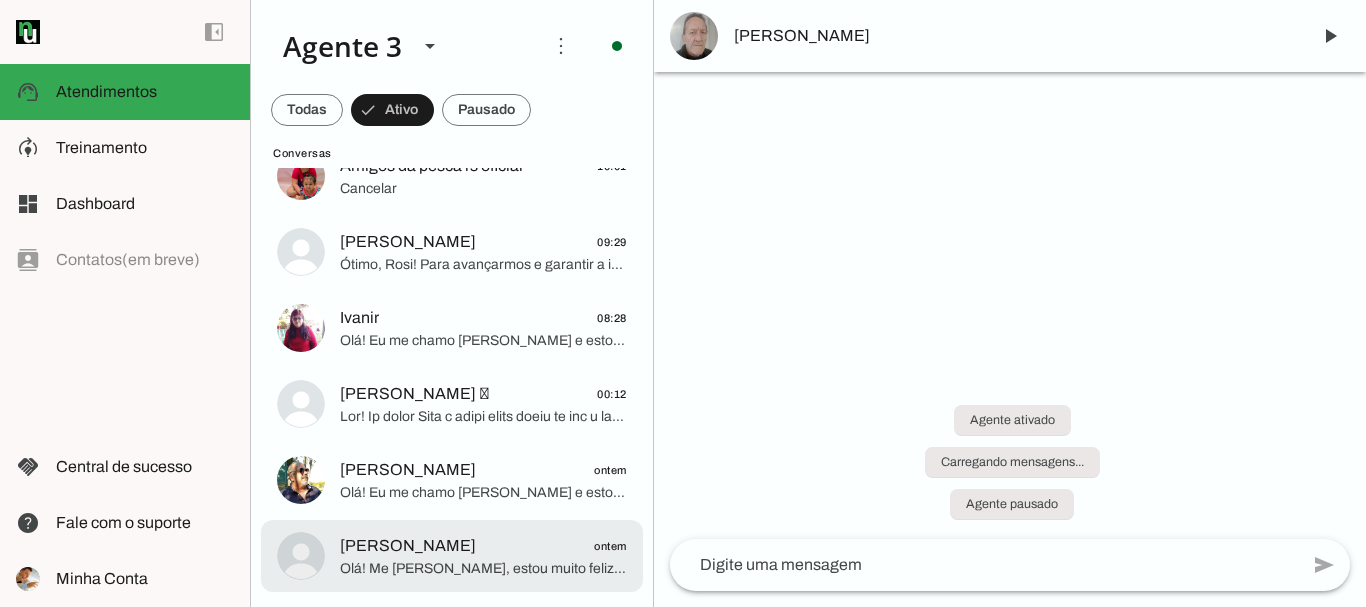 click on "[PERSON_NAME]
ontem
Olá! Me [PERSON_NAME], estou muito feliz em poder falar com você. Sou consultor da [PERSON_NAME], um provedor líder de mercado que entrega a banda larga mais veloz de todo o [GEOGRAPHIC_DATA]. Estamos no top 3 do ranking de velocidade no [GEOGRAPHIC_DATA] e no Top 10 do [GEOGRAPHIC_DATA], segundo o site [DOMAIN_NAME]. Além disso, somos reconhecidos como o melhor provedor em qualidade de atendimento e suporte técnico na região.
Para começarmos, posso saber seu nome? E também, poderia me informar o endereço completo onde deseja instalar a internet? Rua, número, bairro e cidade, por favor. Isso é importante para verificar a disponibilidade da nossa rede e a possibilidade de atendimento." at bounding box center [452, -204] 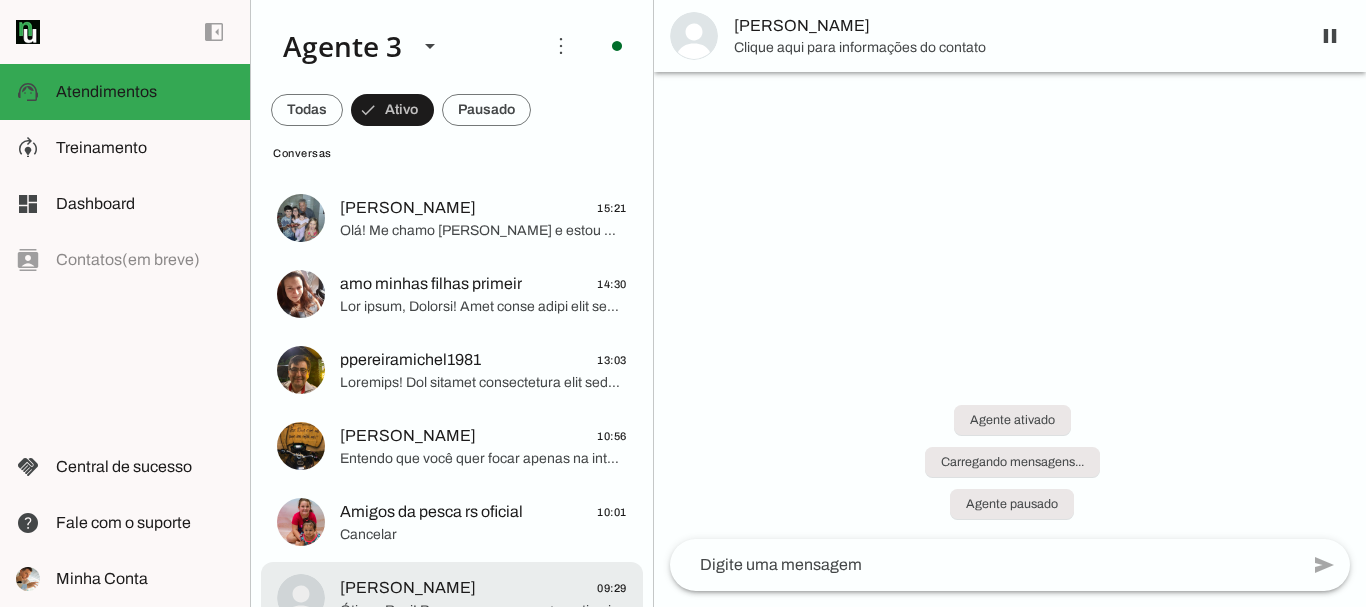 scroll, scrollTop: 0, scrollLeft: 0, axis: both 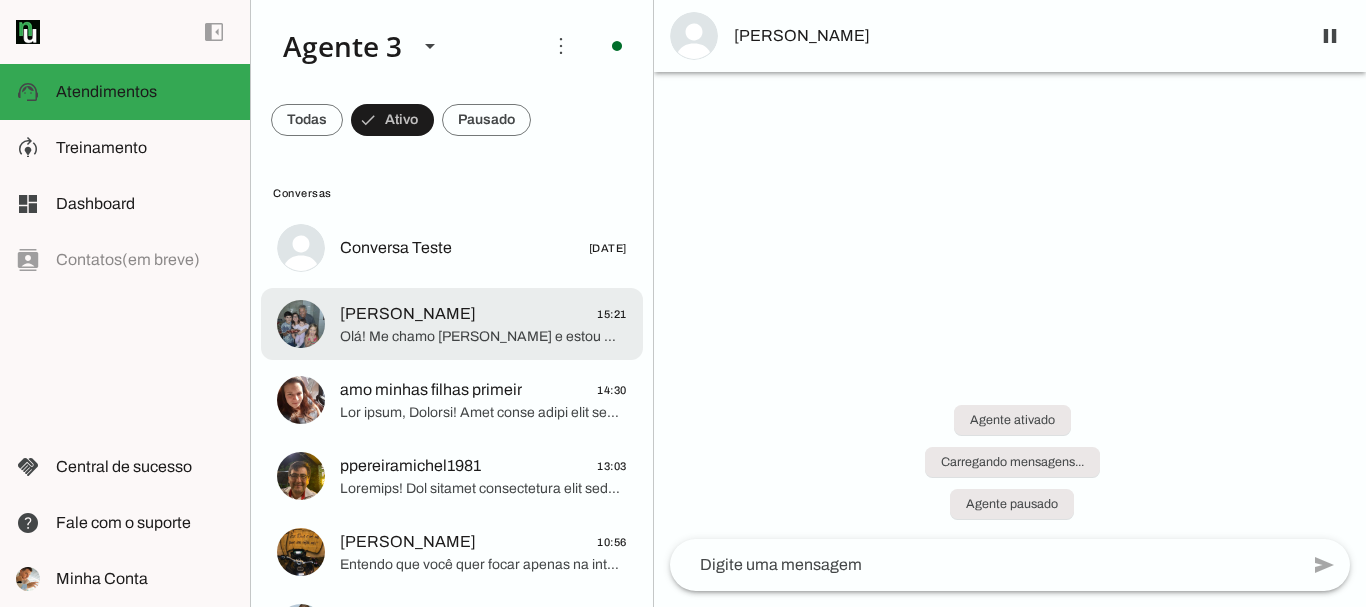 click on "João Virgílio Pereira Dia" 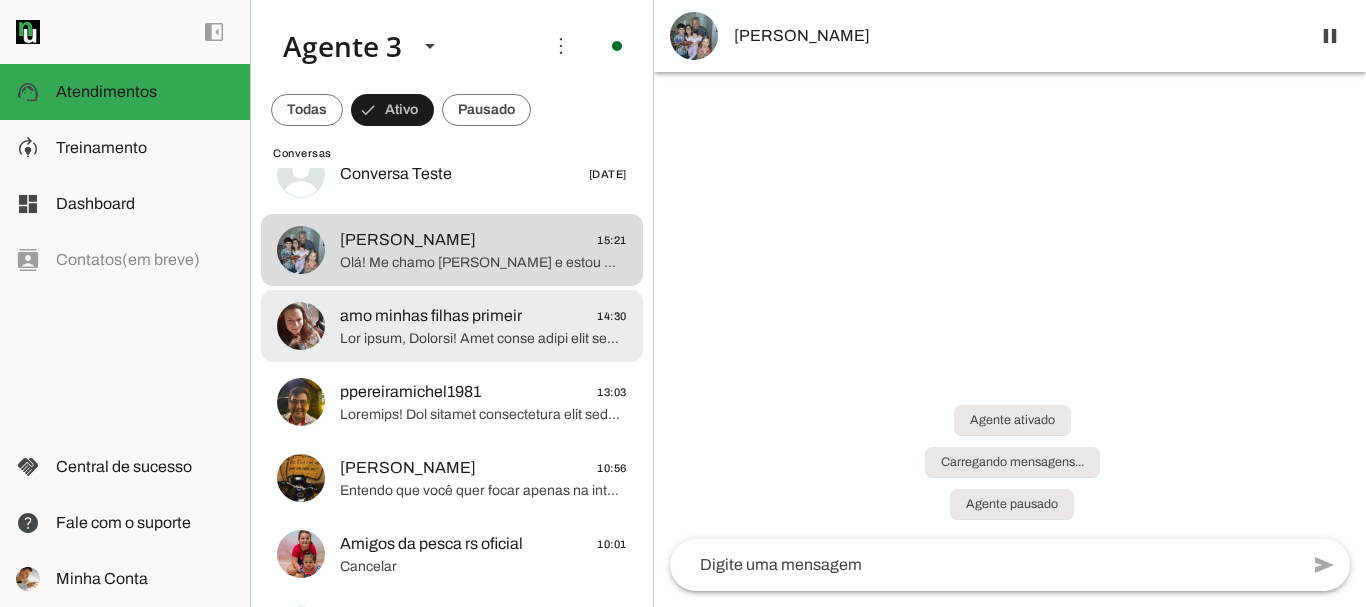 scroll, scrollTop: 100, scrollLeft: 0, axis: vertical 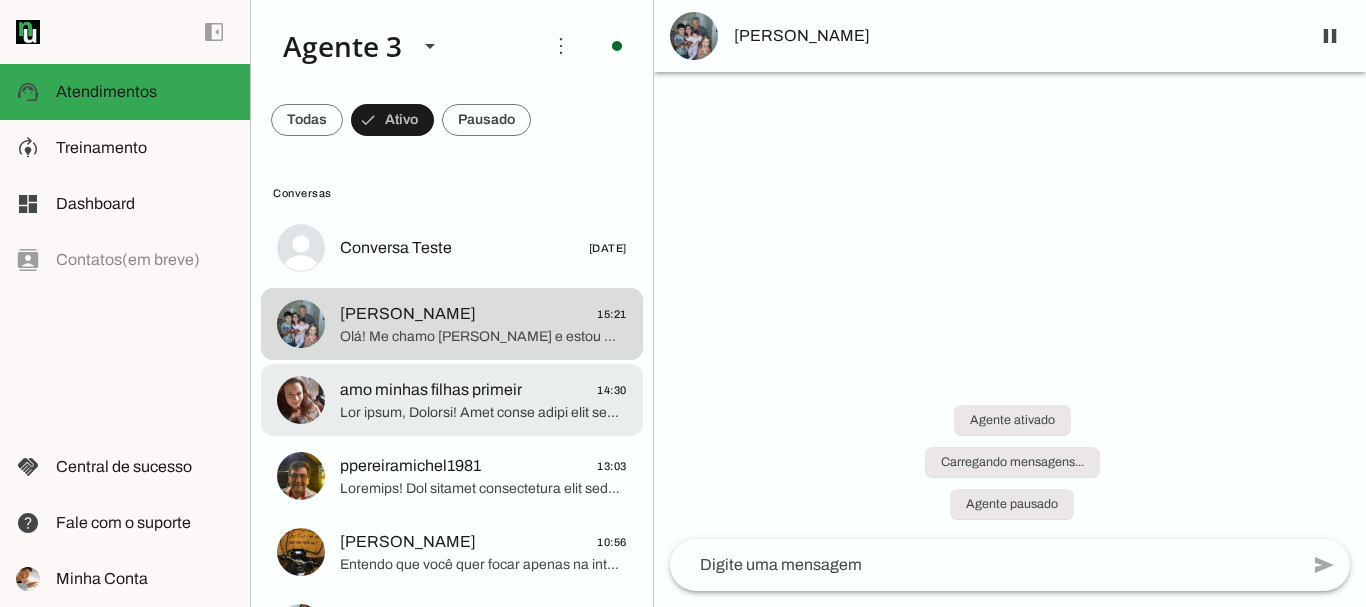 click 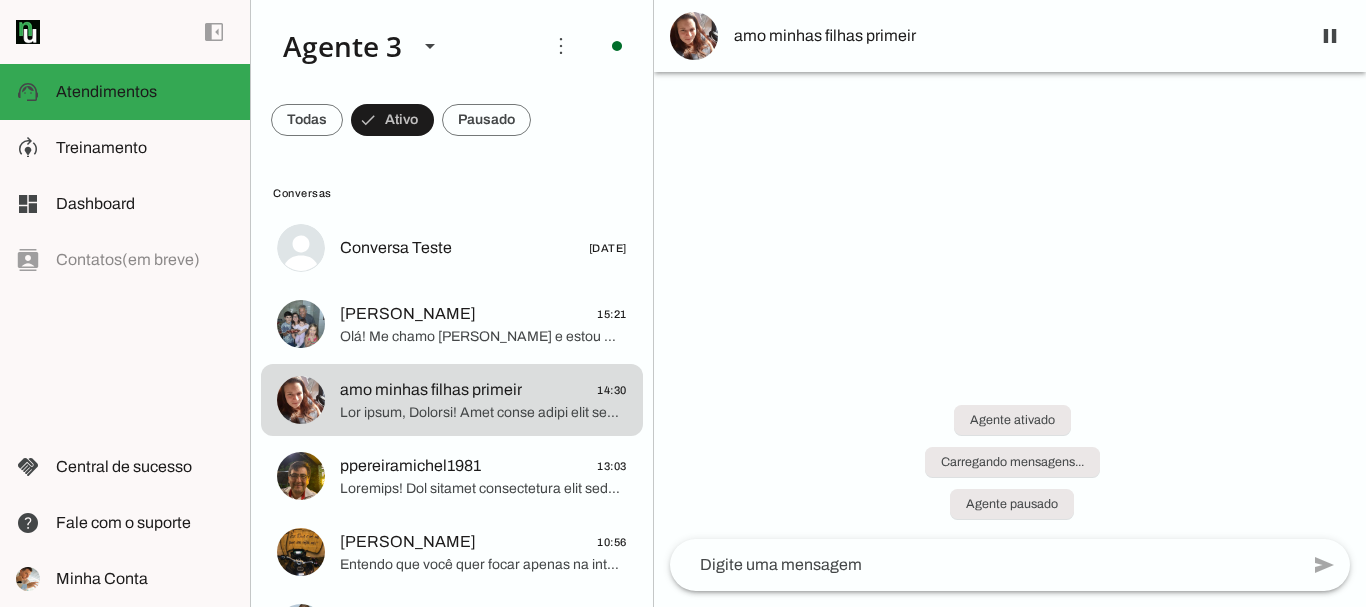 click at bounding box center [1010, 303] 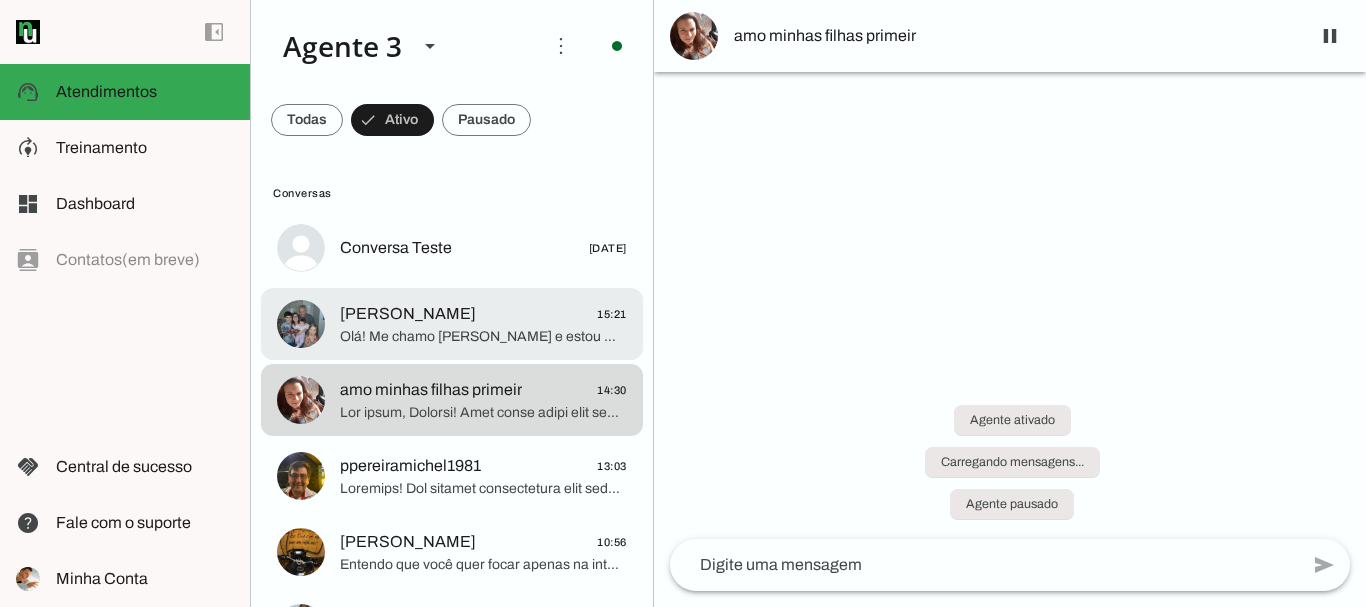 click on "João Virgílio Pereira Dia" 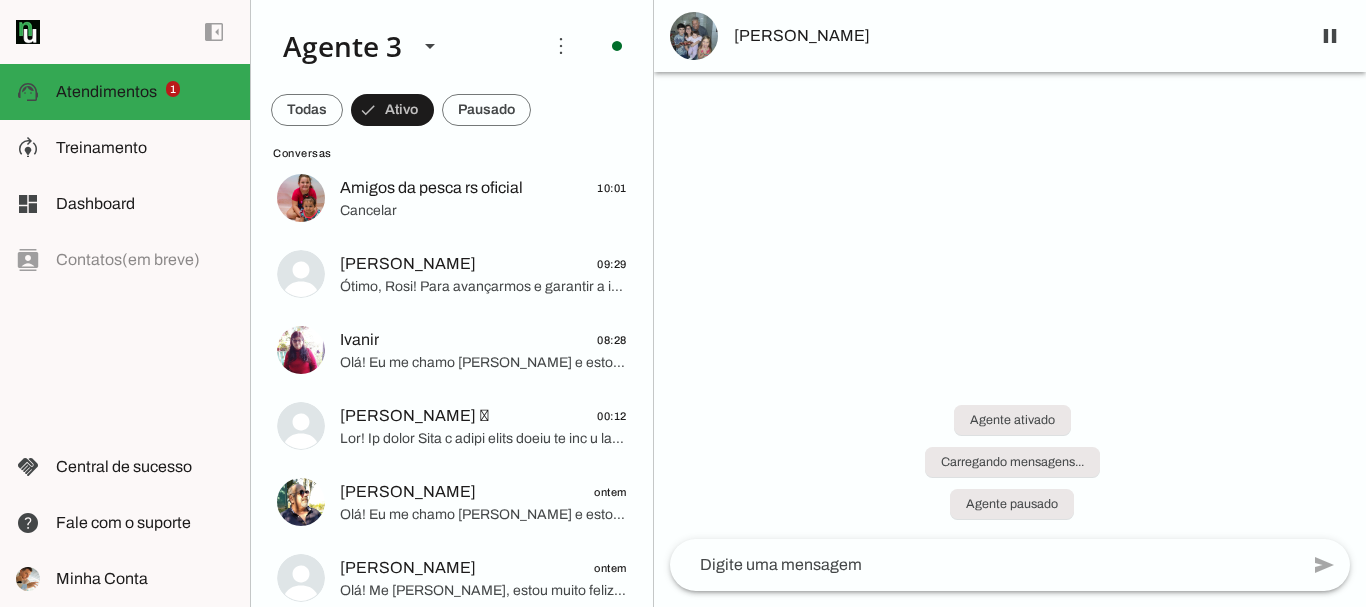 scroll, scrollTop: 0, scrollLeft: 0, axis: both 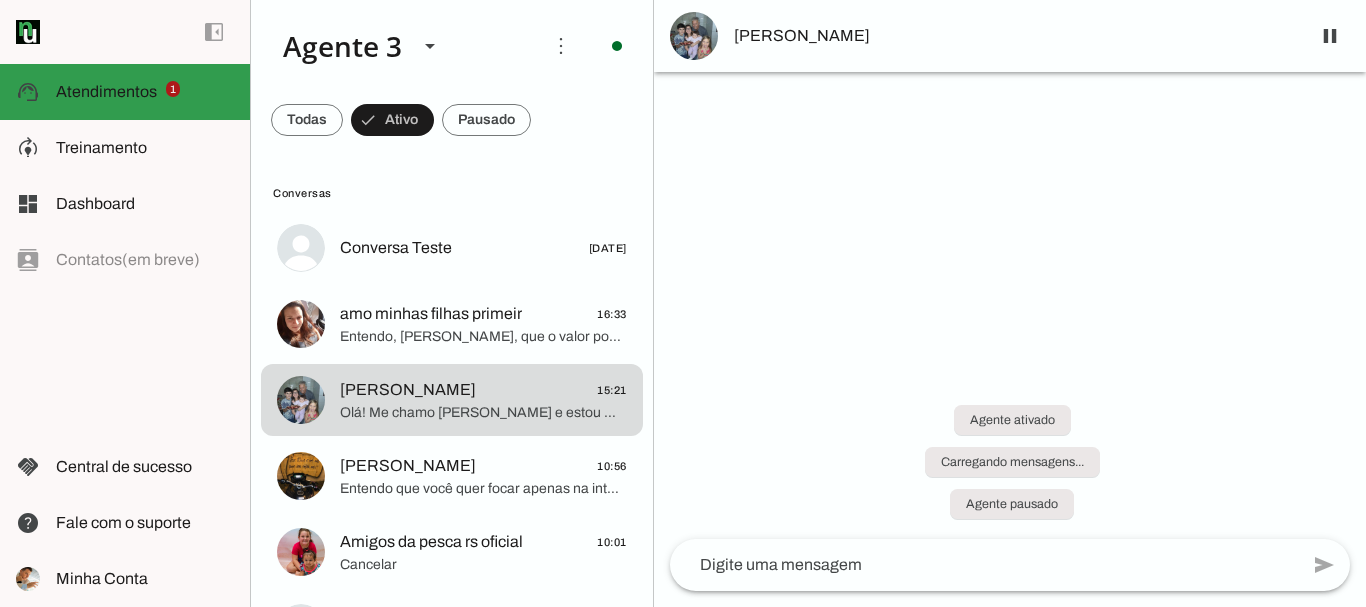 click at bounding box center (145, 92) 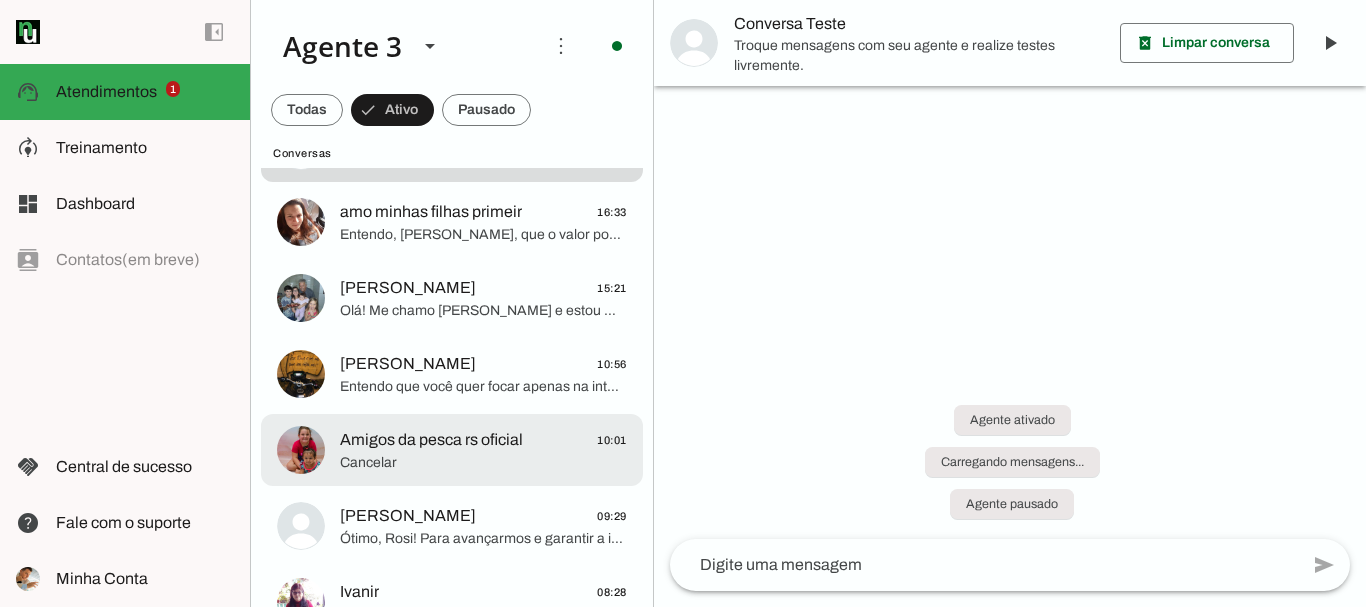 scroll, scrollTop: 0, scrollLeft: 0, axis: both 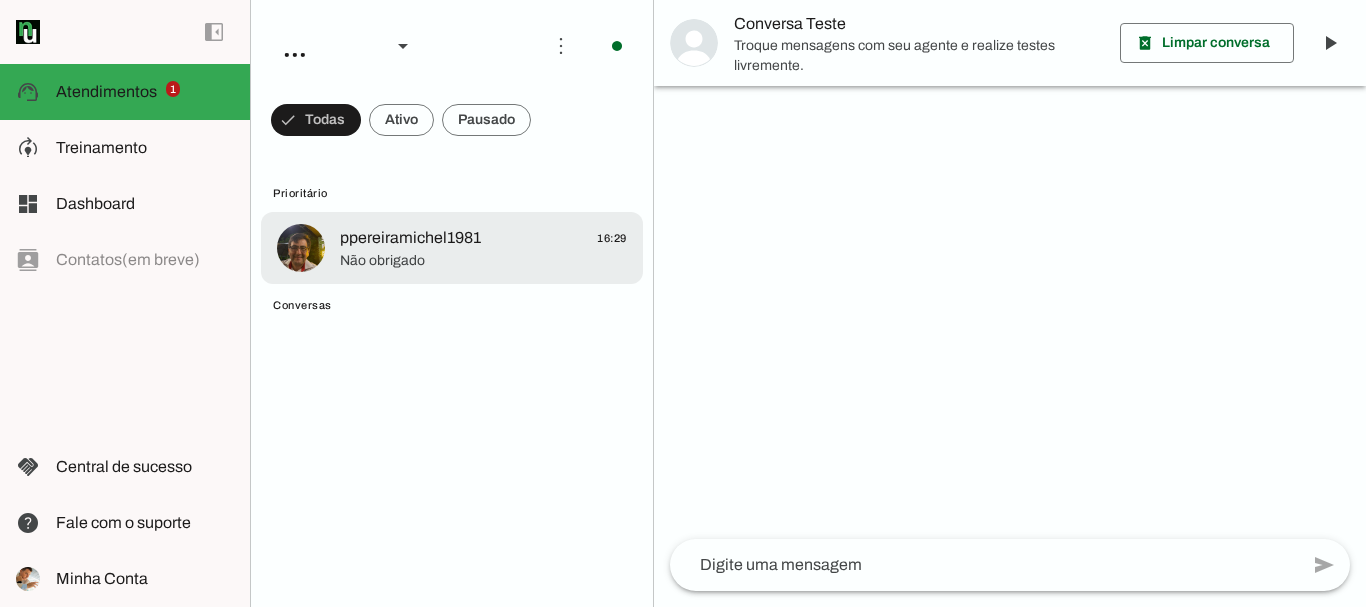 click on "Não obrigado" 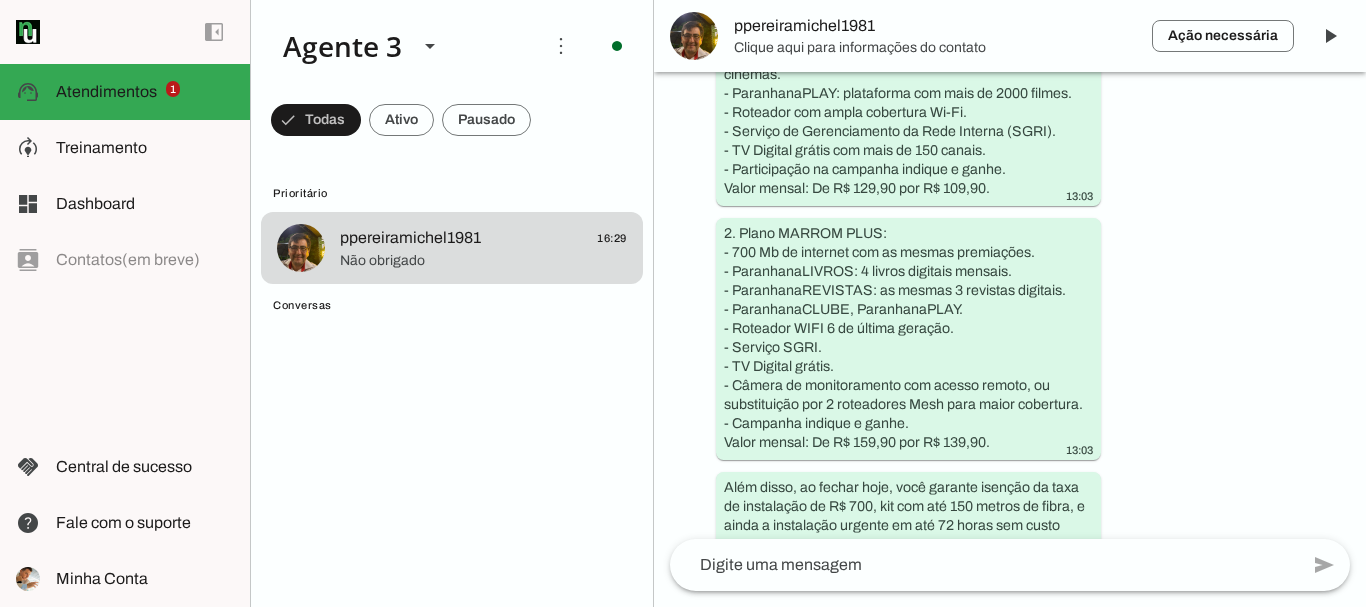 scroll, scrollTop: 2721, scrollLeft: 0, axis: vertical 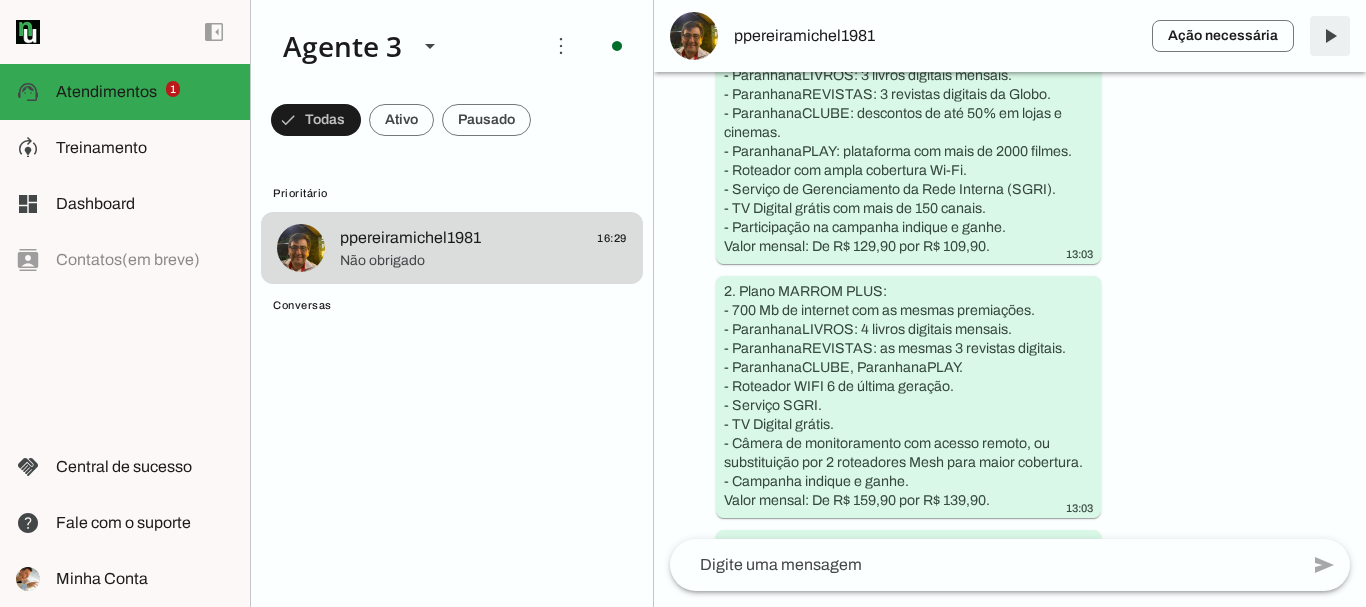 click at bounding box center (1330, 36) 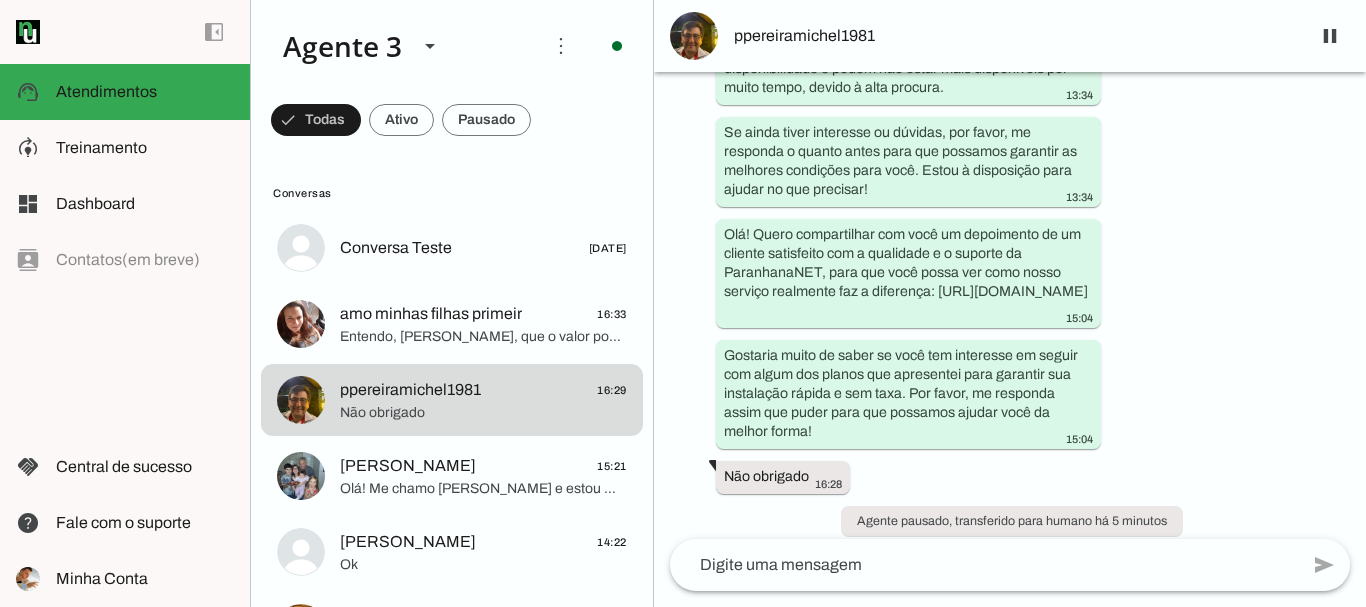 scroll, scrollTop: 3544, scrollLeft: 0, axis: vertical 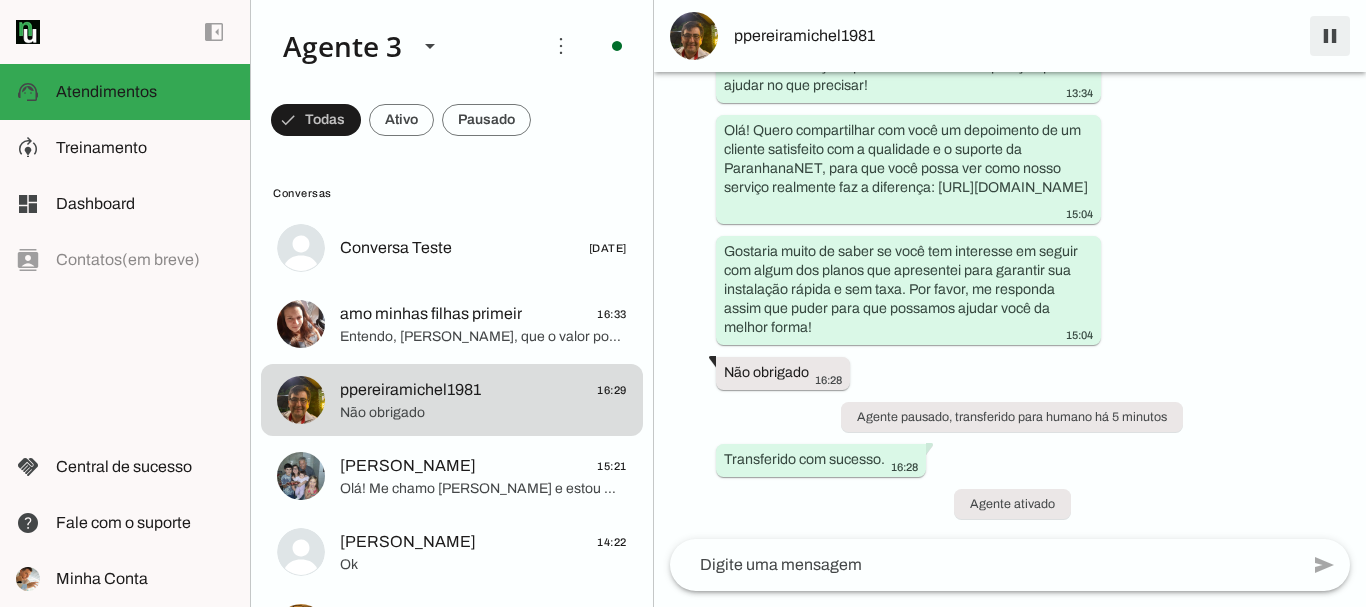 click at bounding box center [1330, 36] 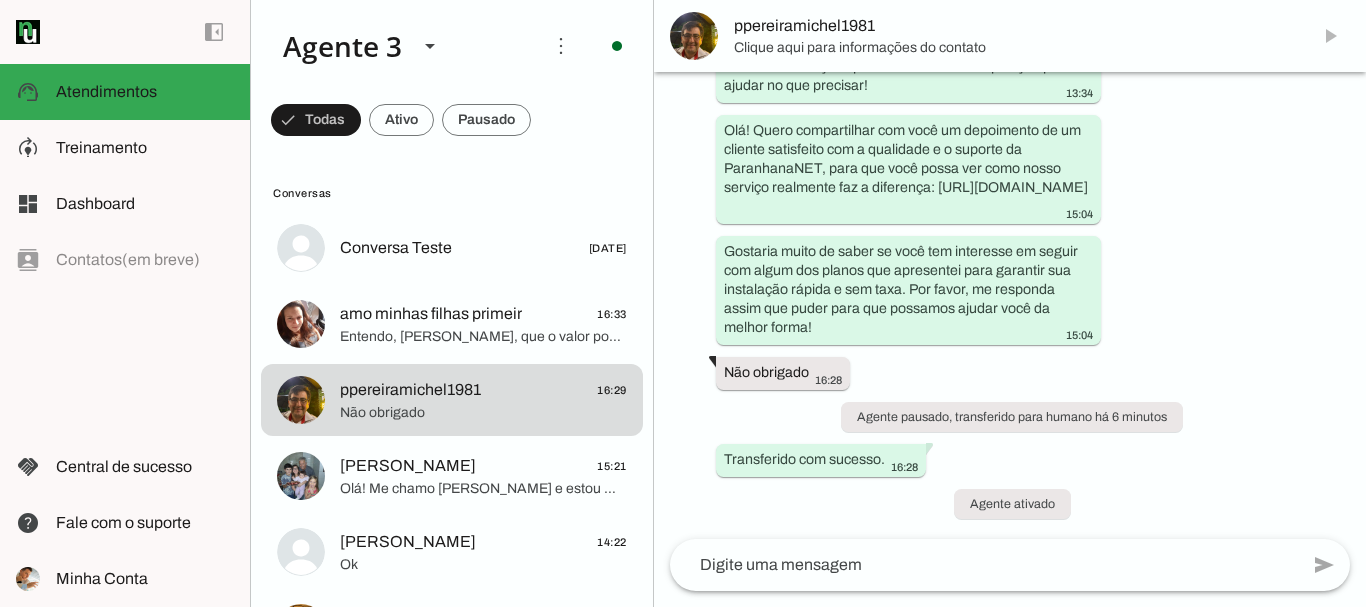 scroll, scrollTop: 0, scrollLeft: 0, axis: both 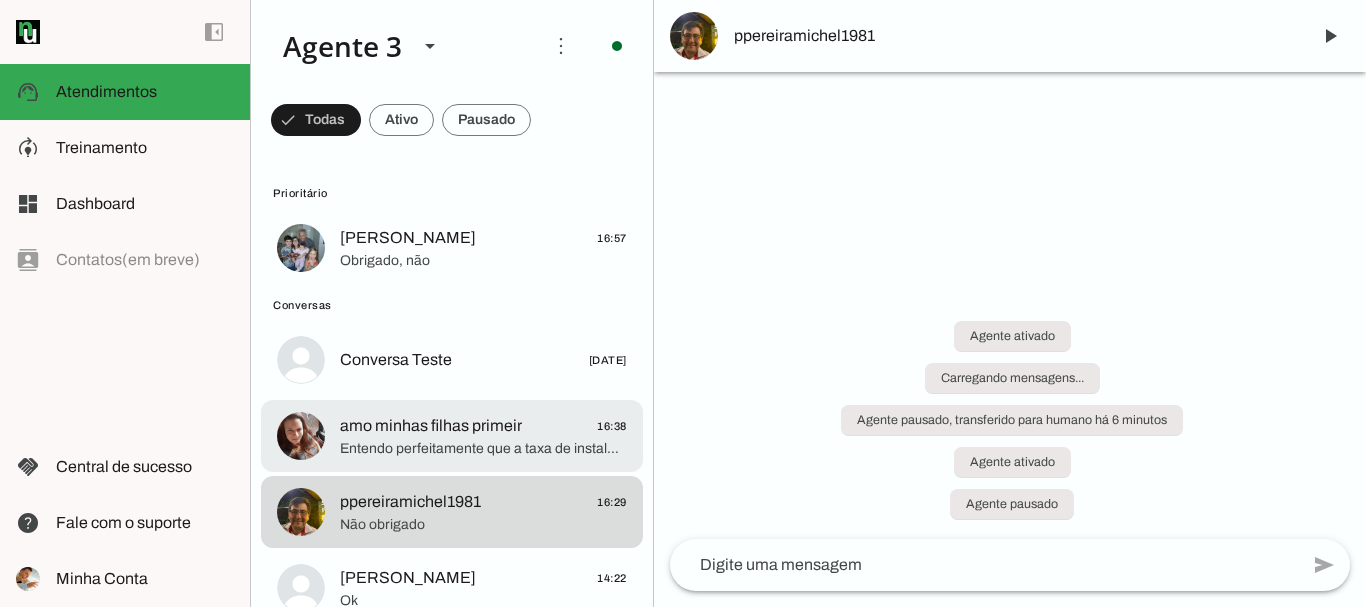 click on "Entendo perfeitamente que a taxa de instalação pode parecer alta, Dioneia, mas deixe-me esclarecer: ao contratar conosco agora, a taxa de instalação de R$ 700 é totalmente isenta, ou seja, você não paga nada por isso, desde que permaneça com o serviço por pelo menos 12 meses. Esta isenção inclui até 150 metros de fibra óptica e a mão de obra para instalação.
Se por algum motivo você cancelar antes dos 12 meses, aí sim é cobrada uma parte proporcional, mas enquanto permanecer, não há custo de instalação.
Além disso, temos um serviço premium com suporte 24 horas, rede protegida para minimizar interrupções, equipamentos de ponta e benefícios exclusivos que agregam muito valor.
Posso ajudar a esclarecer mais sobre como funciona essa isenção e os planos? Assim você pode aproveitar essa oportunidade sem nenhum custo inicial de instalação. Quer que eu te explique melhor?" 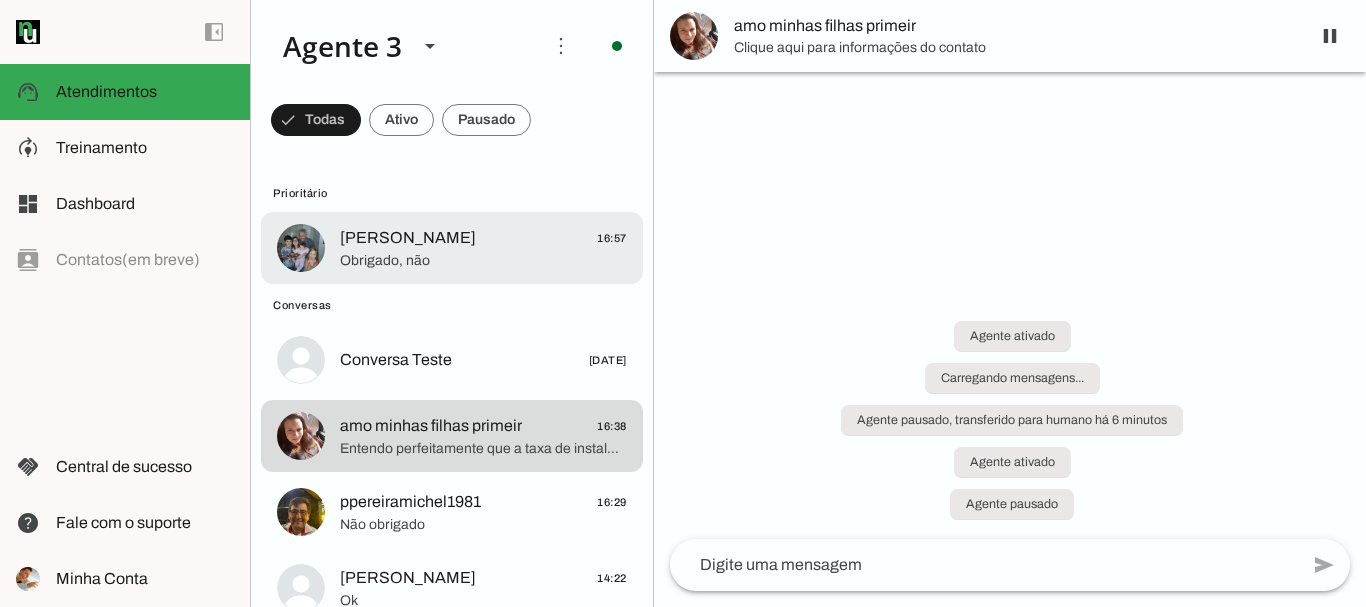click on "João Virgílio Pereira Dia" 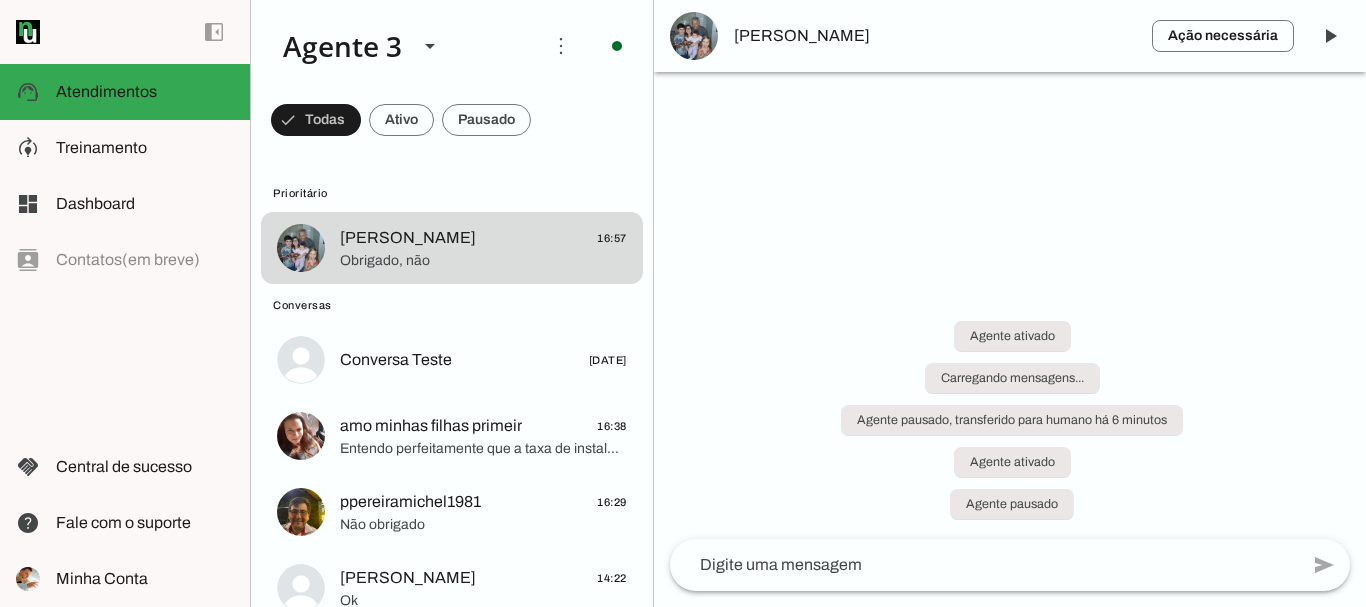 type 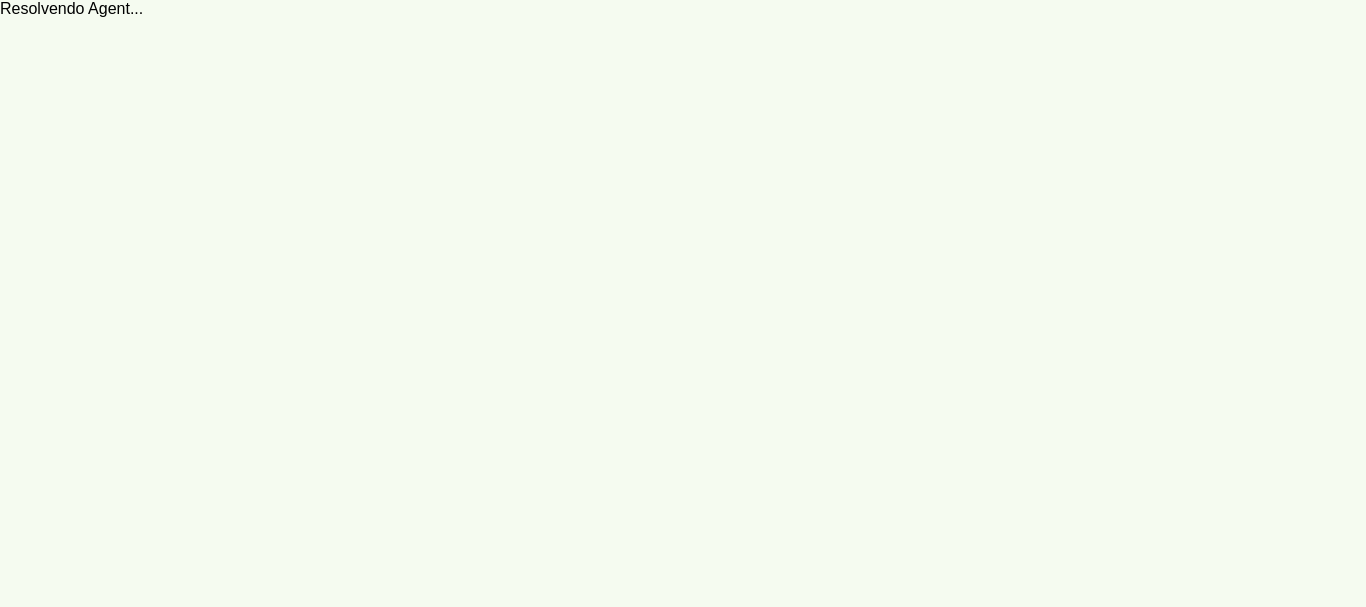 scroll, scrollTop: 0, scrollLeft: 0, axis: both 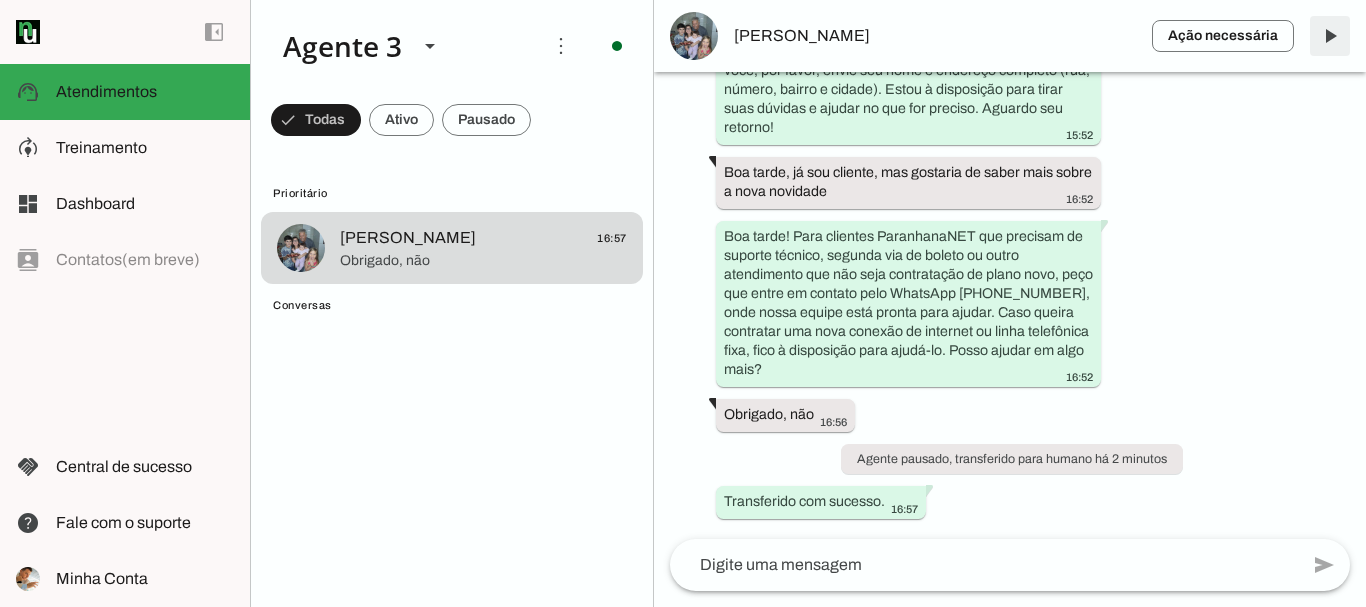 click at bounding box center [1330, 36] 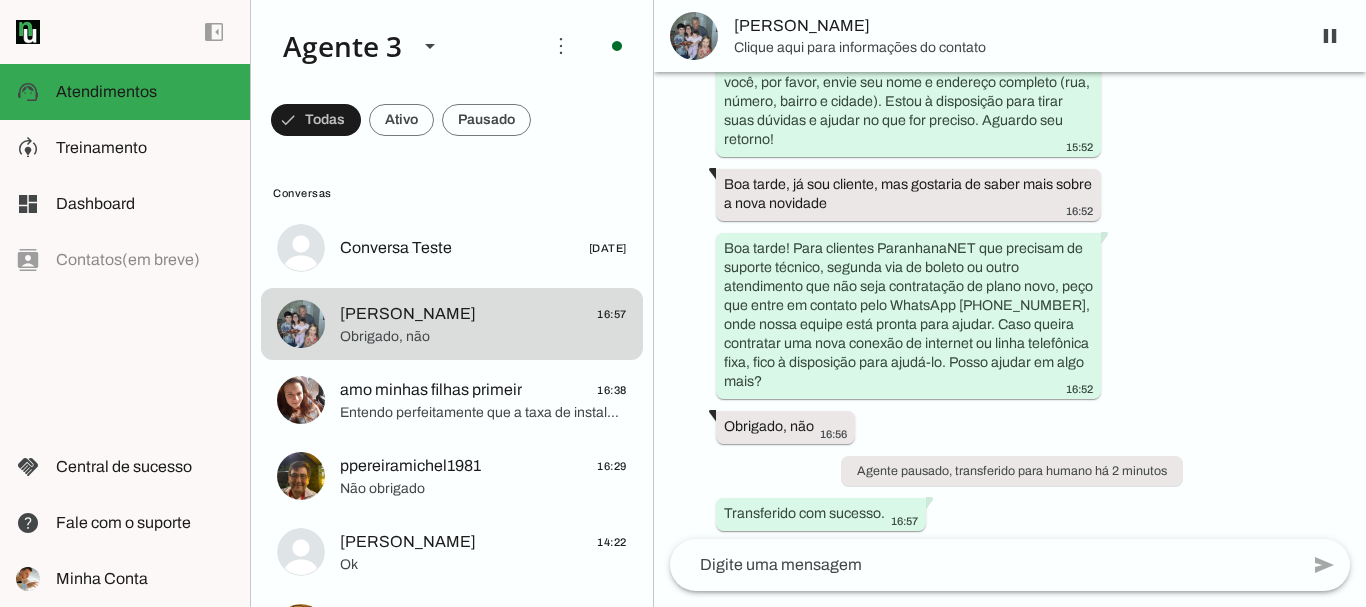 scroll, scrollTop: 2087, scrollLeft: 0, axis: vertical 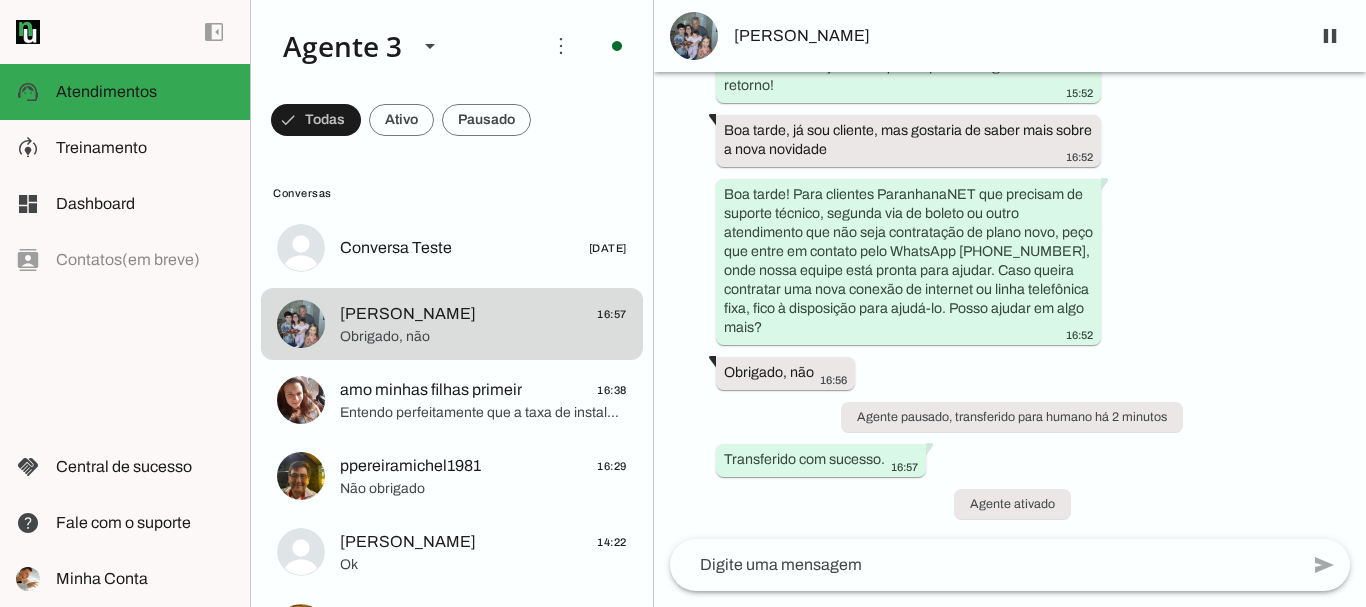 click on "Agente ativado
há cerca de 1 mês
08:31
Olá! Sou Lucas, consultor da ParanhanaNET, e estou muito feliz em ter a oportunidade de falar com você hoje!  08:31 A ParanhanaNET é um provedor líder de mercado, eleito como o provedor que entrega a banda larga mais veloz de todo o Vale do Paranhana. Estamos no top 3 do ranking de velocidade de internet no Rio Grande do Sul e no Top 10 do Brasil, segundo o site www.minhaconexao.com.br. Além disso, somos reconhecidos como o melhor provedor em qualidade de atendimento e suporte técnico na região. 08:31 Qual é o seu nome? Gostaria de conhecê-lo melhor para poder oferecer a melhor solução para suas necessidades de internet. 08:31 11:32 13:31
há cerca de 1 mês
08:31 12:32
há cerca de 2 horas
Olá! Tenho interesse e queria mais informações, por favor. 15:21" at bounding box center (1010, 305) 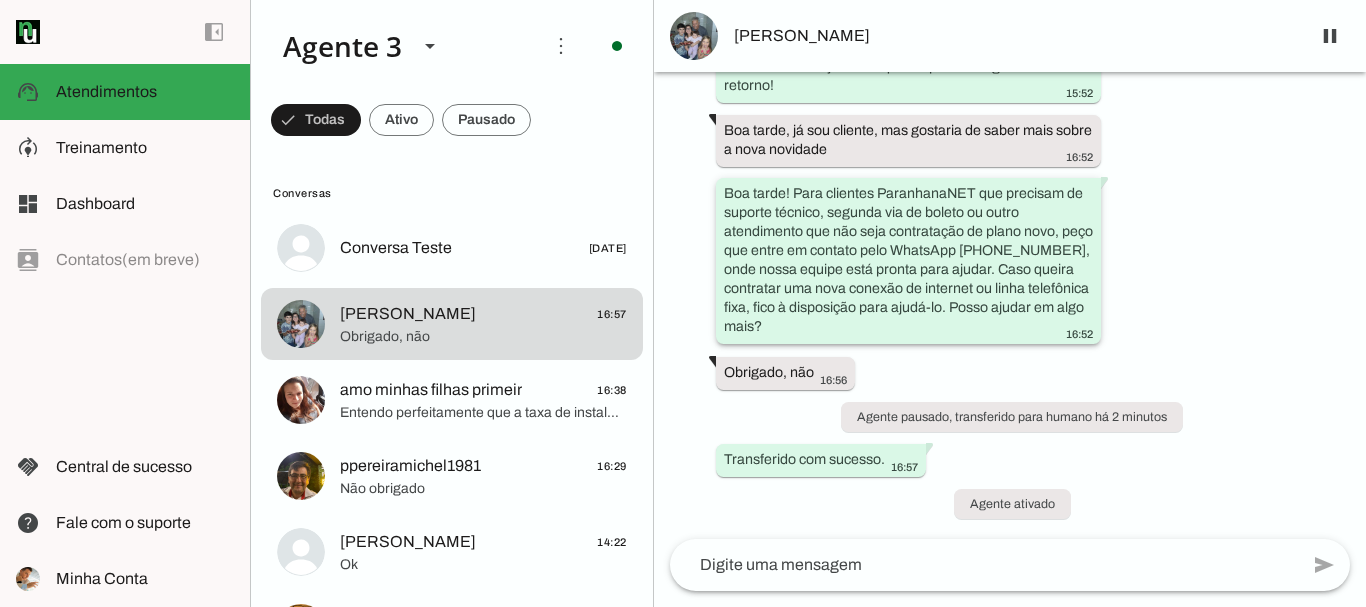 drag, startPoint x: 991, startPoint y: 193, endPoint x: 1064, endPoint y: 328, distance: 153.47313 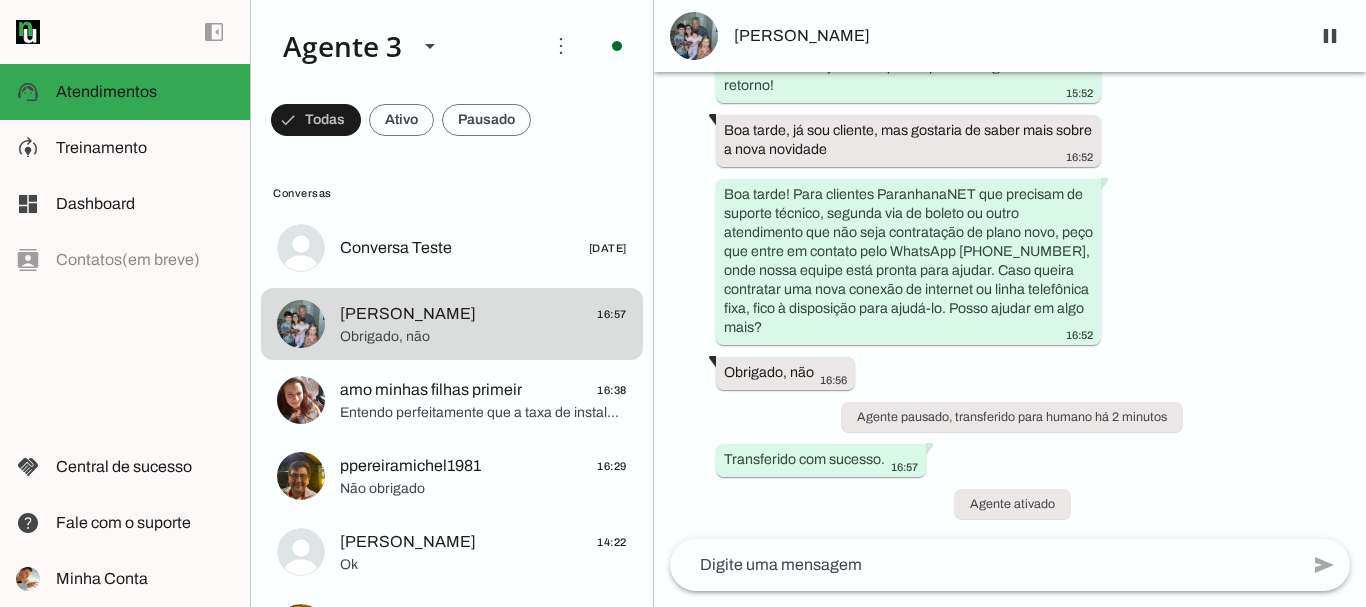 click 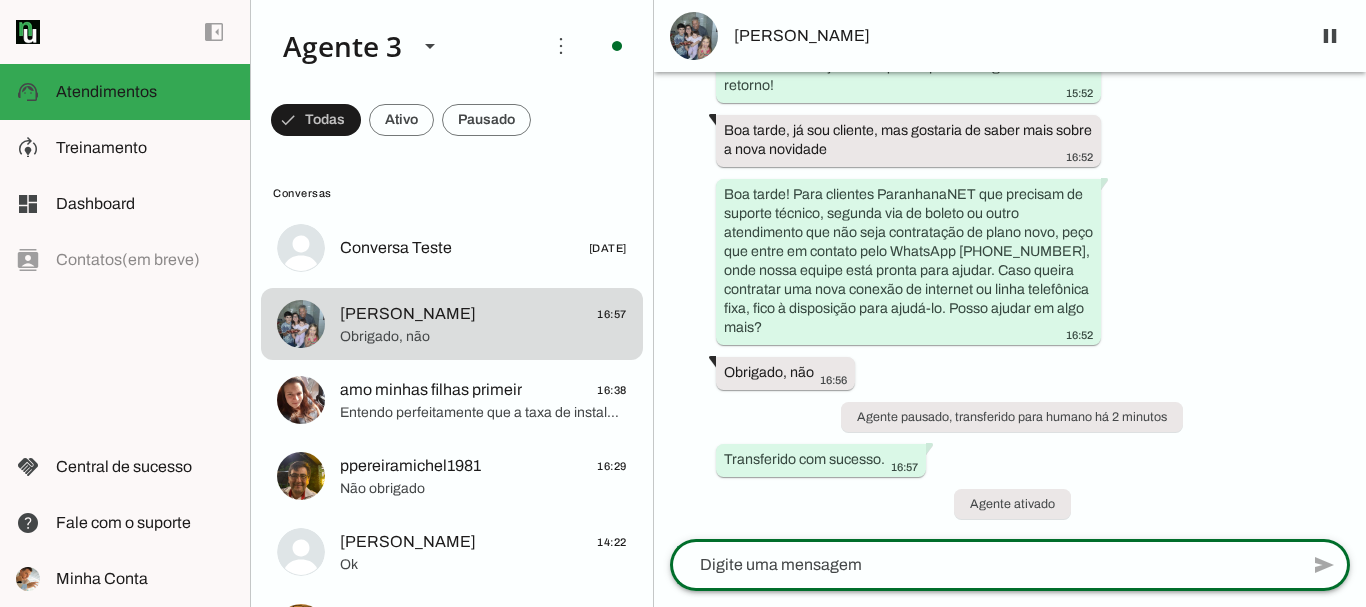 paste on "Para clientes ParanhanaNET que precisam de suporte técnico, segunda via de boleto ou outro atendimento que não seja contratação de plano novo, peço que entre em contato pelo WhatsApp (51) 3543-1099, onde nossa equipe está pronta para ajudar. Caso queira contratar uma nova conexão de internet ou linha telefônica fixa, fico à disposição para ajudá-lo. Posso ajudar em algo mais?" 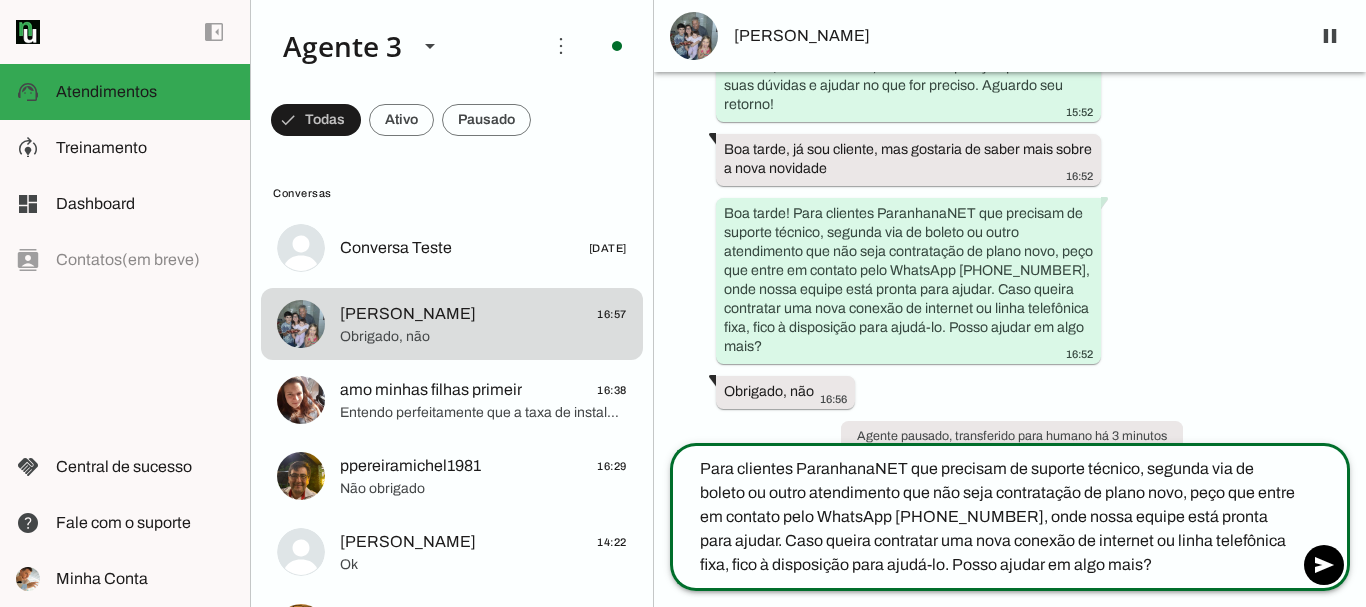 scroll, scrollTop: 2087, scrollLeft: 0, axis: vertical 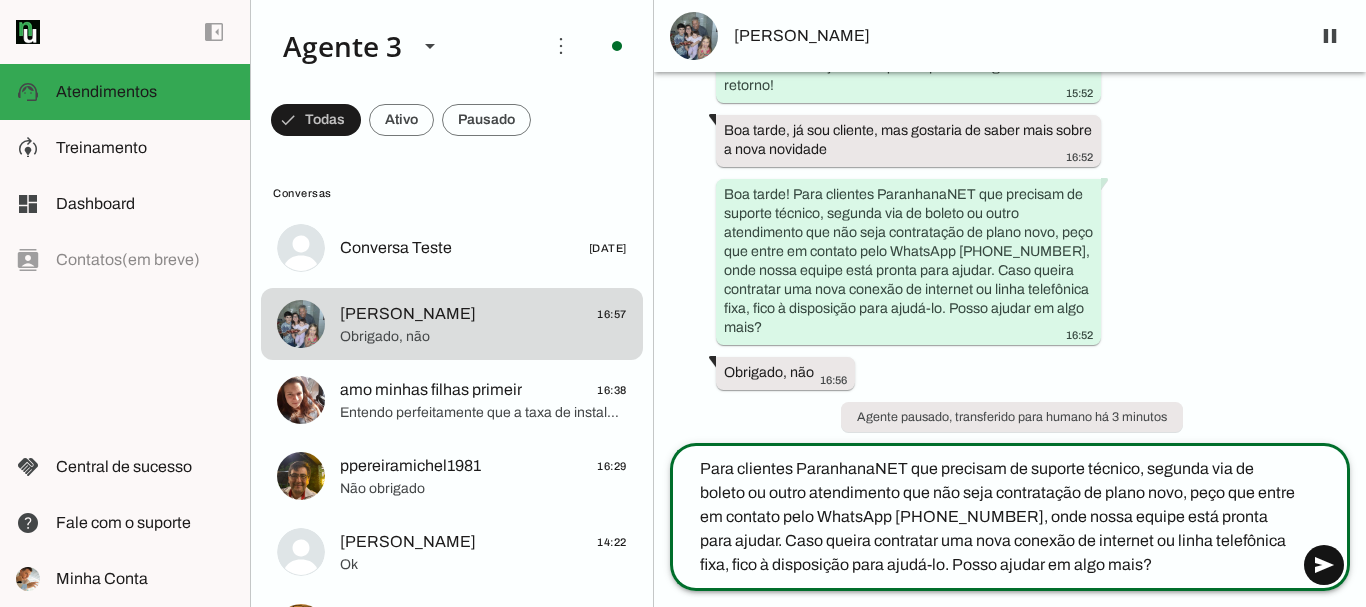type on "Para clientes ParanhanaNET que precisam de suporte técnico, segunda via de boleto ou outro atendimento que não seja contratação de plano novo, peço que entre em contato pelo WhatsApp (51) 3543-1099, onde nossa equipe está pronta para ajudar. Caso queira contratar uma nova conexão de internet ou linha telefônica fixa, fico à disposição para ajudá-lo. Posso ajudar em algo mais?" 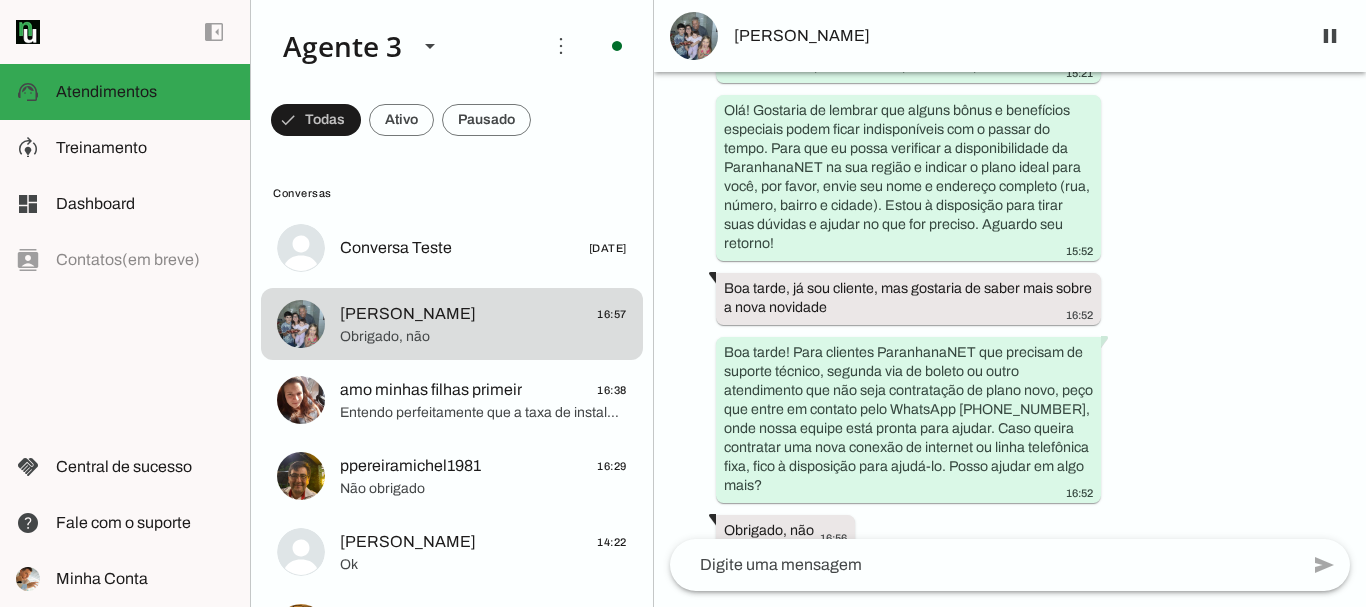 scroll, scrollTop: 2265, scrollLeft: 0, axis: vertical 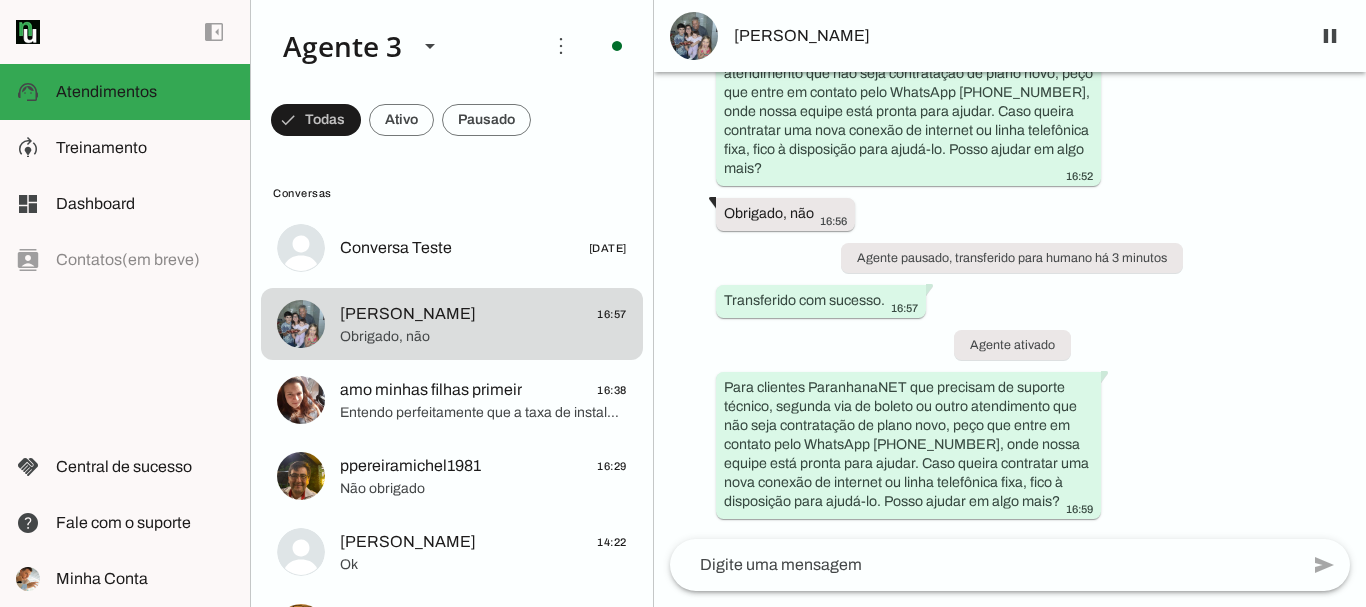 click on "Agente ativado
há cerca de 1 mês
08:31
Olá! Sou Lucas, consultor da ParanhanaNET, e estou muito feliz em ter a oportunidade de falar com você hoje!  08:31 A ParanhanaNET é um provedor líder de mercado, eleito como o provedor que entrega a banda larga mais veloz de todo o Vale do Paranhana. Estamos no top 3 do ranking de velocidade de internet no Rio Grande do Sul e no Top 10 do Brasil, segundo o site www.minhaconexao.com.br. Além disso, somos reconhecidos como o melhor provedor em qualidade de atendimento e suporte técnico na região. 08:31 Qual é o seu nome? Gostaria de conhecê-lo melhor para poder oferecer a melhor solução para suas necessidades de internet. 08:31 11:32 13:31
há cerca de 1 mês
08:31 12:32
há cerca de 2 horas
Olá! Tenho interesse e queria mais informações, por favor. 15:21" at bounding box center [1010, 305] 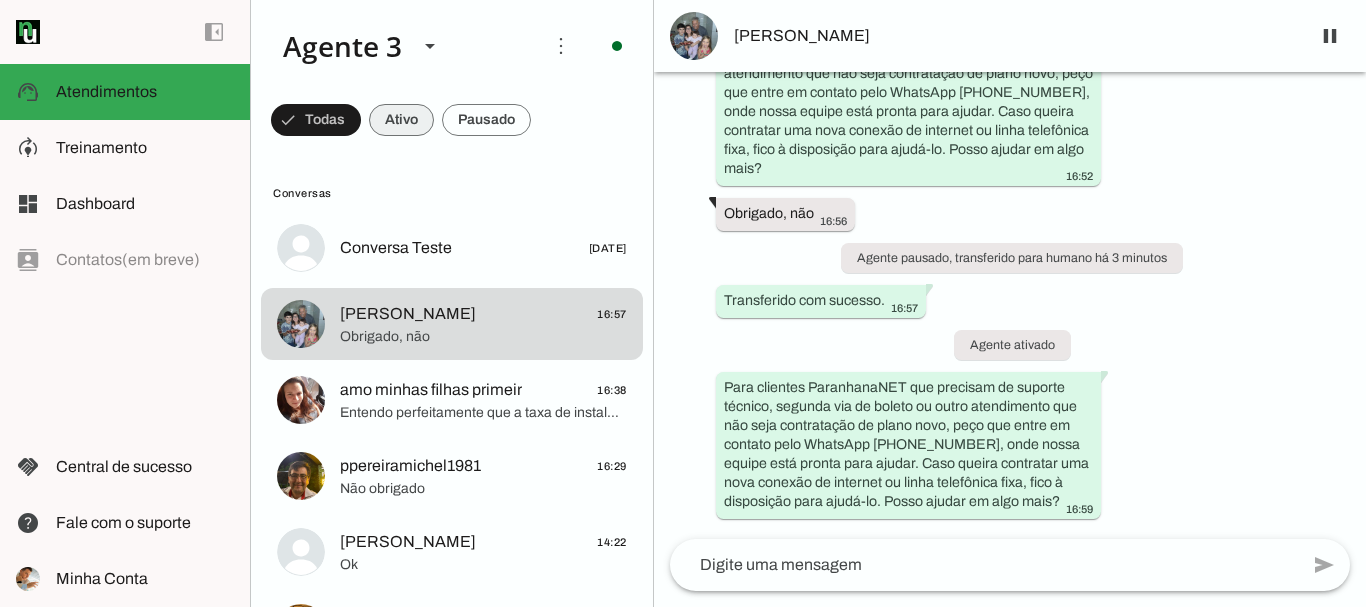 click at bounding box center [316, 120] 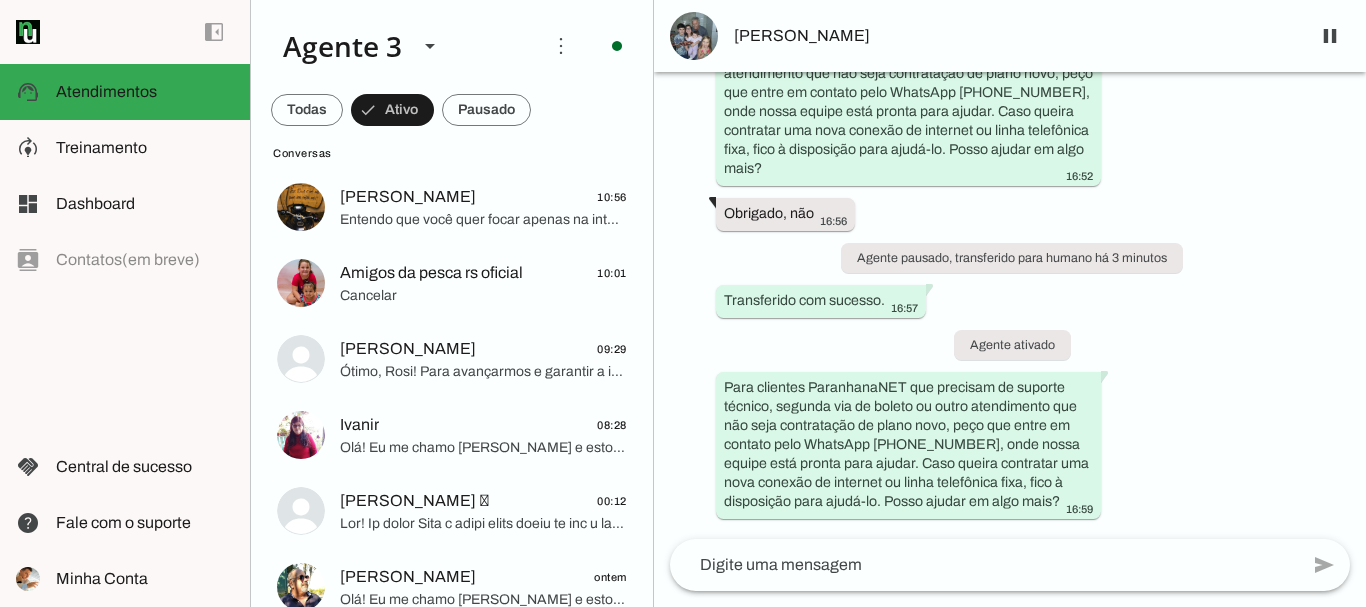 scroll, scrollTop: 375, scrollLeft: 0, axis: vertical 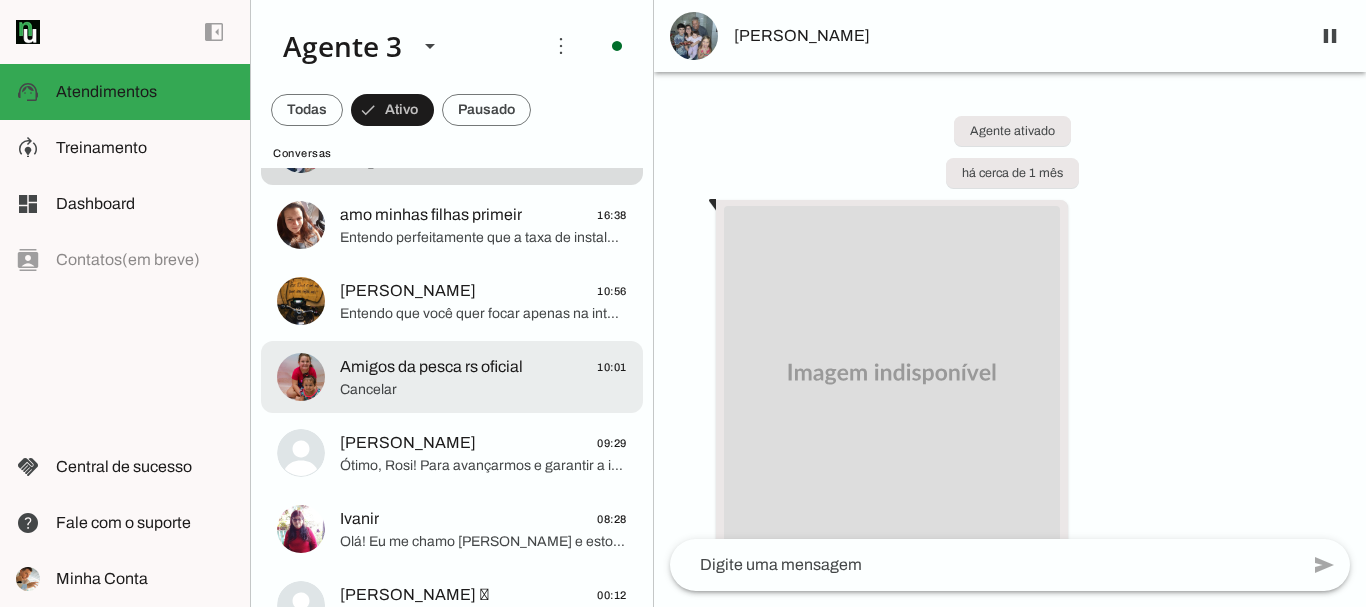 click on "Cancelar" 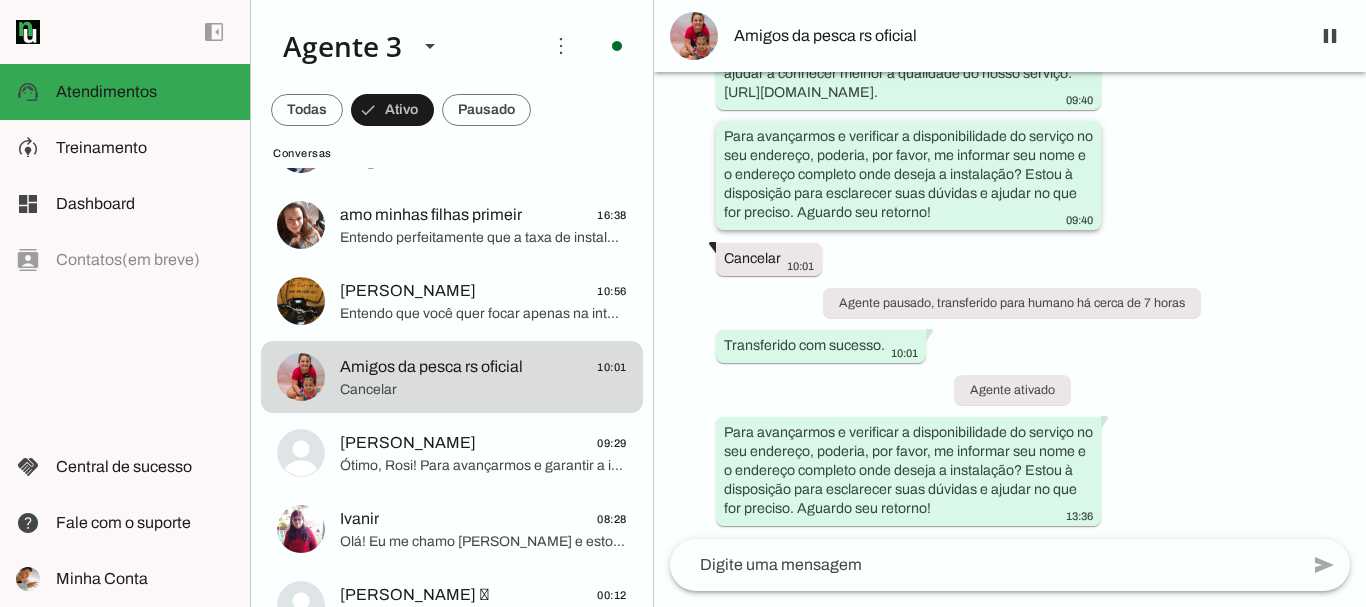 scroll, scrollTop: 846, scrollLeft: 0, axis: vertical 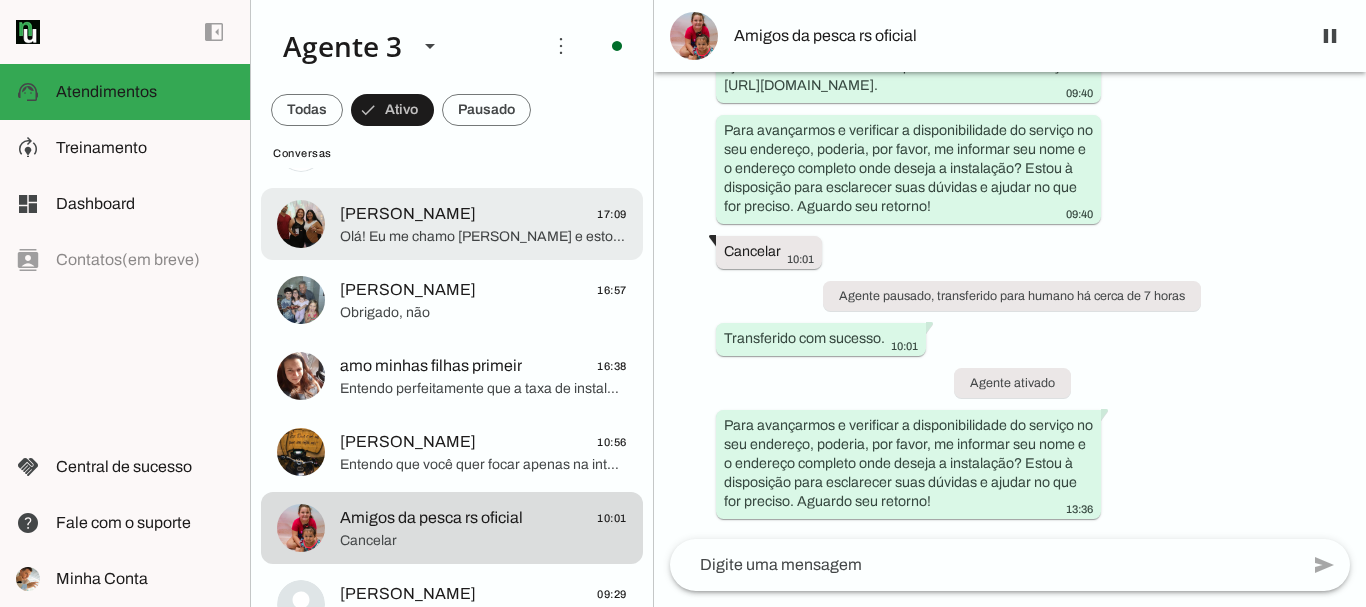 click on "Olá! Eu me chamo Iago e estou muito feliz em poder falar com você hoje. Sou consultor da ParanhanaNET, o provedor líder de mercado que entrega a banda larga mais veloz de todo o Vale do Paranhana, estando no top 3 do Rio Grande do Sul e no Top 10 do Brasil em velocidade, segundo o site minhaconexao.com.br. Também somos reconhecidos como o melhor provedor em qualidade de atendimento e suporte técnico na região.
Para começarmos, qual é o seu nome, por favor? E também, poderia me informar o endereço completo onde pretende instalar a internet? Preciso saber rua, número, bairro e cidade para verificar se temos cobertura e rede de fibra óptica disponível para você." 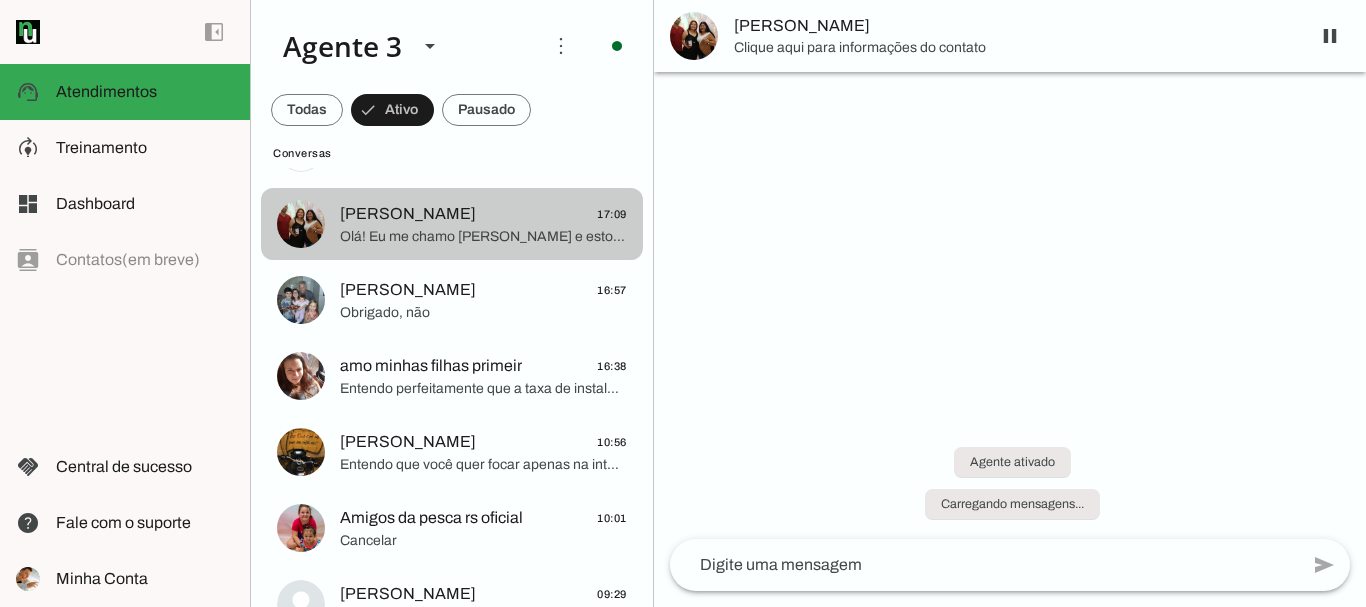 scroll, scrollTop: 0, scrollLeft: 0, axis: both 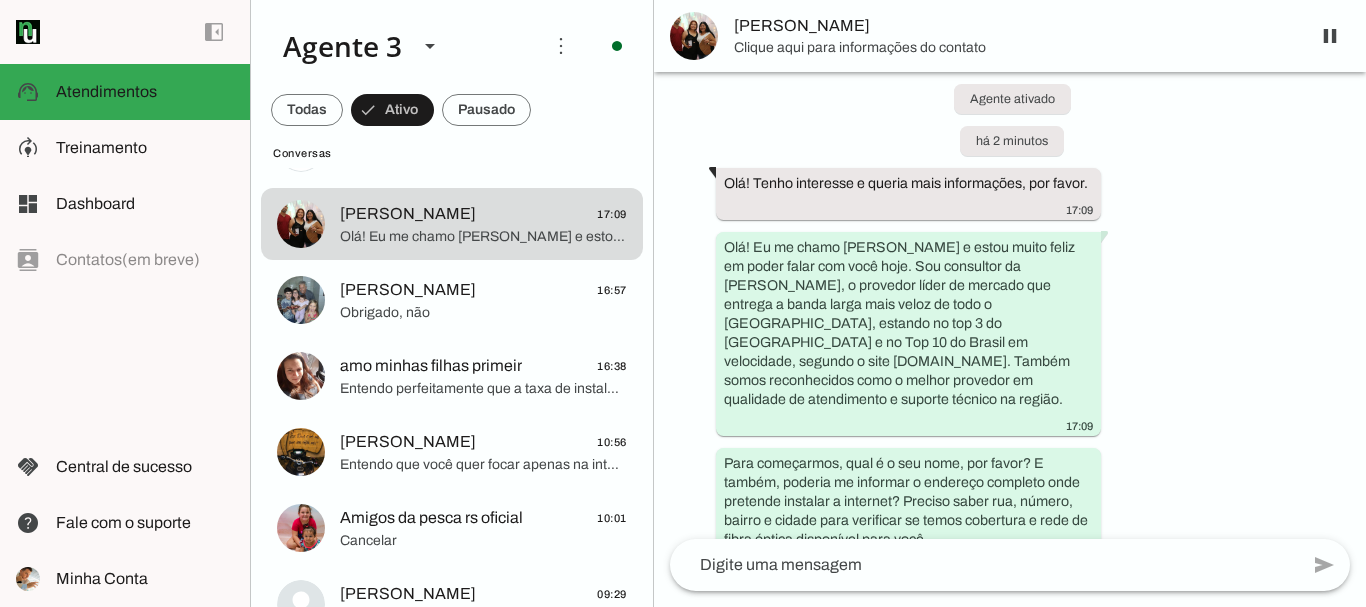 click on "Teresinha Martins" at bounding box center (1014, 26) 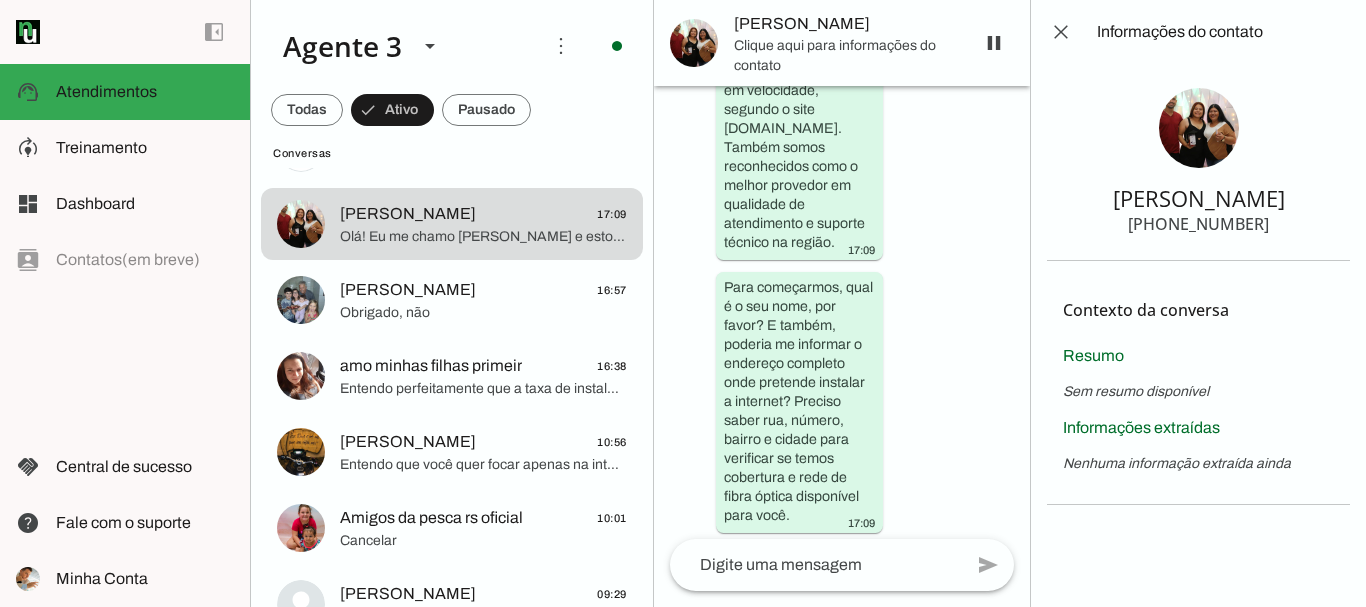 click on "+55 5196759974" at bounding box center [1198, 224] 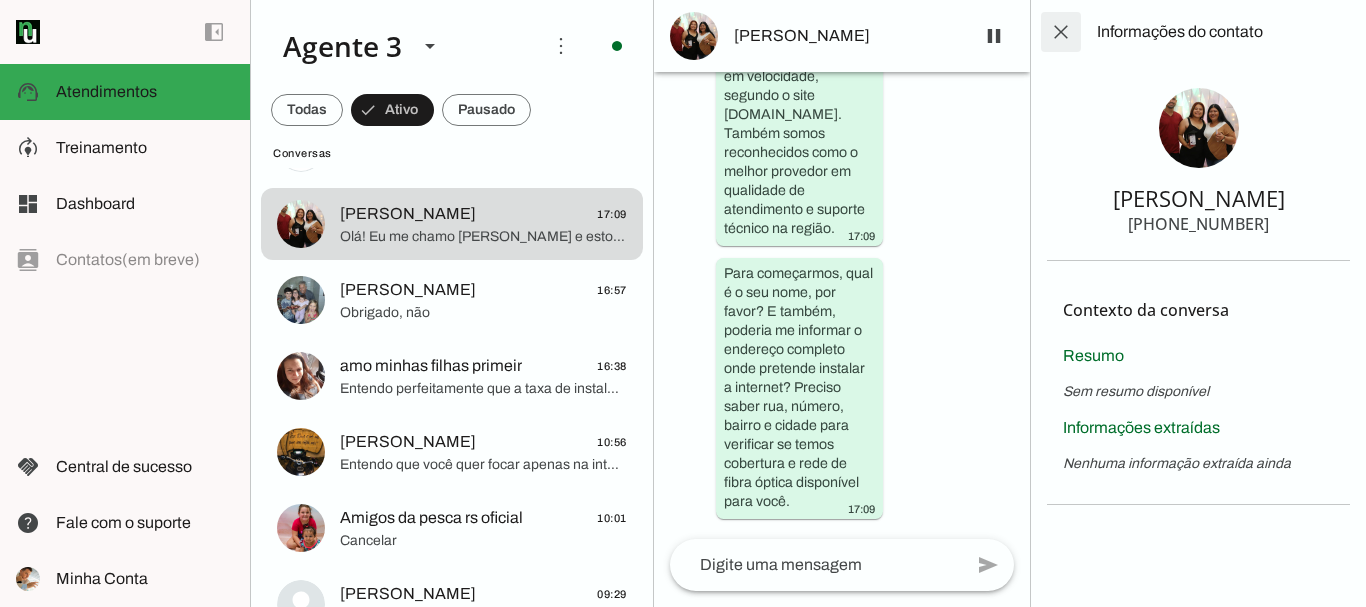click at bounding box center [1061, 32] 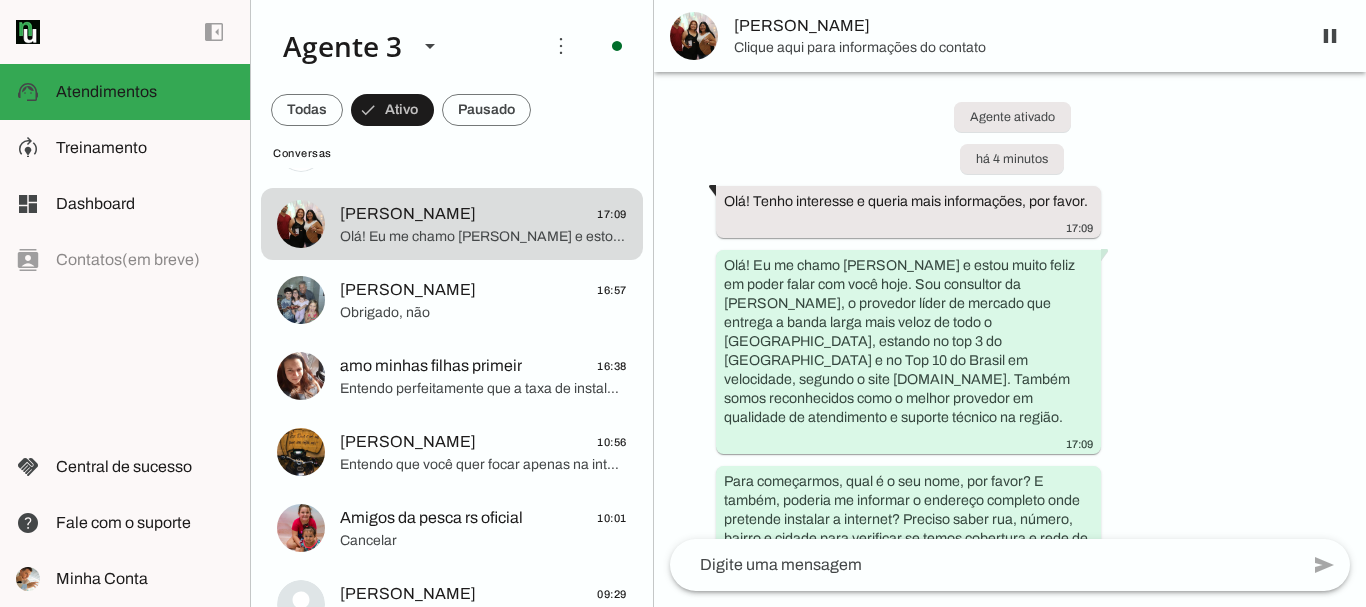 scroll, scrollTop: 0, scrollLeft: 0, axis: both 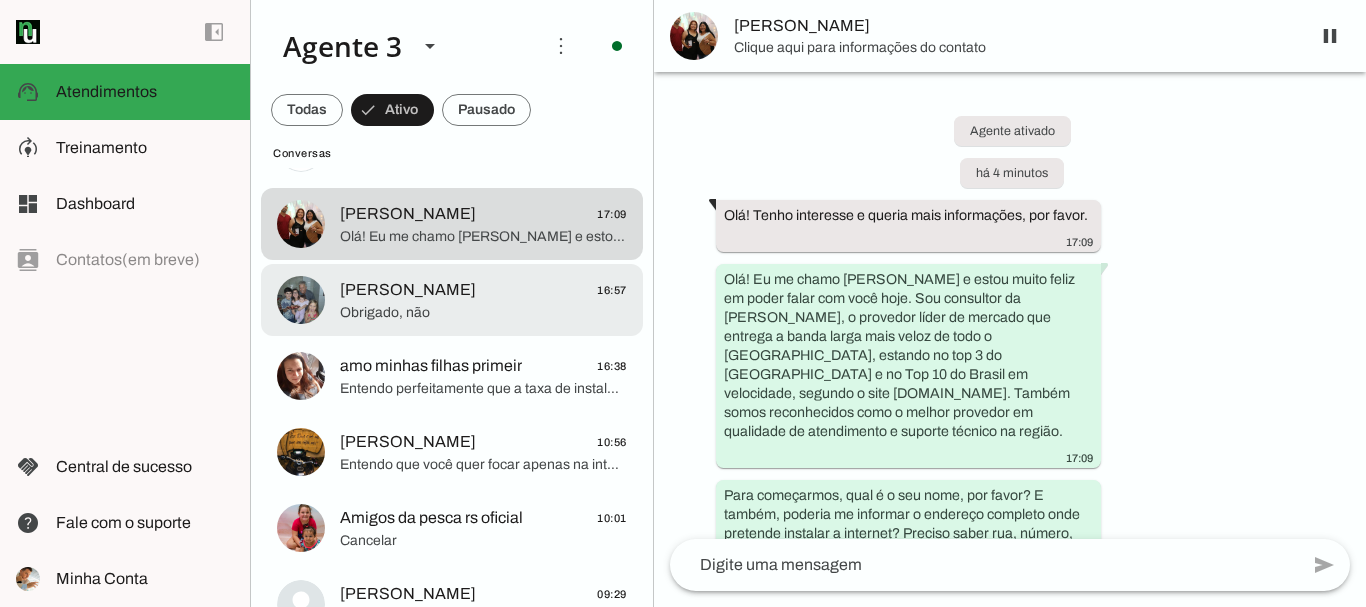 click on "João Virgílio Pereira Dia" 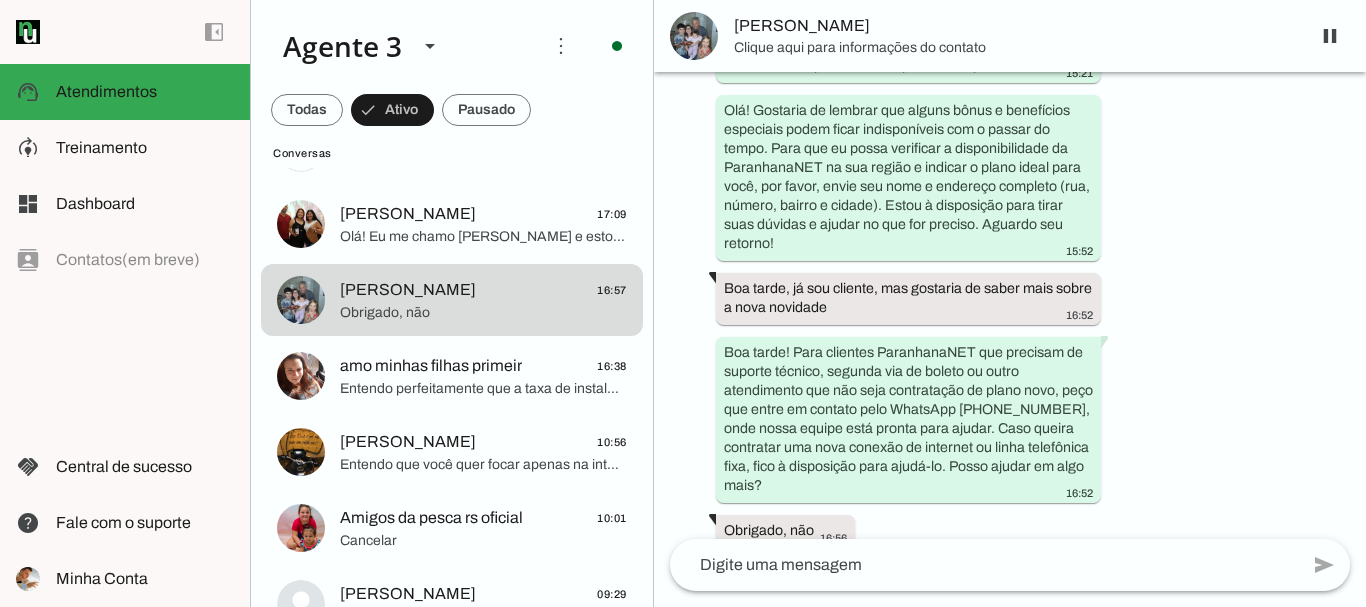 scroll, scrollTop: 2265, scrollLeft: 0, axis: vertical 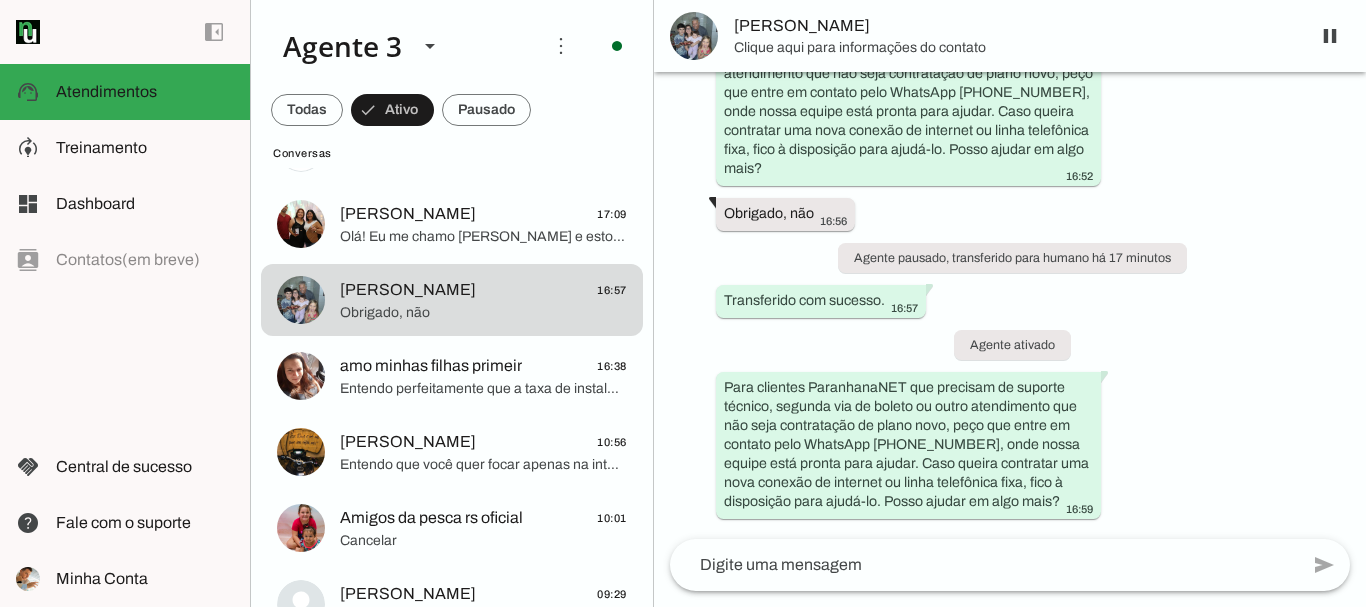 click on "Clique aqui para informações do contato" at bounding box center [1014, 48] 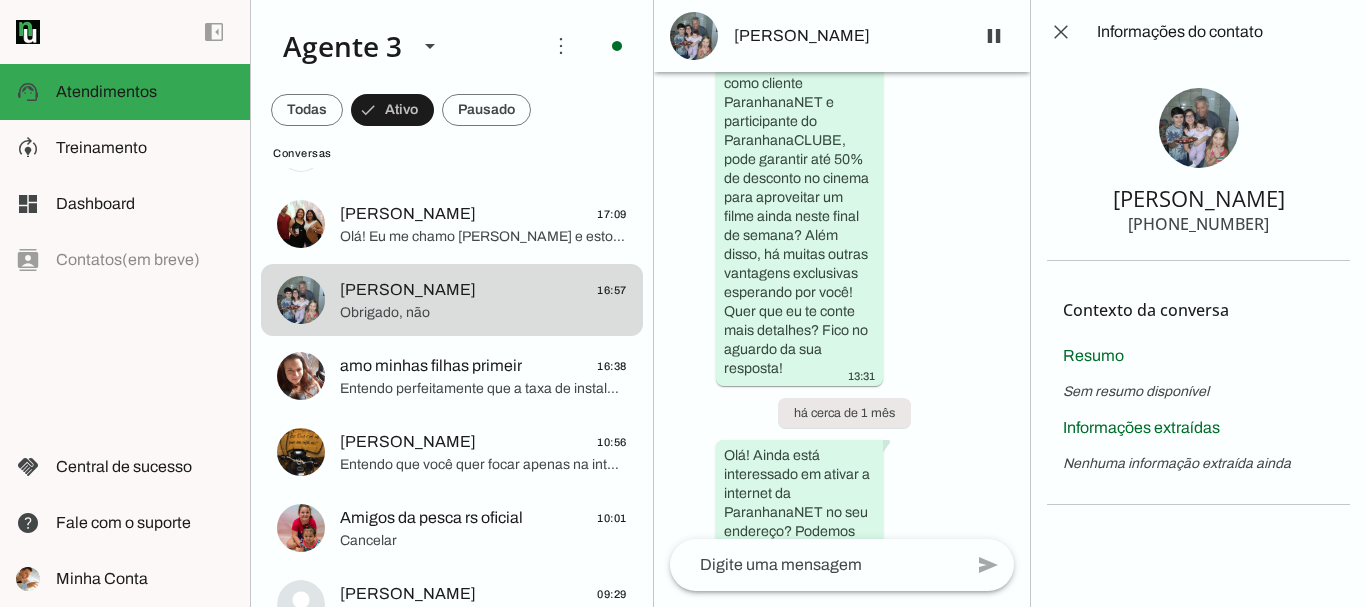 scroll, scrollTop: 2503, scrollLeft: 0, axis: vertical 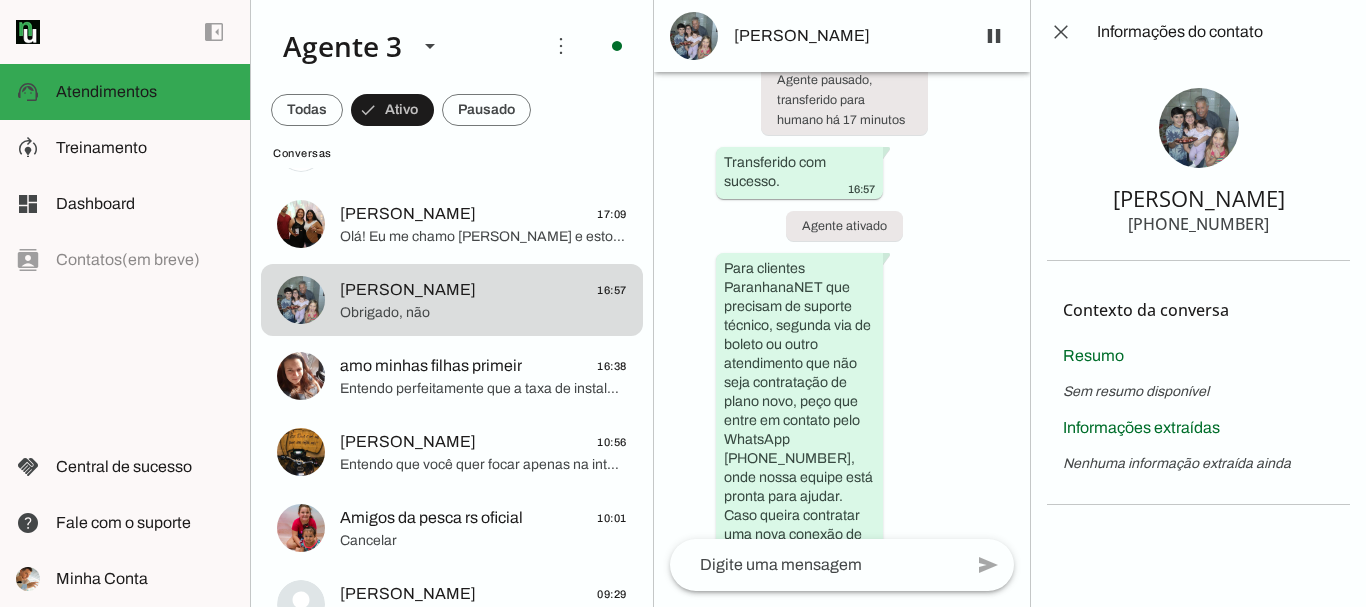 click on "+55 5195360051" at bounding box center (1198, 224) 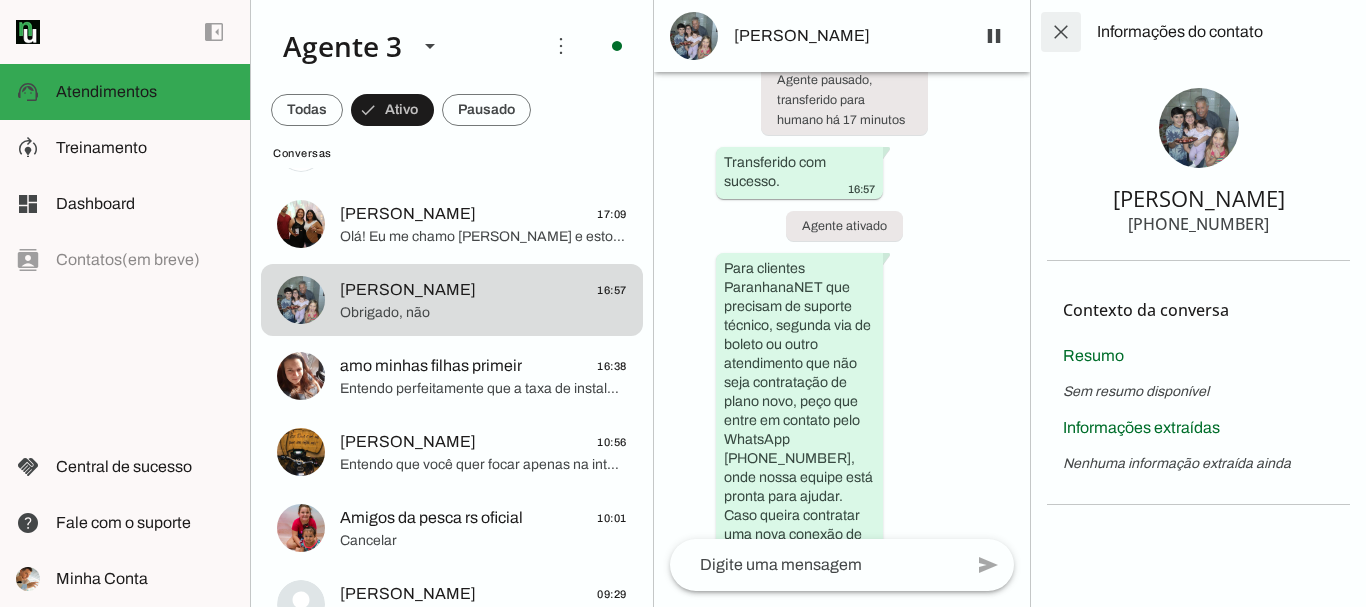 click at bounding box center [1061, 32] 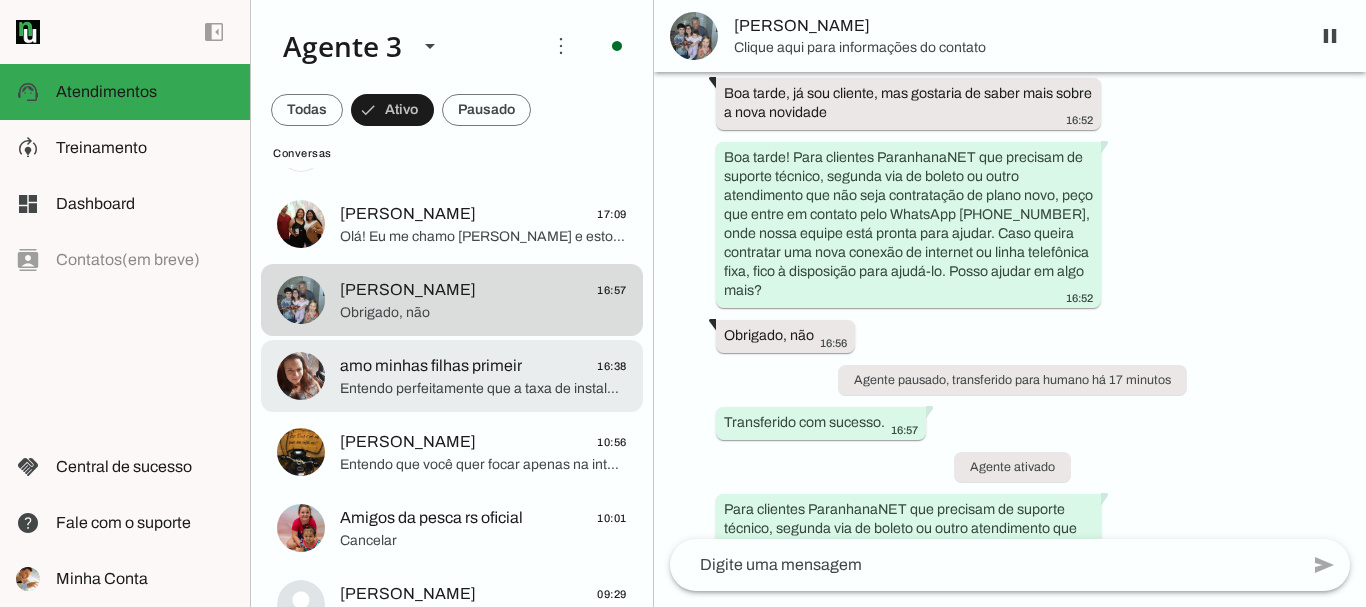 scroll, scrollTop: 2143, scrollLeft: 0, axis: vertical 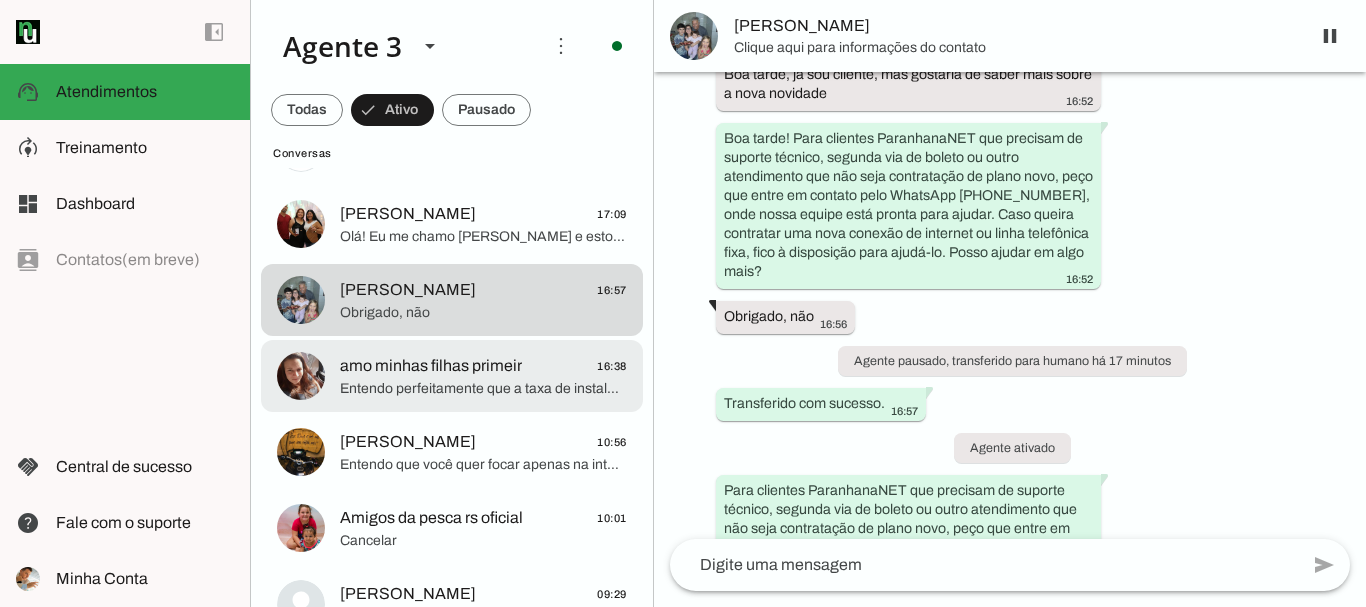 click on "amo minhas filhas primeir" 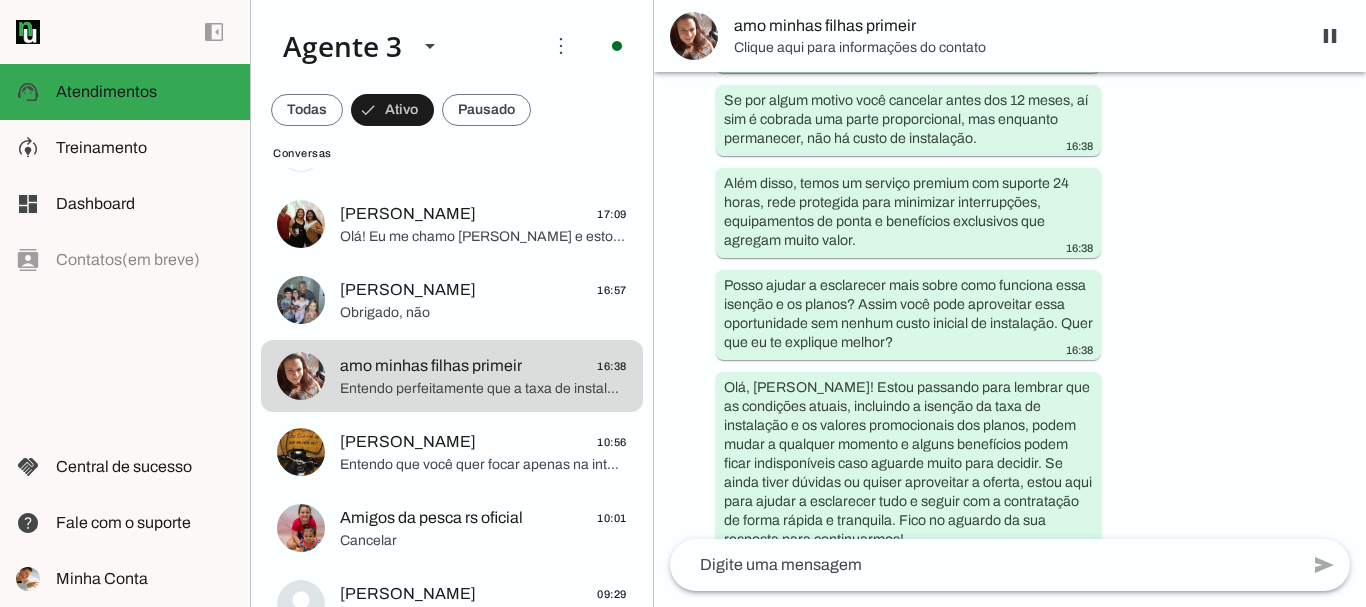 click on "amo minhas filhas primeir" at bounding box center [1014, 26] 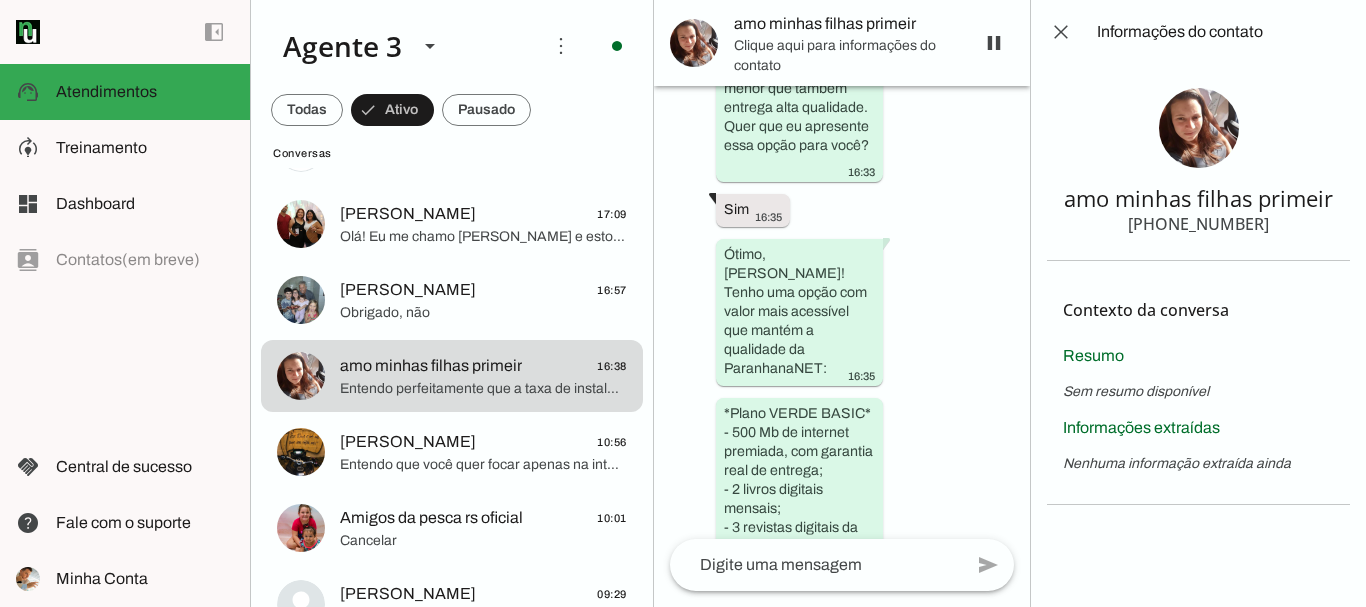 scroll, scrollTop: 11919, scrollLeft: 0, axis: vertical 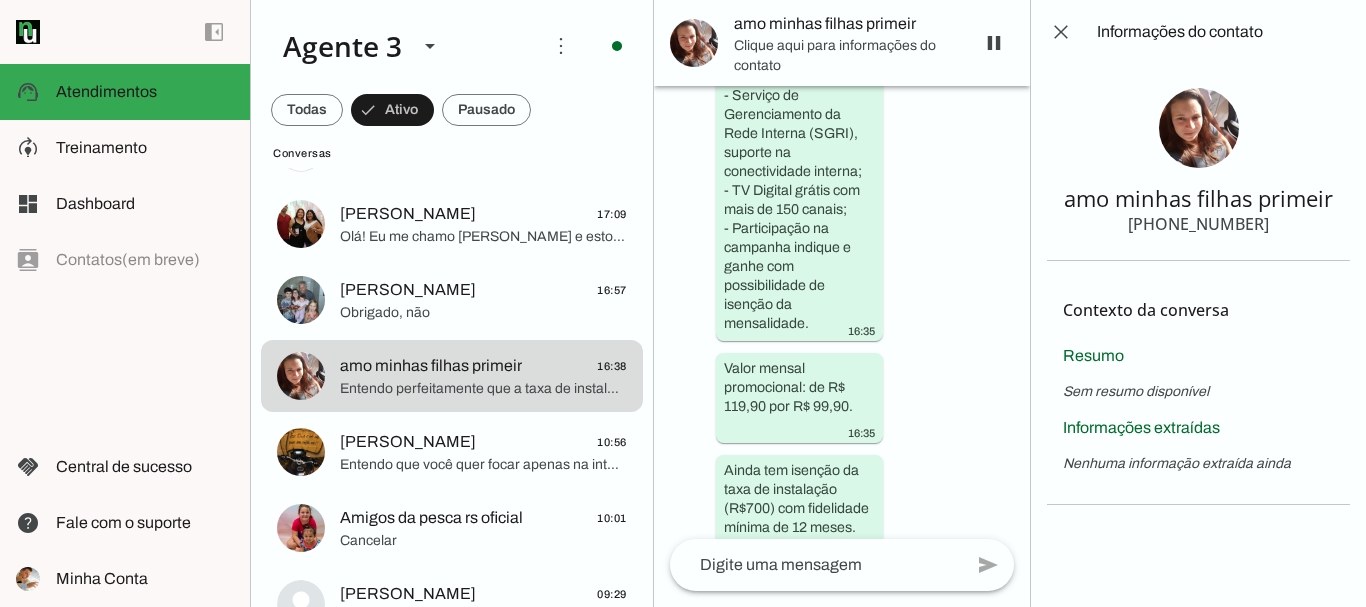 click on "[PHONE_NUMBER]" at bounding box center [1198, 224] 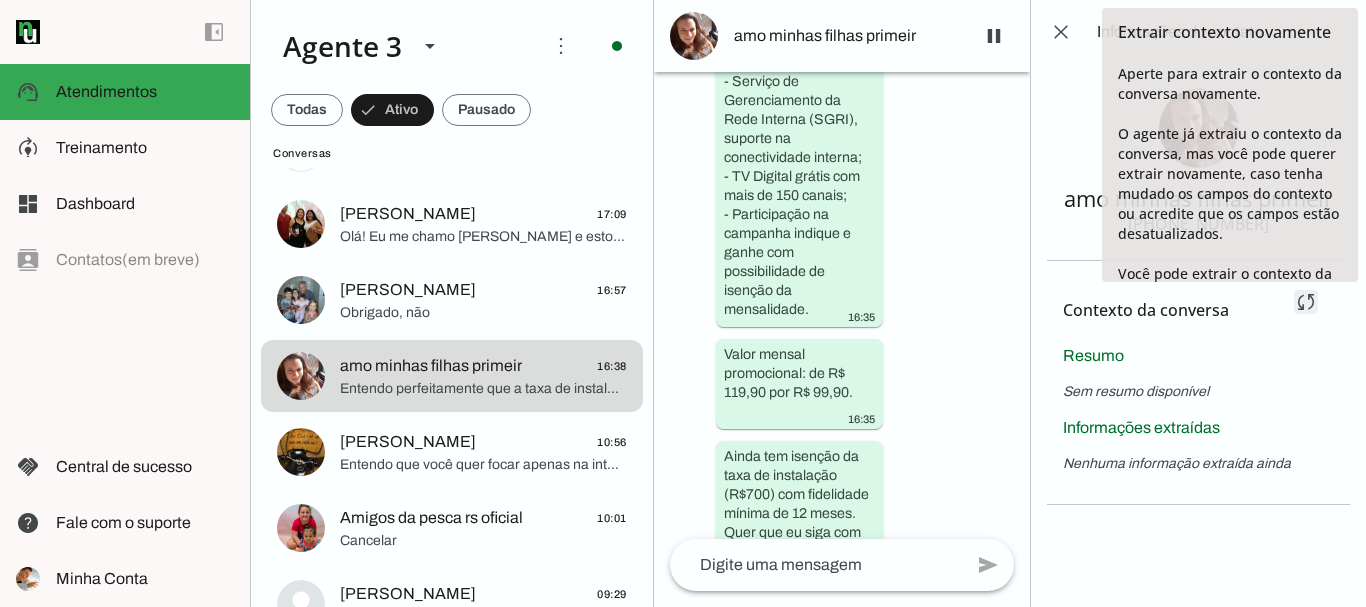 click at bounding box center (1306, 302) 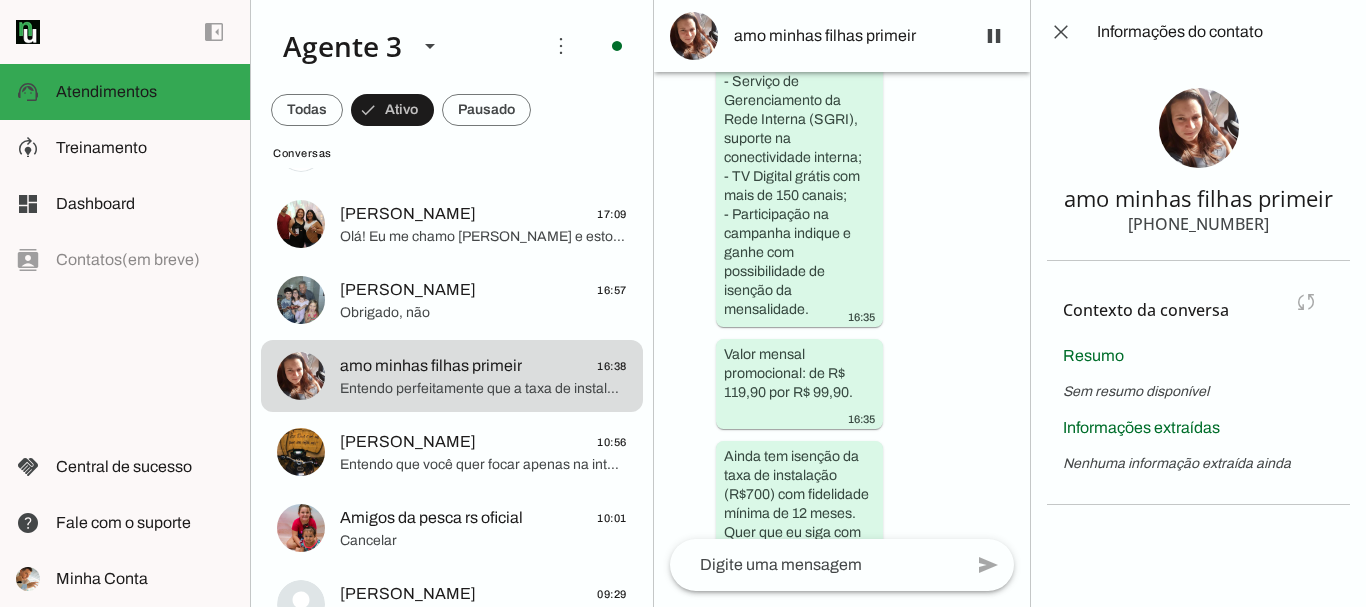 click on "Contexto da conversa
sync
Extrair contexto novamente
Aperte para extrair o contexto da conversa novamente.
O agente já extraiu o contexto da conversa, mas você pode querer
extrair novamente, caso tenha mudado os campos do contexto ou acredite
que os campos estão desatualizados.
Você pode extrair o contexto da conversa manualmente a cada 5
minutos.
Resumo
Sem resumo disponível
Informações extraídas
Nenhuma informação extraída ainda" at bounding box center (1198, 383) 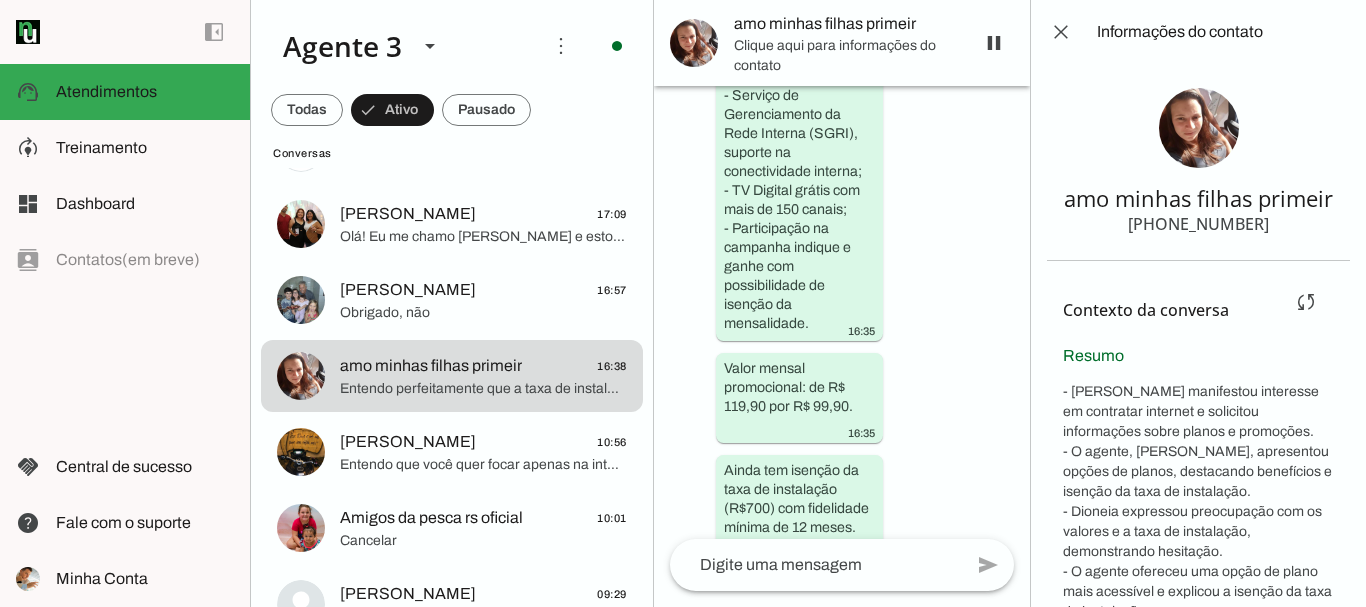 scroll, scrollTop: 0, scrollLeft: 0, axis: both 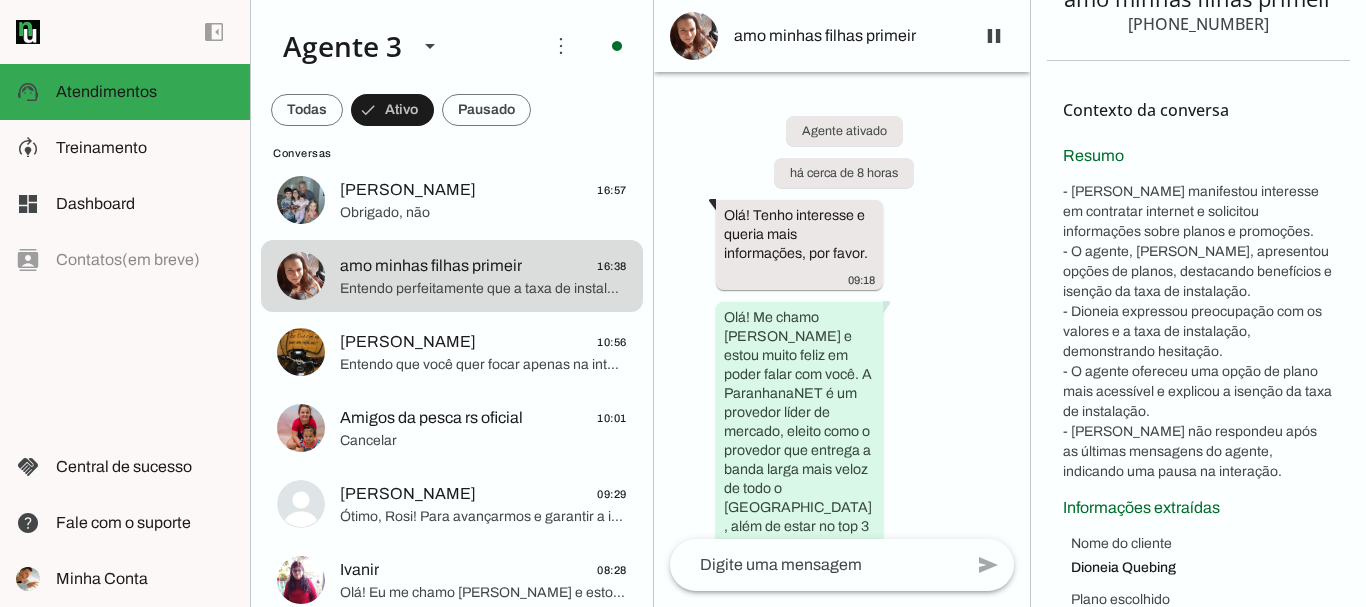 click on "Conversa Teste
08/05/2025
Teresinha Martins
17:09
Olá! Eu me chamo Iago e estou muito feliz em poder falar com você hoje. Sou consultor da ParanhanaNET, o provedor líder de mercado que entrega a banda larga mais veloz de todo o Vale do Paranhana, estando no top 3 do Rio Grande do Sul e no Top 10 do Brasil em velocidade, segundo o site minhaconexao.com.br. Também somos reconhecidos como o melhor provedor em qualidade de atendimento e suporte técnico na região.
Para começarmos, qual é o seu nome, por favor? E também, poderia me informar o endereço completo onde pretende instalar a internet? Preciso saber rua, número, bairro e cidade para verificar se temos cobertura e rede de fibra óptica disponível para você." 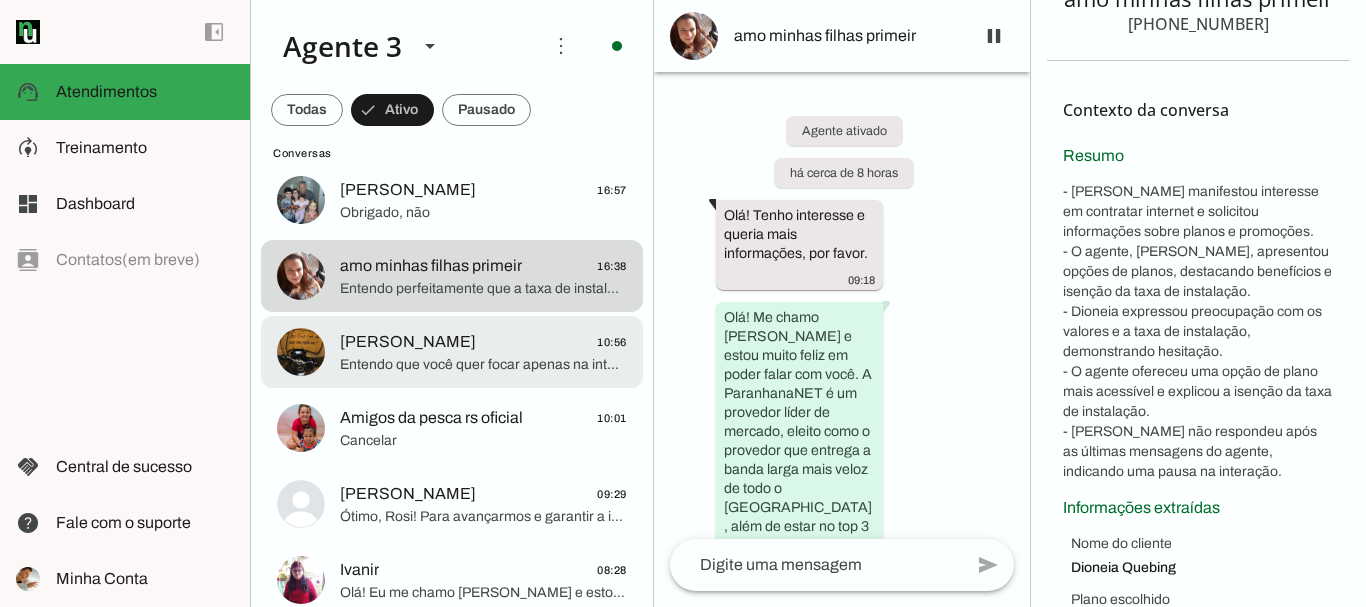 click on "Entendo que você quer focar apenas na internet. Na ParanhanaNET, todos os nossos planos já incluem o serviço de TV digital com mais de 150 canais sem custo adicional, como um bônus para melhorar sua experiência. Então, mesmo que não use os canais, esse benefício vem junto para você aproveitar se quiser.
Mas o que realmente faz a diferença é a internet premiada, com alta velocidade garantida e estabilidade graças ao nosso anel óptico e suporte 24 horas. Posso indicar o plano ideal para você, considerando seu uso, para que tenha uma conexão excelente.
Me passe seu endereço completo e nome com CPF para verificar a disponibilidade e liberar o bônus de instalação grátis, ok? Assim já garanto que podemos atender você com o melhor serviço." 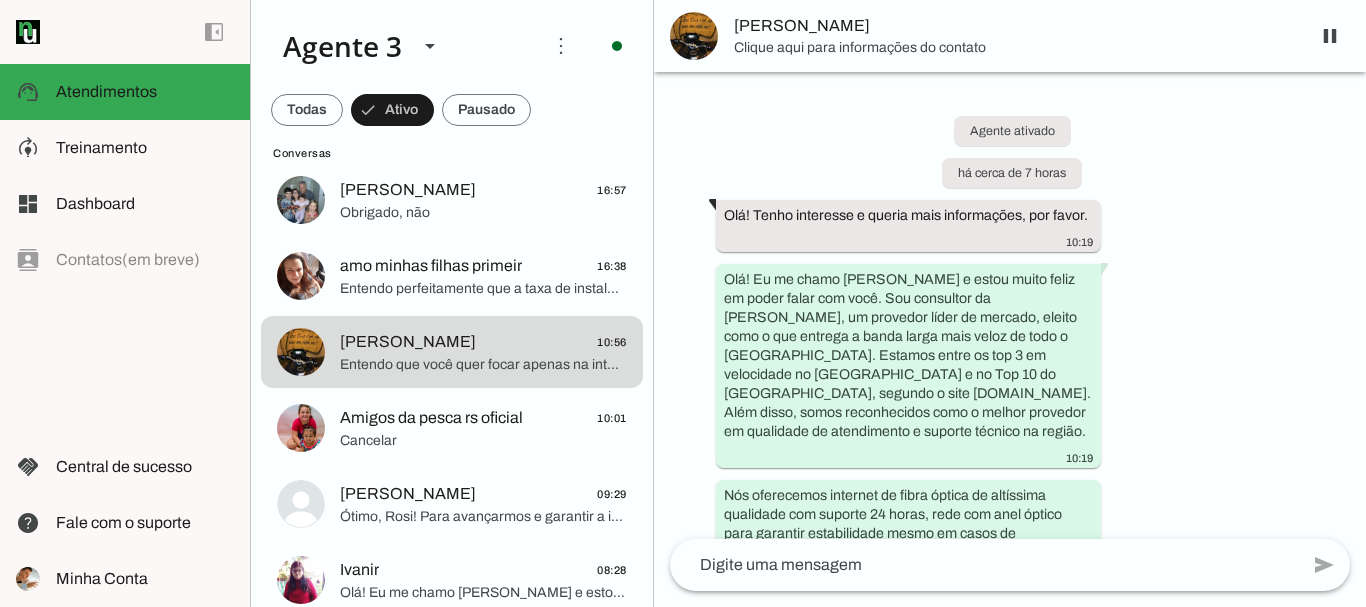 scroll, scrollTop: 3002, scrollLeft: 0, axis: vertical 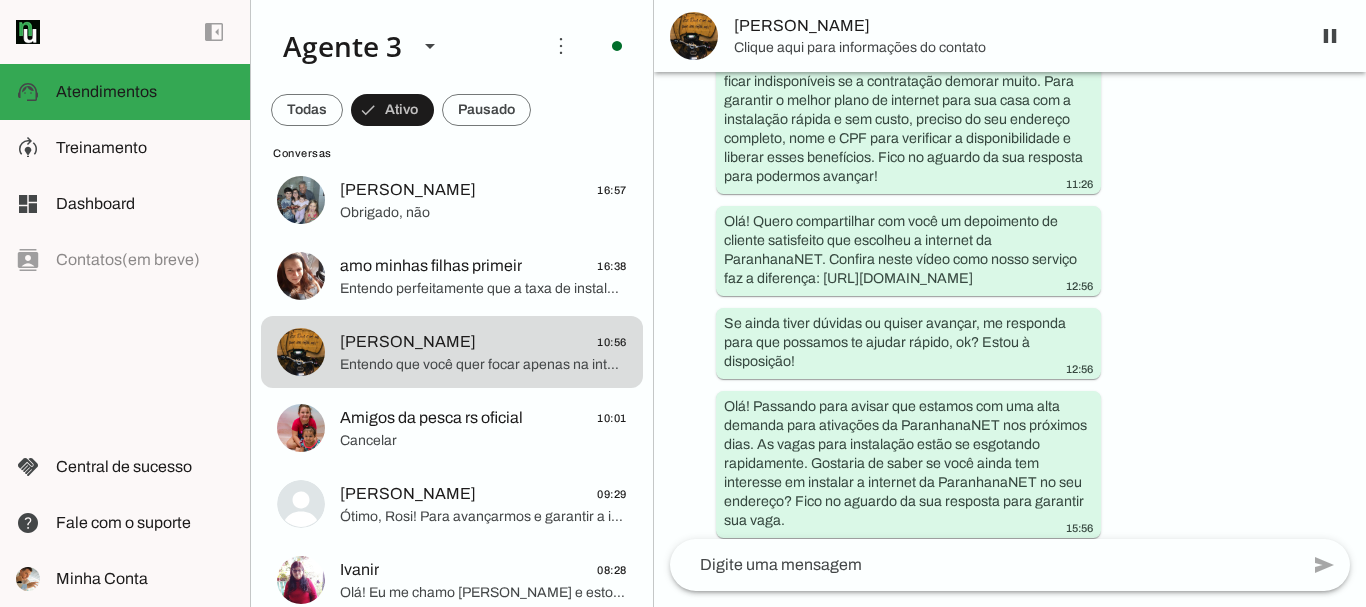 click on "Clique aqui para informações do contato" at bounding box center [1014, 48] 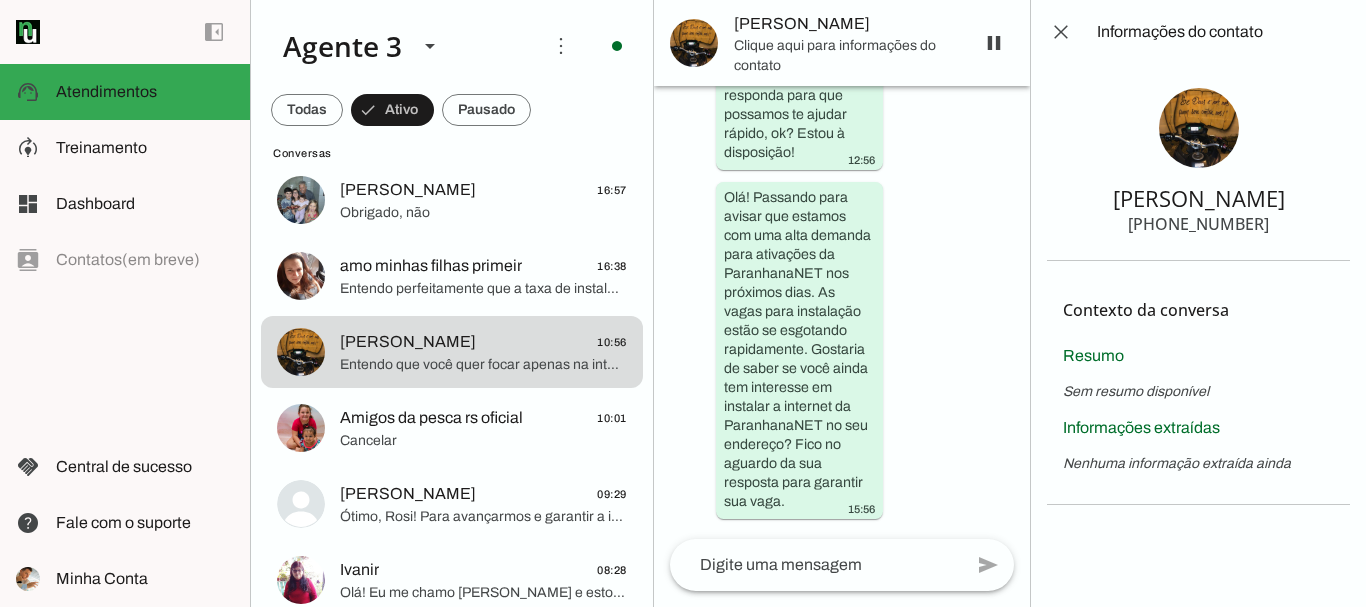 click on "[PHONE_NUMBER]" at bounding box center (1198, 224) 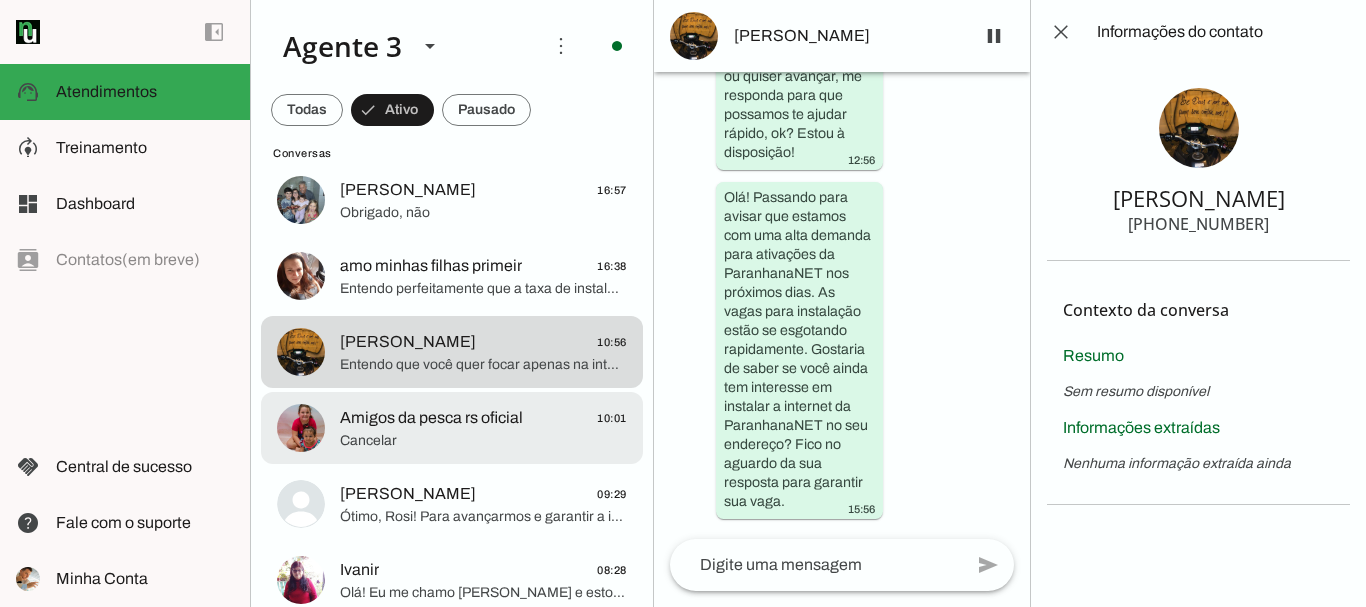click on "Amigos da pesca rs oficial" 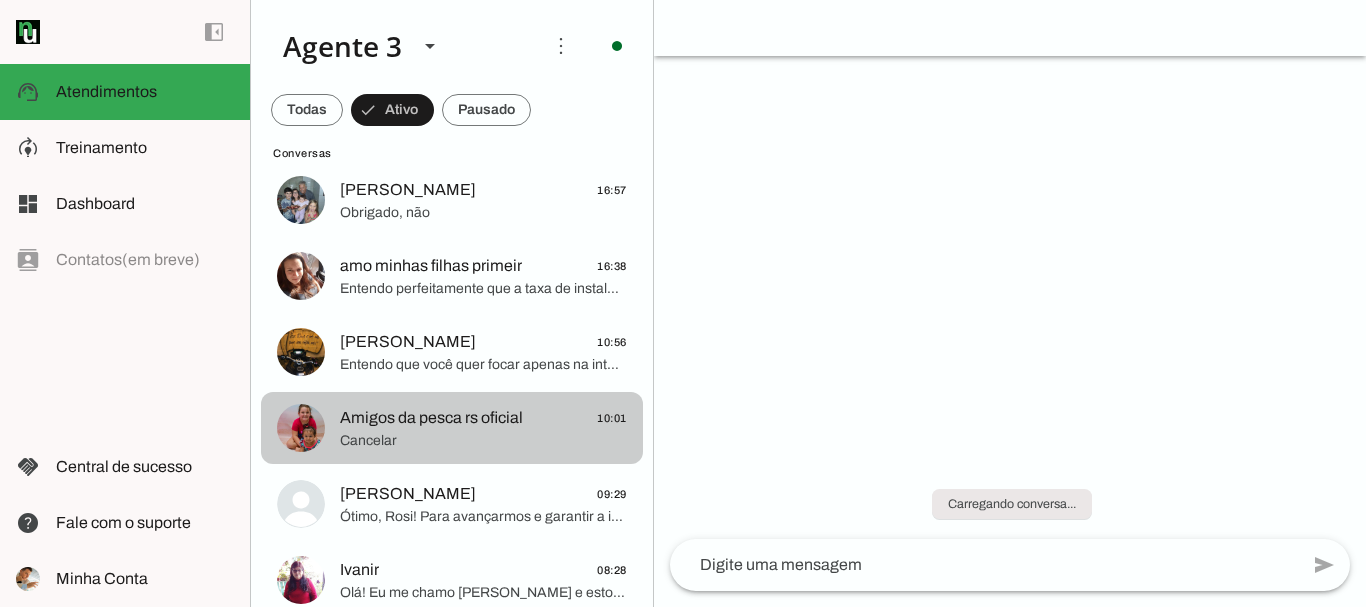 scroll, scrollTop: 846, scrollLeft: 0, axis: vertical 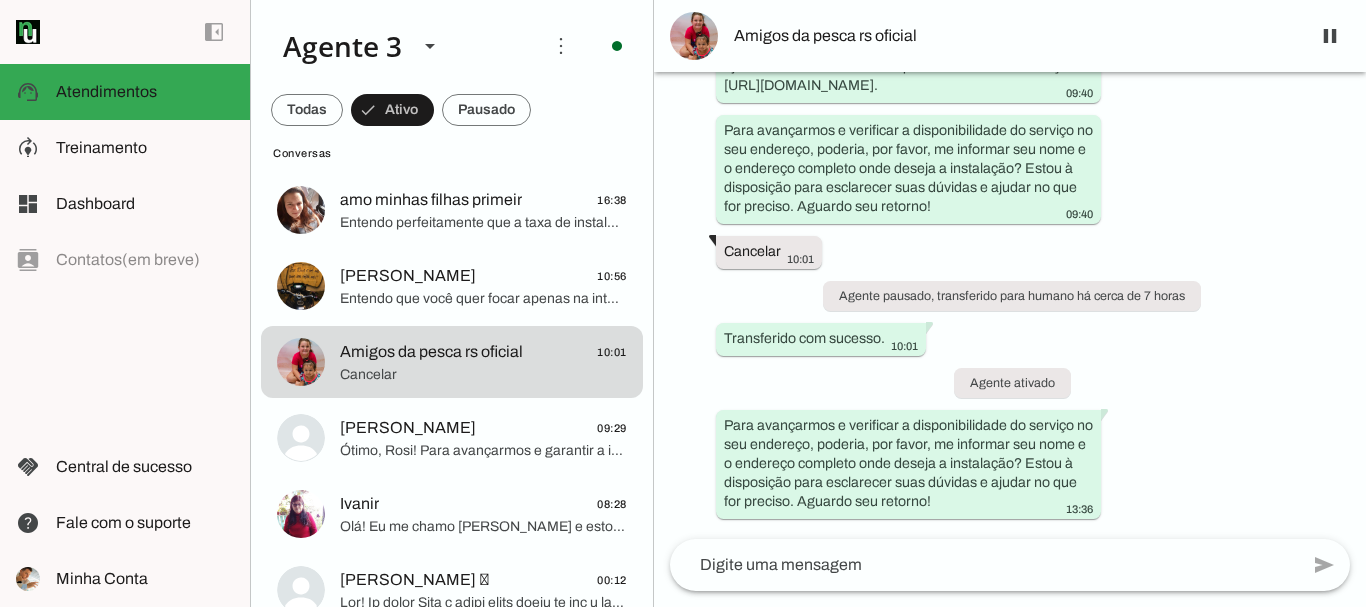 drag, startPoint x: 680, startPoint y: 166, endPoint x: 684, endPoint y: 142, distance: 24.33105 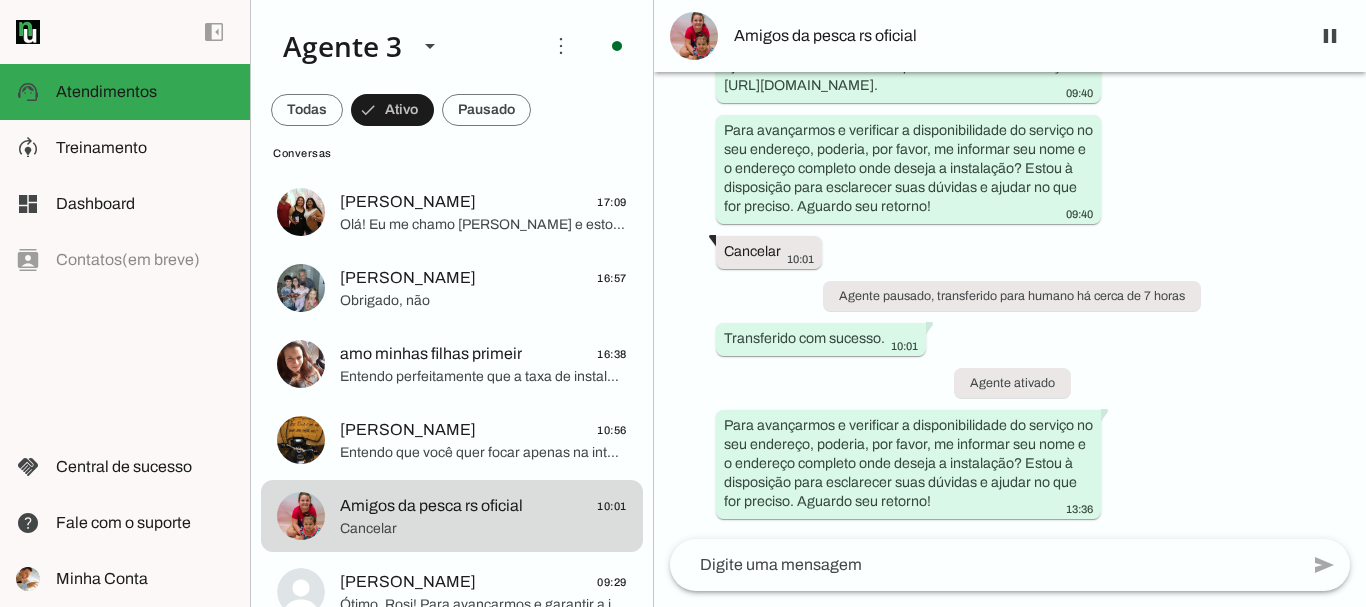 click on "Agente ativado
há cerca de 22 horas
Olá! Tenho interesse e queria mais informações, por favor. 19:40
Olá! Eu me chamo Iago e estou muito feliz em poder falar com você. Sou representante da ParanhanaNET, um provedor líder de mercado, reconhecido por entregar a banda larga mais veloz de todo o Vale do Paranhana. Além disso, estamos no top 3 do ranking de velocidade de internet no Rio Grande do Sul e no Top 10 do Brasil, conforme o site minhaconexao.com.br. Também somos reconhecidos como o melhor provedor de internet em qualidade de atendimento e suporte técnico na região. 19:40 Para que eu possa verificar a disponibilidade e melhor atender você, poderia me informar seu nome e o endereço completo onde deseja instalar a internet? Preciso do nome da rua, número, bairro e cidade, por favor. 19:40 20:10
há cerca de 8 horas
09:40 09:40
Cancelar 10:01 10:01" at bounding box center (1010, 305) 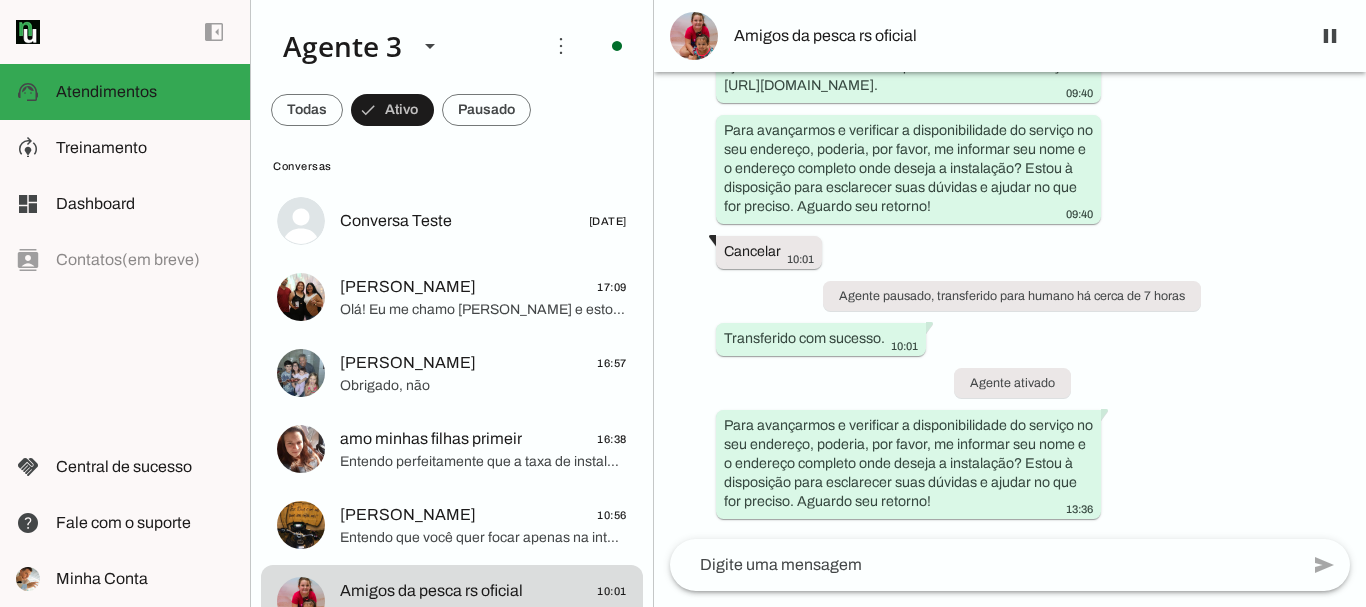 scroll, scrollTop: 0, scrollLeft: 0, axis: both 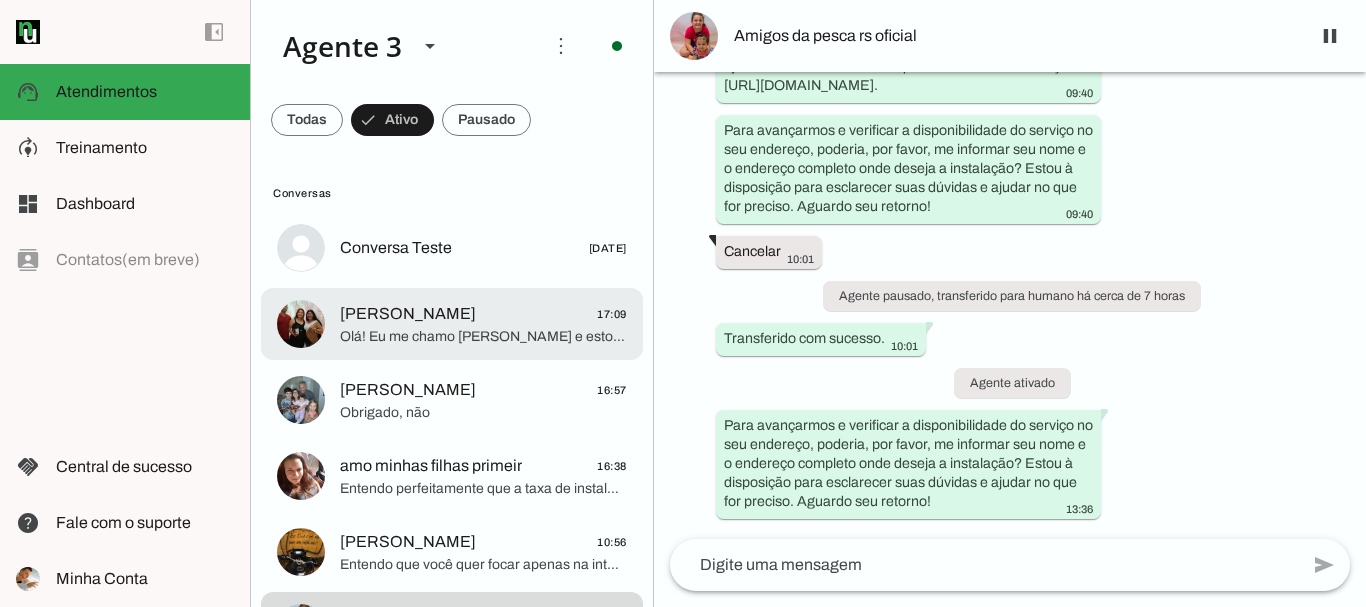 click on "Teresinha Martins
17:09" 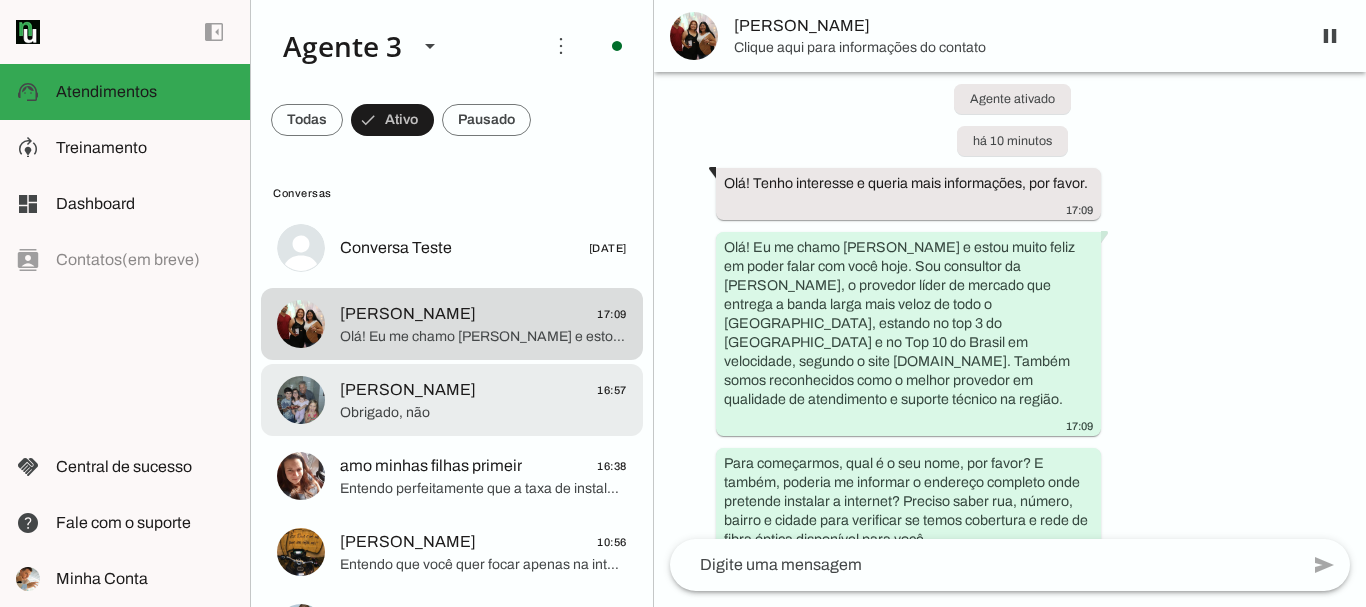 click on "João Virgílio Pereira Dia" 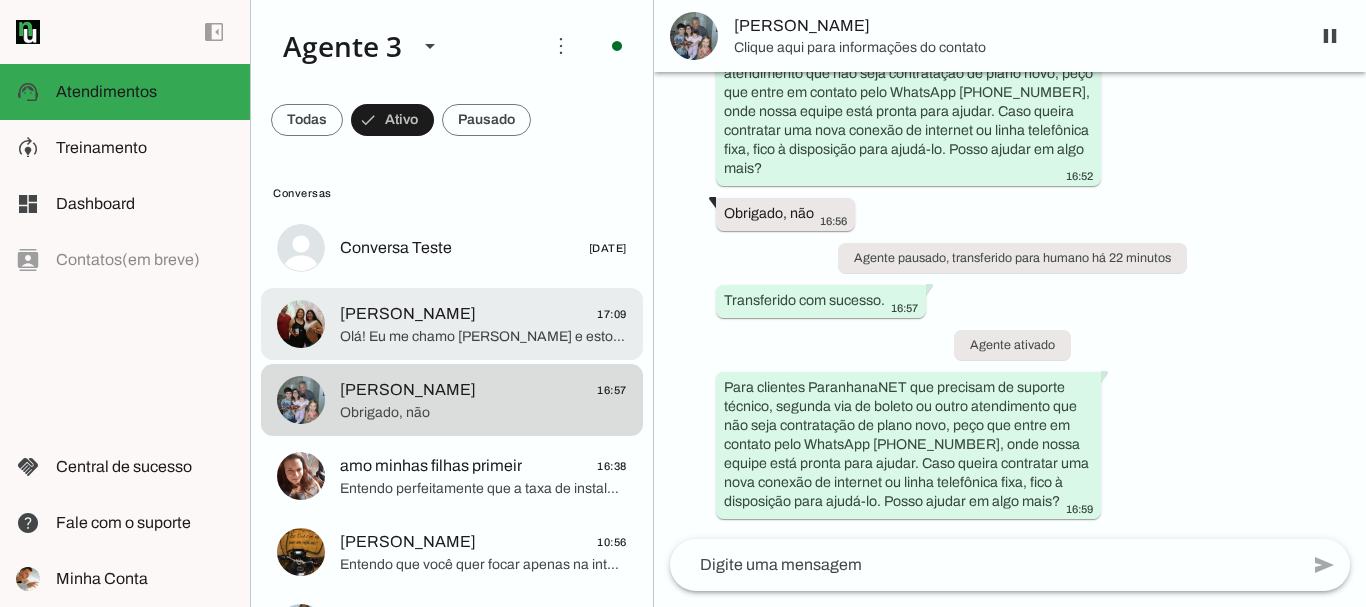 click on "Olá! Eu me chamo Iago e estou muito feliz em poder falar com você hoje. Sou consultor da ParanhanaNET, o provedor líder de mercado que entrega a banda larga mais veloz de todo o Vale do Paranhana, estando no top 3 do Rio Grande do Sul e no Top 10 do Brasil em velocidade, segundo o site minhaconexao.com.br. Também somos reconhecidos como o melhor provedor em qualidade de atendimento e suporte técnico na região.
Para começarmos, qual é o seu nome, por favor? E também, poderia me informar o endereço completo onde pretende instalar a internet? Preciso saber rua, número, bairro e cidade para verificar se temos cobertura e rede de fibra óptica disponível para você." 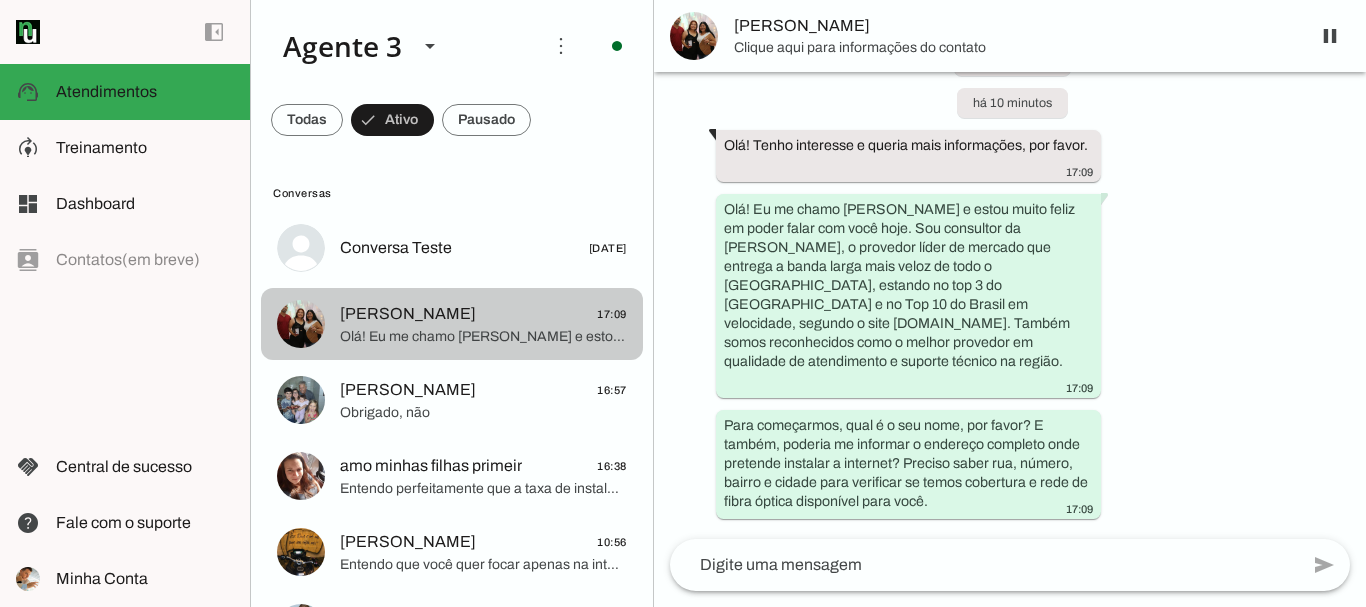 scroll, scrollTop: 32, scrollLeft: 0, axis: vertical 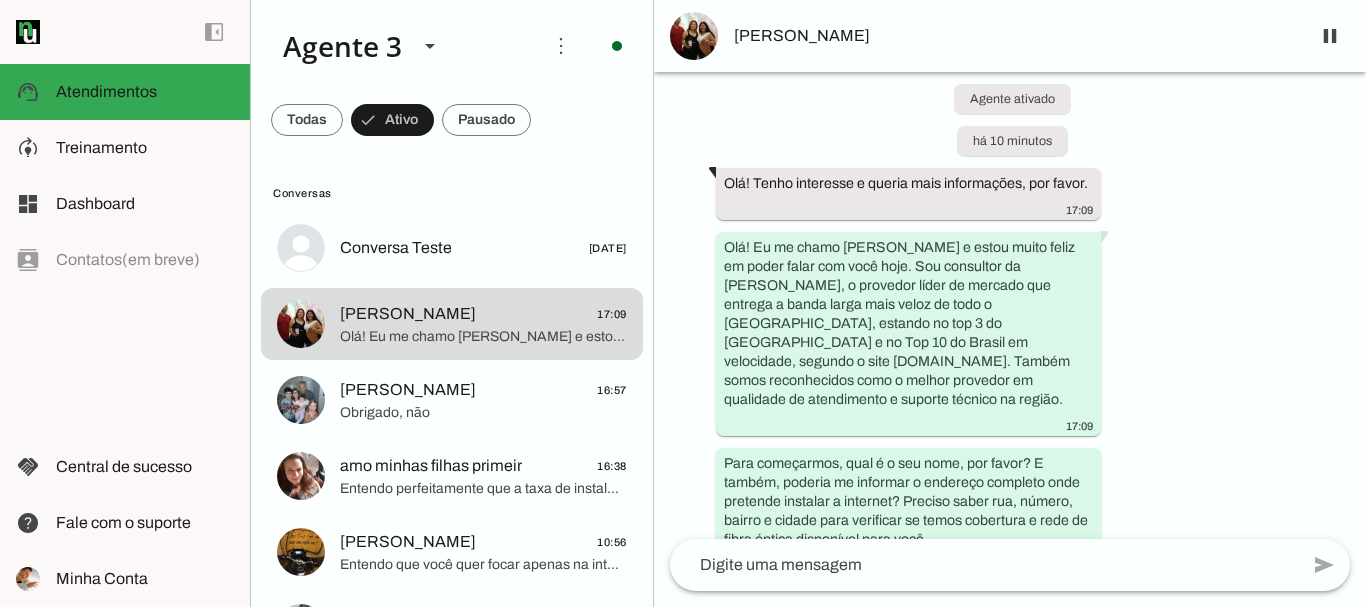 click on "Agente ativado
há 10 minutos
Olá! Tenho interesse e queria mais informações, por favor. 17:09
Olá! Eu me chamo Iago e estou muito feliz em poder falar com você hoje. Sou consultor da ParanhanaNET, o provedor líder de mercado que entrega a banda larga mais veloz de todo o Vale do Paranhana, estando no top 3 do Rio Grande do Sul e no Top 10 do Brasil em velocidade, segundo o site minhaconexao.com.br. Também somos reconhecidos como o melhor provedor em qualidade de atendimento e suporte técnico na região. 17:09 Para começarmos, qual é o seu nome, por favor? E também, poderia me informar o endereço completo onde pretende instalar a internet? Preciso saber rua, número, bairro e cidade para verificar se temos cobertura e rede de fibra óptica disponível para você. 17:09" at bounding box center (1010, 305) 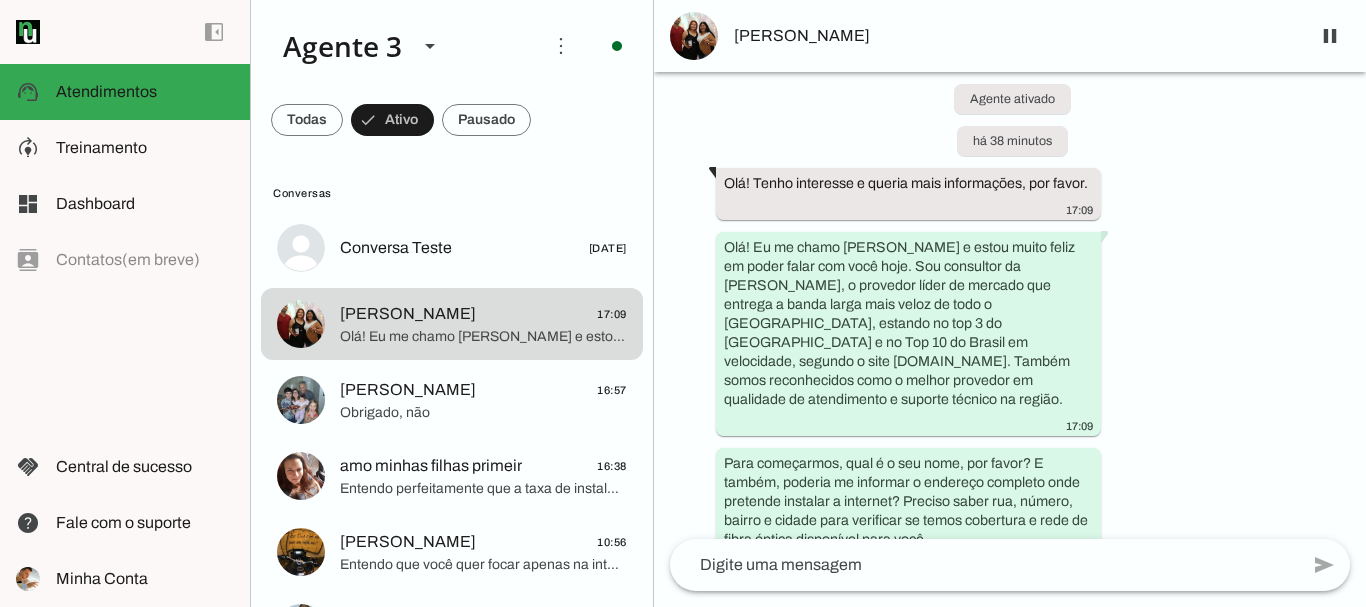 scroll, scrollTop: 191, scrollLeft: 0, axis: vertical 